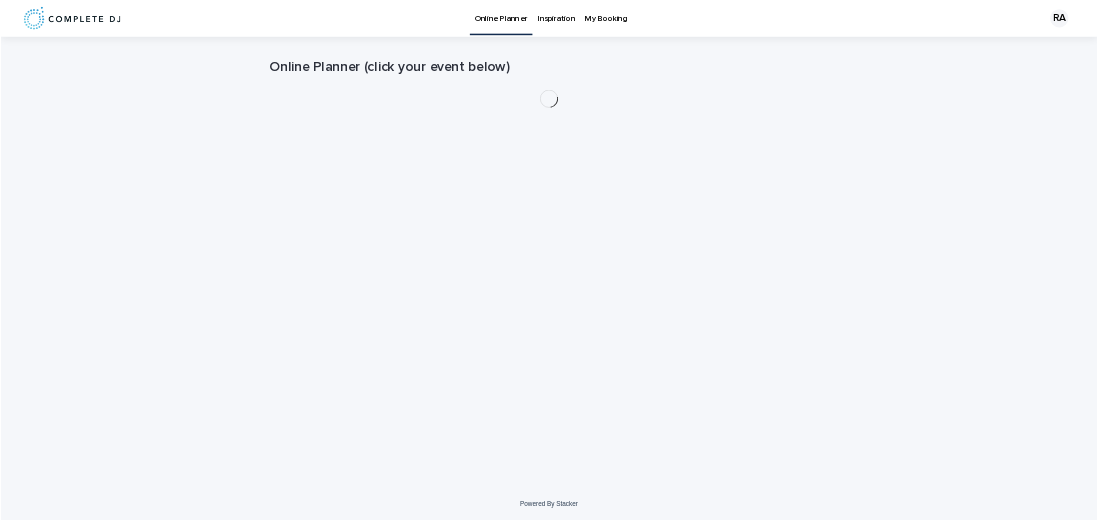 scroll, scrollTop: 0, scrollLeft: 0, axis: both 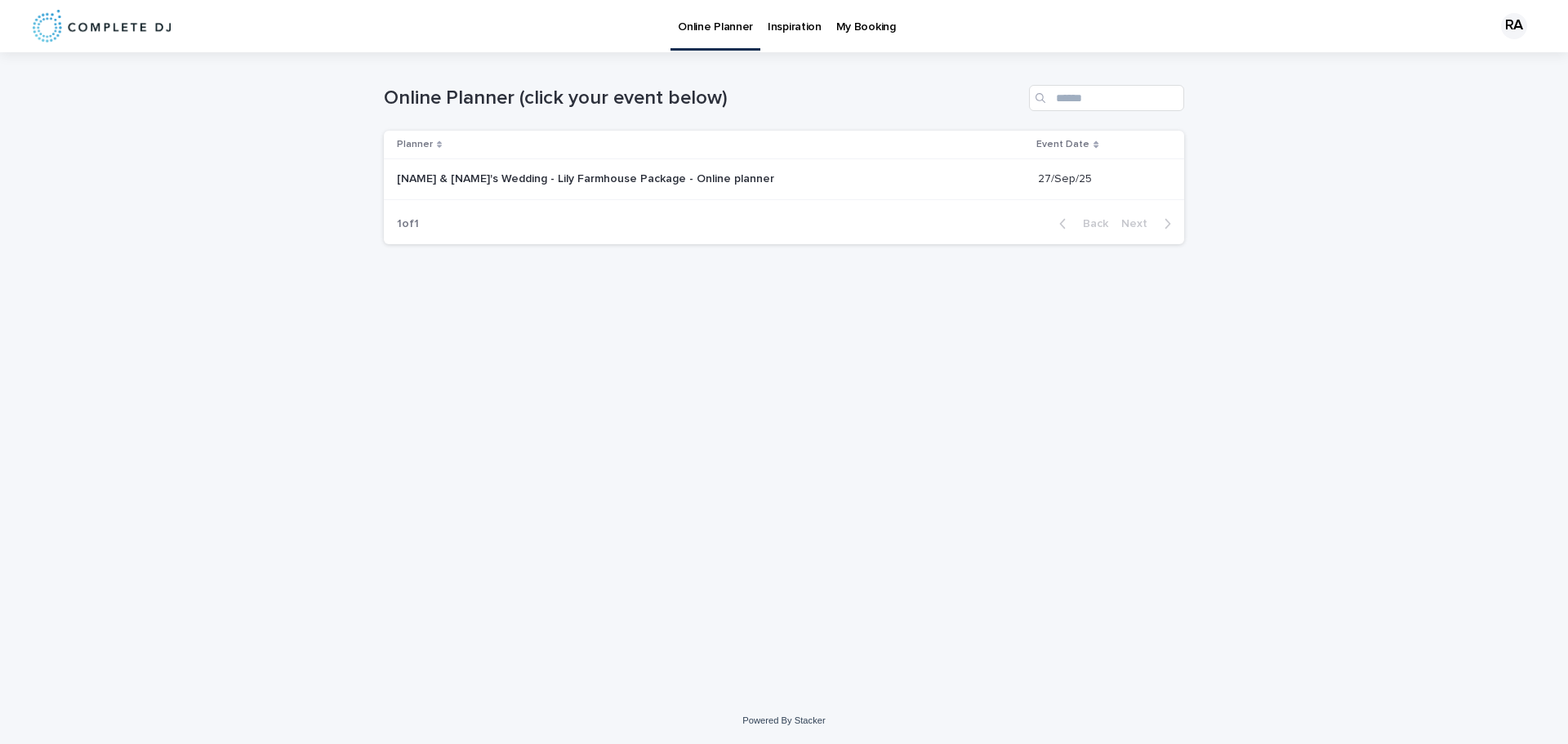 click on "Loading... Saving… Loading... Saving… Online Planner (click your event below) Planner Event Date [NAME] & [NAME]'s Wedding - Lily Farmhouse Package  - Online planner [NAME] & [NAME]'s Wedding - Lily Farmhouse Package  - Online planner   27/Sep/25 27/Sep/25   1  of  1 Back Next" at bounding box center [784, 354] 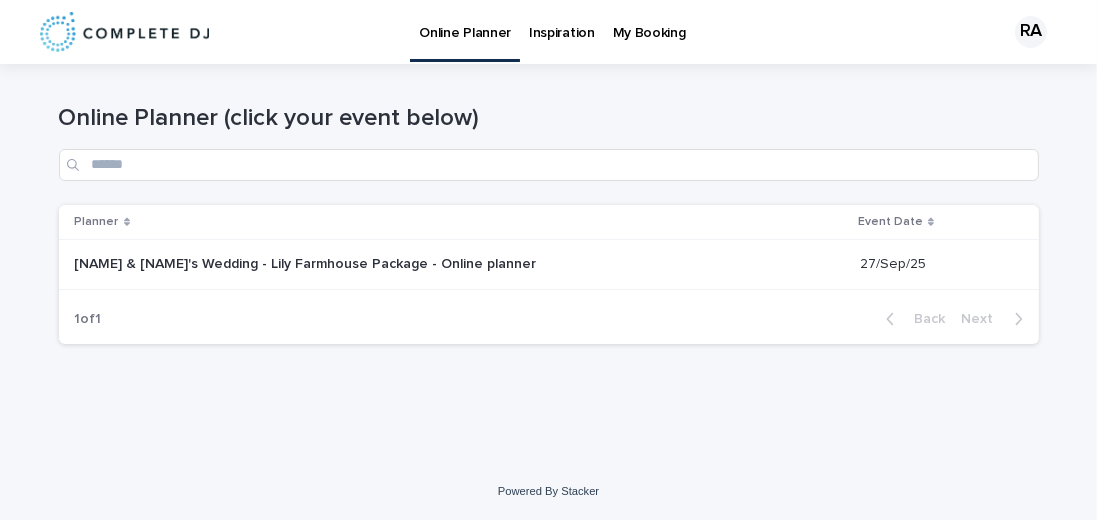 click on "My Booking" at bounding box center (649, 21) 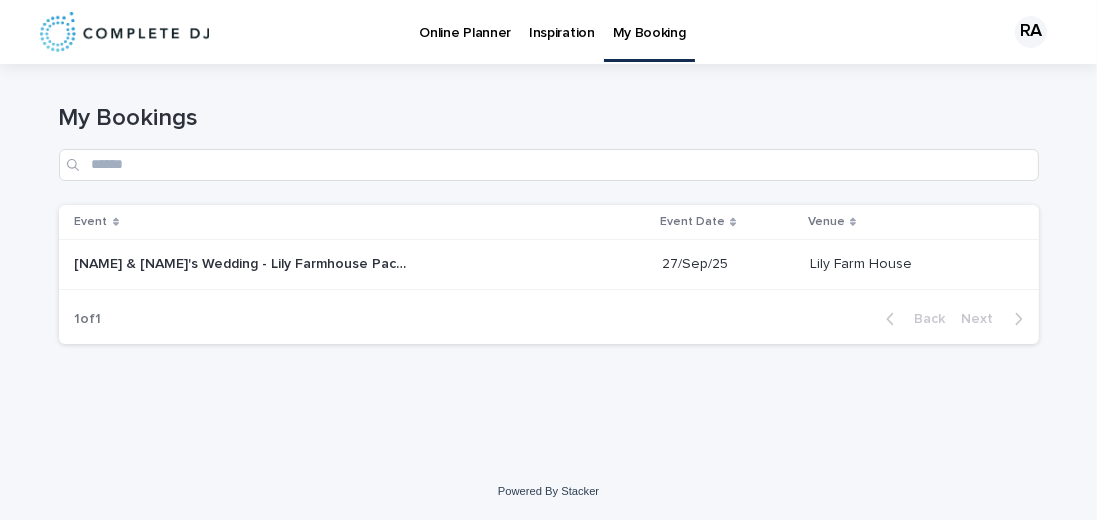 click on "[NAME] & [NAME]'s Wedding - Lily Farmhouse Package" at bounding box center [243, 262] 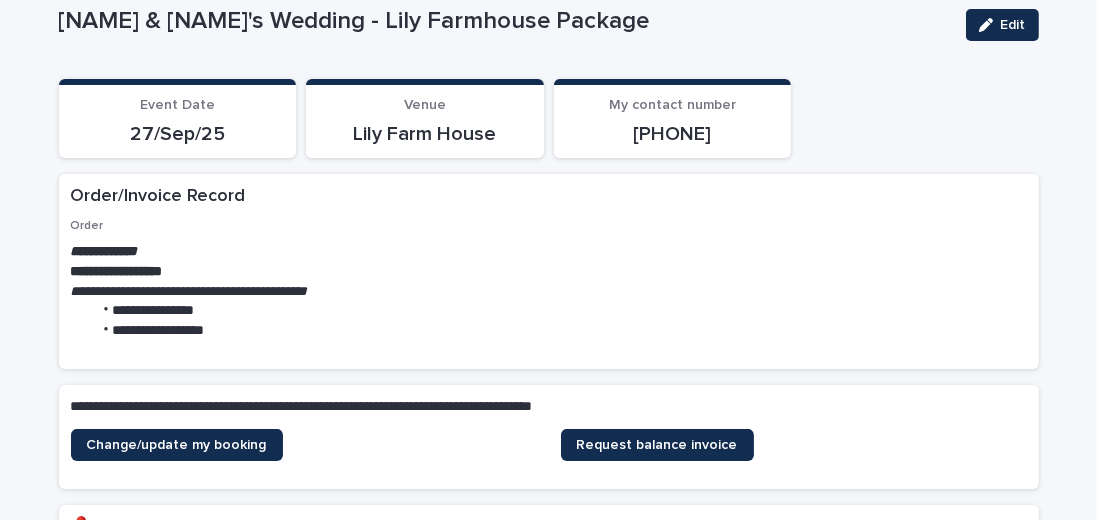 scroll, scrollTop: 57, scrollLeft: 0, axis: vertical 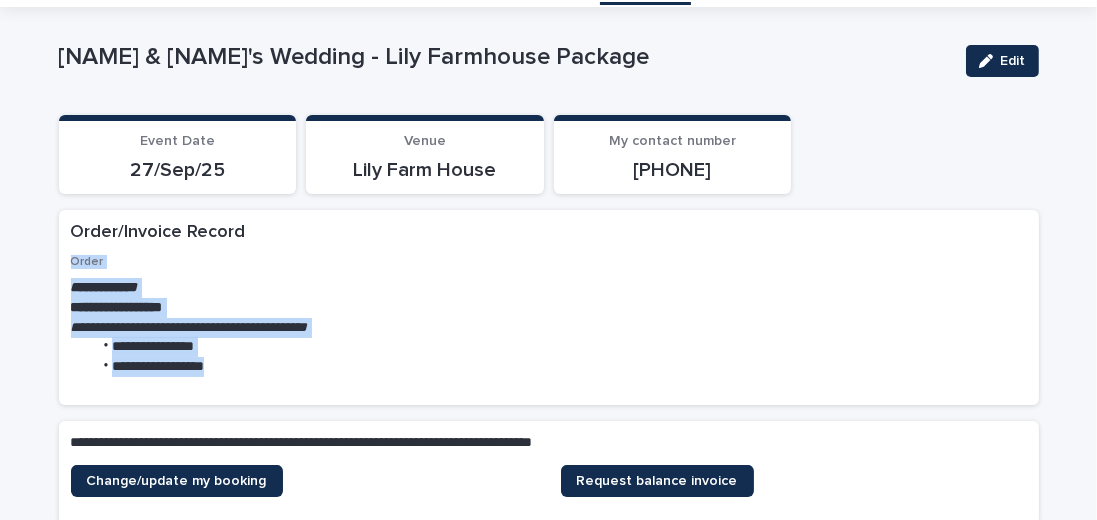 drag, startPoint x: 226, startPoint y: 366, endPoint x: 54, endPoint y: 266, distance: 198.95728 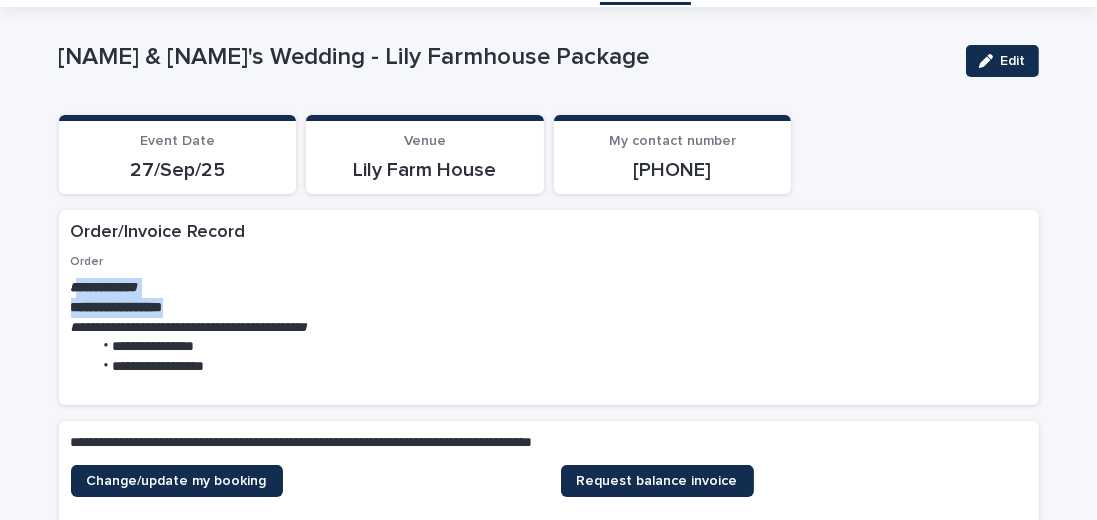 drag, startPoint x: 209, startPoint y: 301, endPoint x: 77, endPoint y: 295, distance: 132.13629 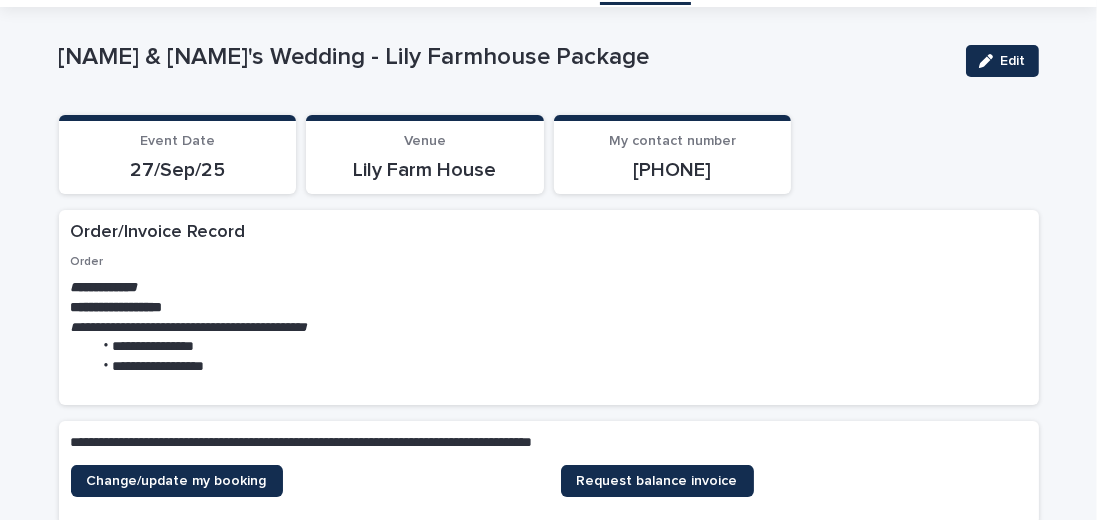 click on "**********" at bounding box center (549, 328) 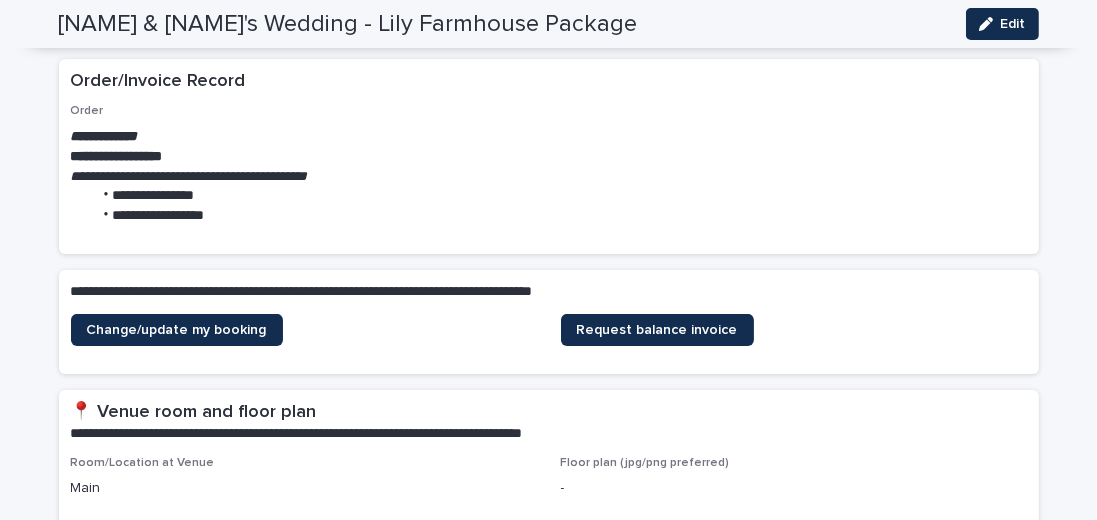 scroll, scrollTop: 171, scrollLeft: 0, axis: vertical 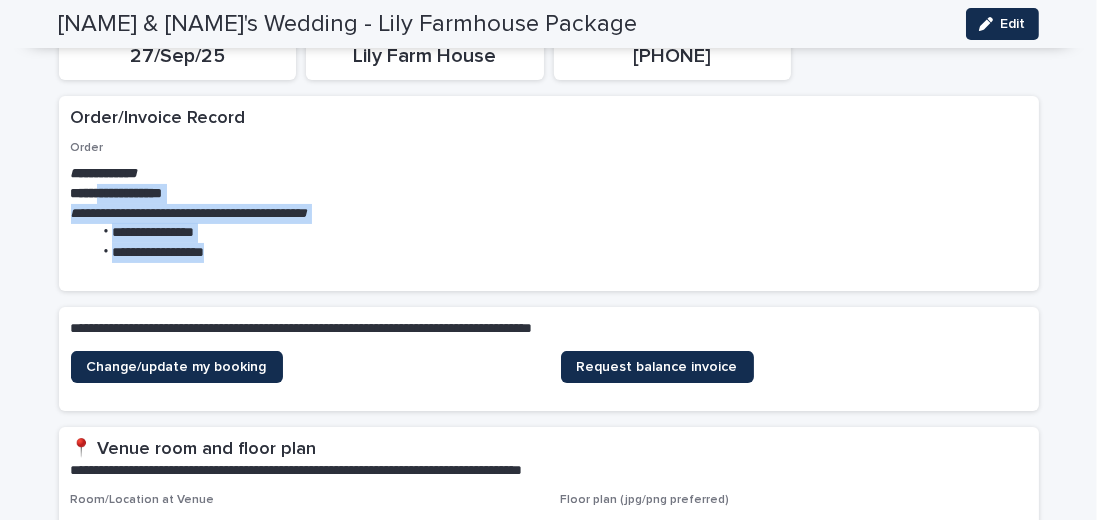 drag, startPoint x: 232, startPoint y: 256, endPoint x: 106, endPoint y: 193, distance: 140.87228 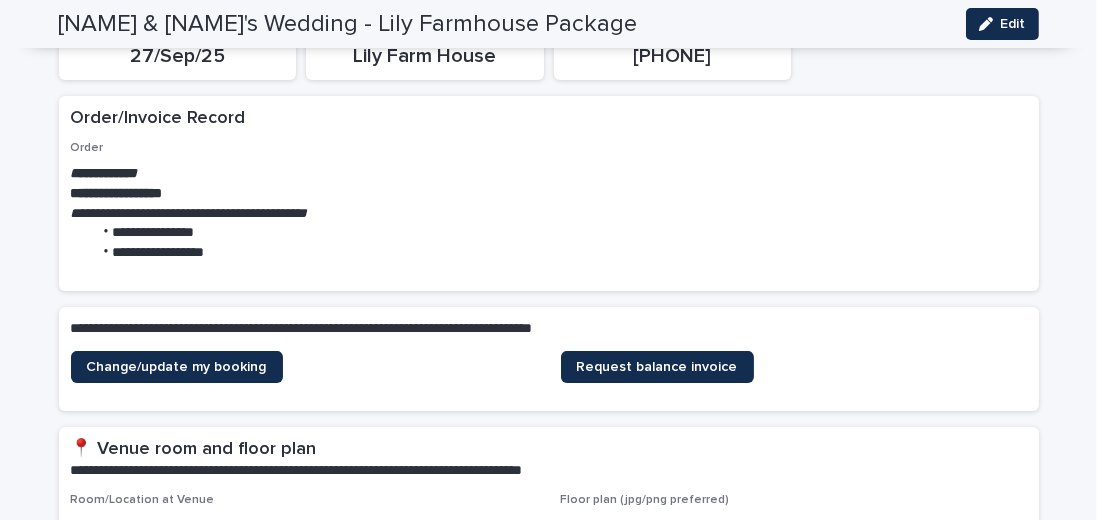 click on "**********" at bounding box center [549, 329] 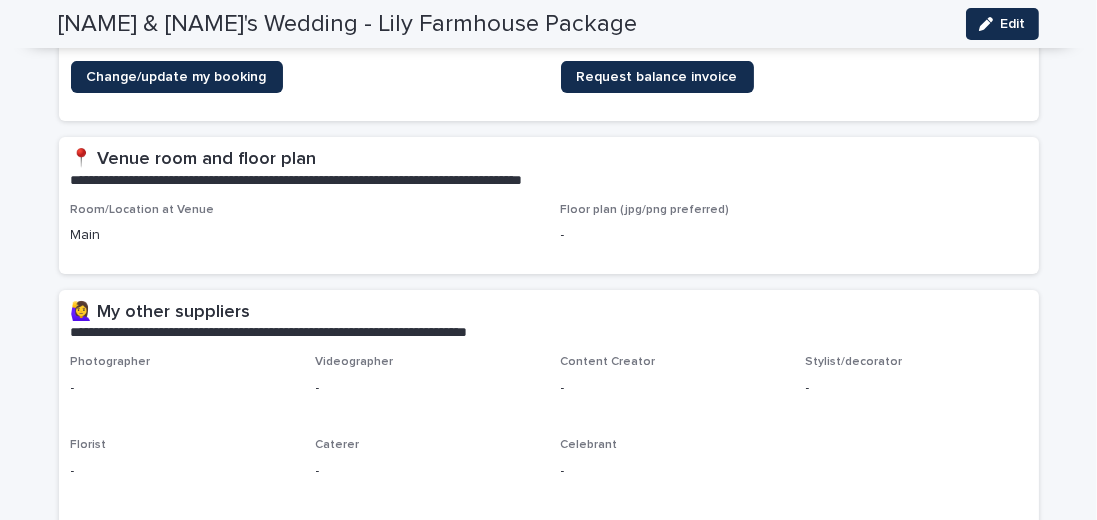 scroll, scrollTop: 457, scrollLeft: 0, axis: vertical 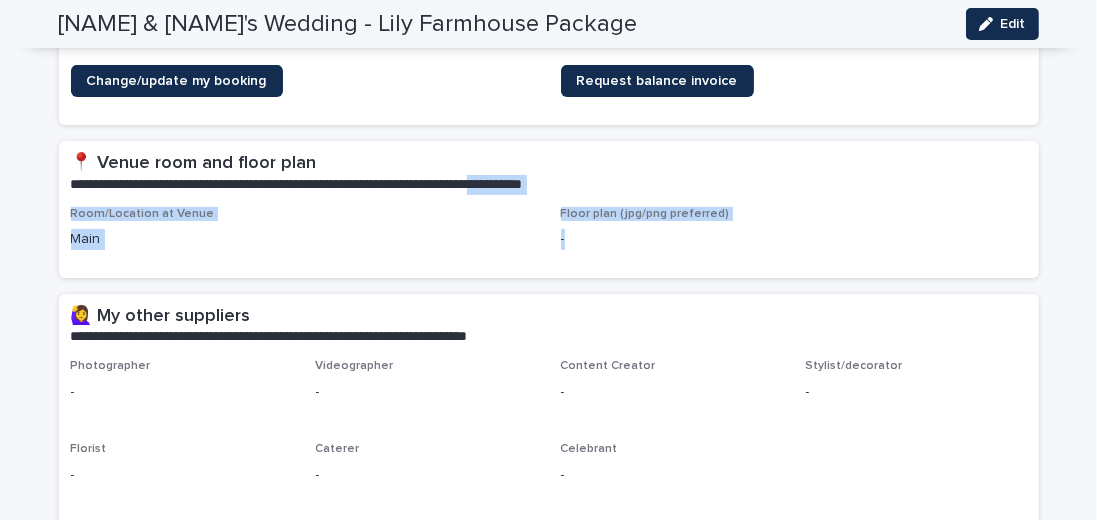 drag, startPoint x: 594, startPoint y: 246, endPoint x: 540, endPoint y: 204, distance: 68.41052 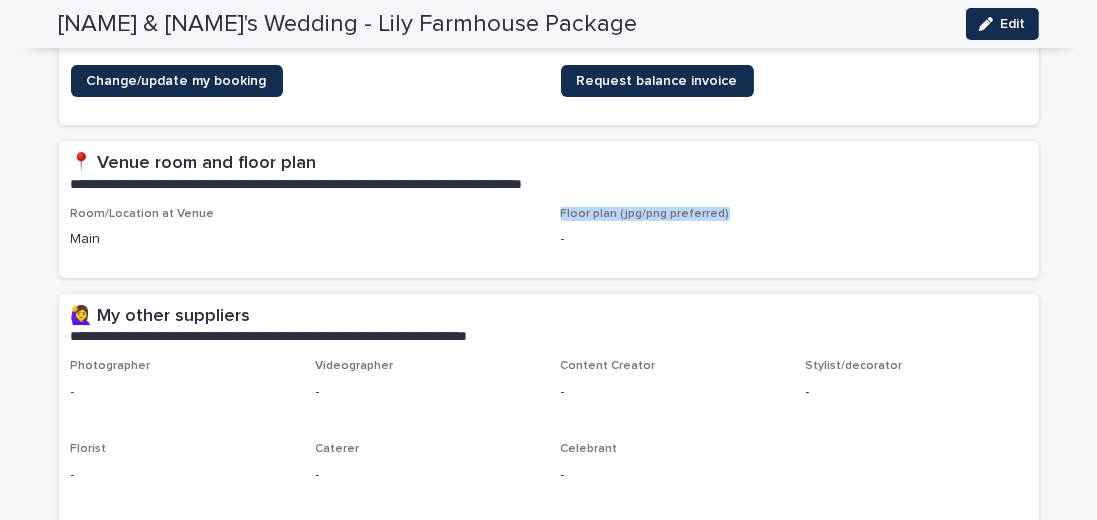 drag, startPoint x: 724, startPoint y: 213, endPoint x: 545, endPoint y: 207, distance: 179.10052 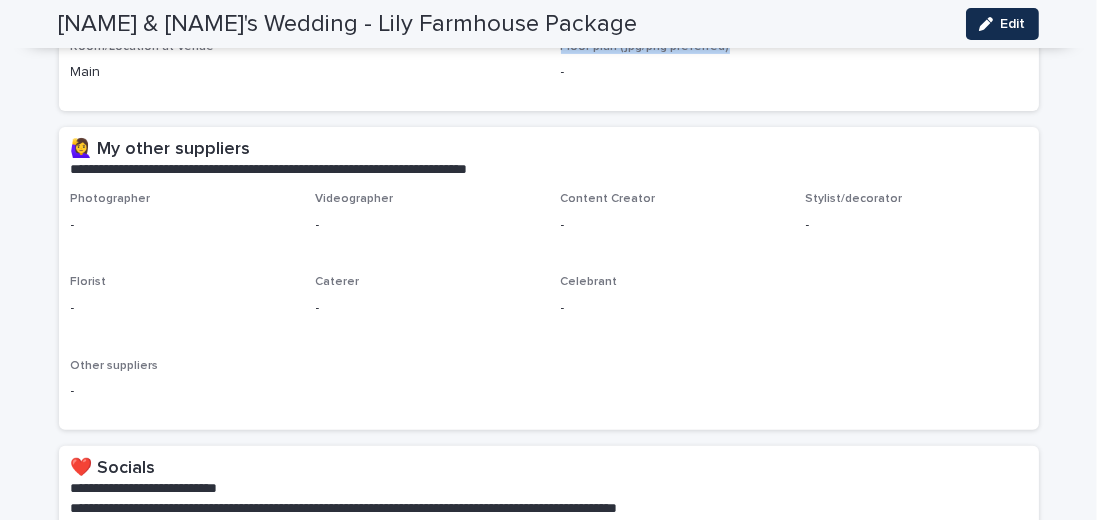 scroll, scrollTop: 628, scrollLeft: 0, axis: vertical 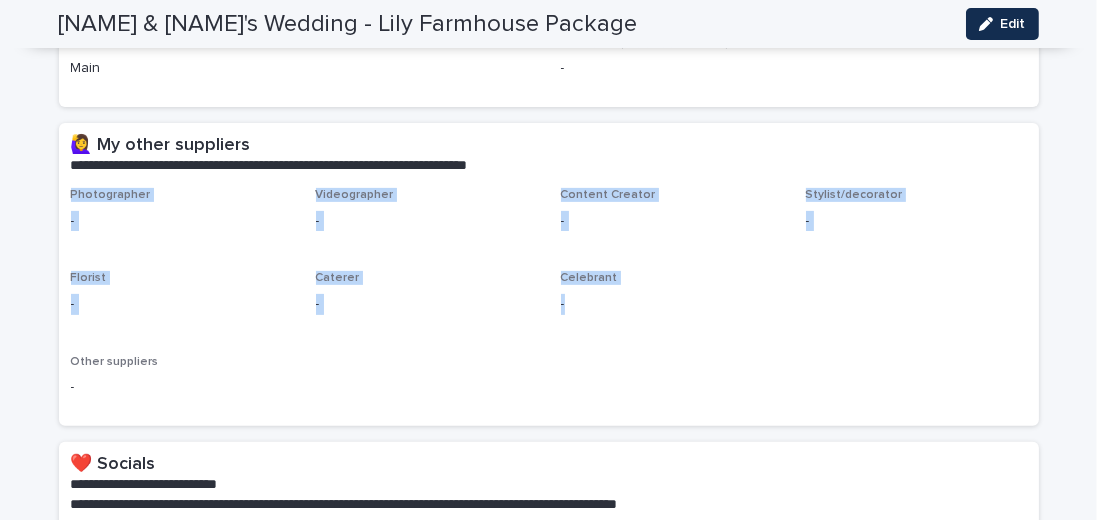 drag, startPoint x: 609, startPoint y: 289, endPoint x: 41, endPoint y: 198, distance: 575.2434 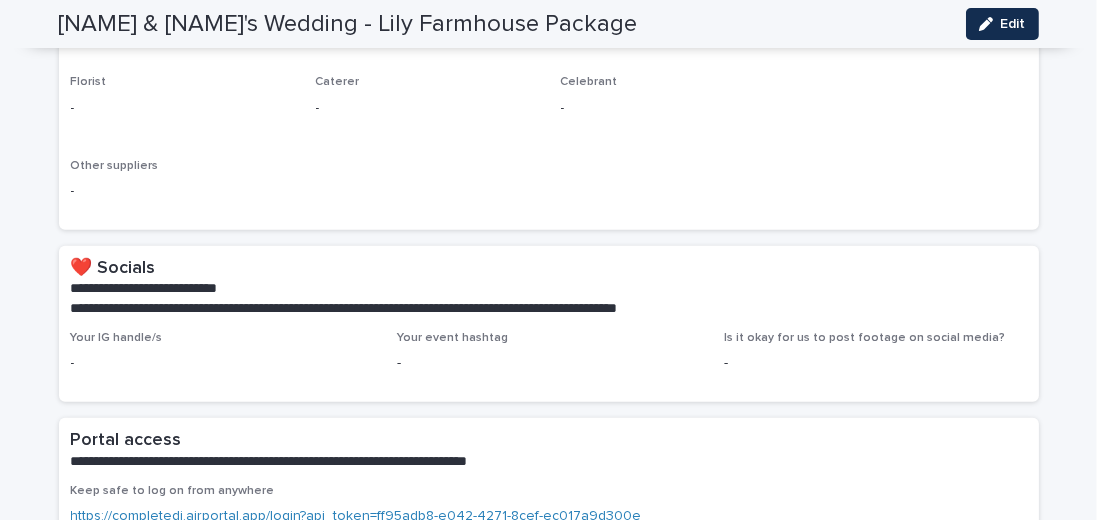 scroll, scrollTop: 857, scrollLeft: 0, axis: vertical 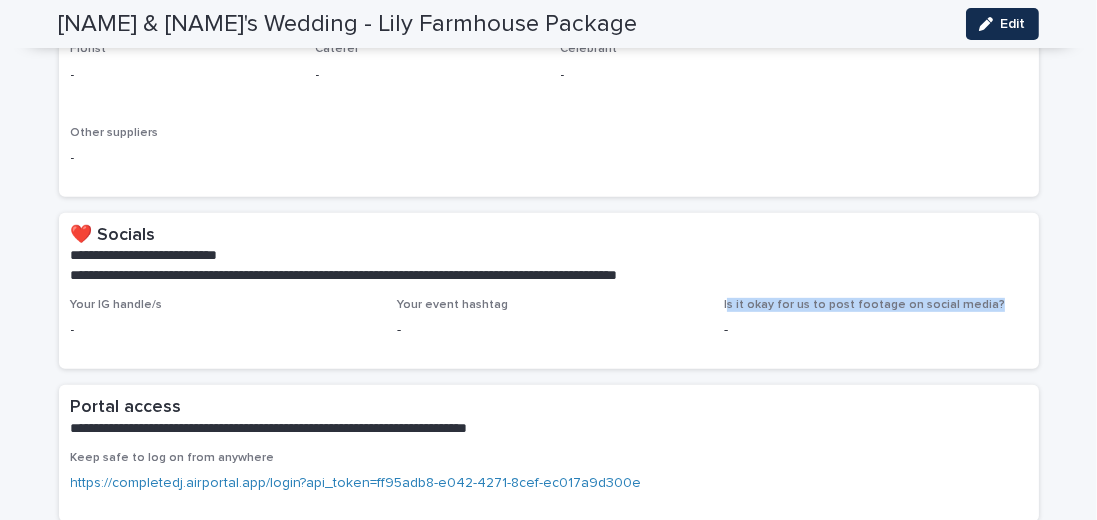 drag, startPoint x: 976, startPoint y: 303, endPoint x: 722, endPoint y: 314, distance: 254.23808 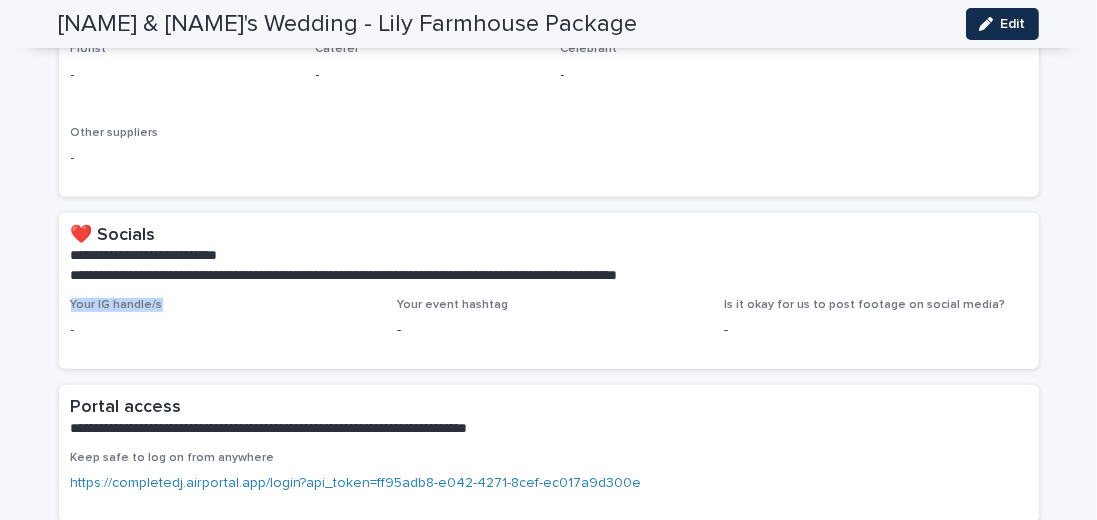 drag, startPoint x: 156, startPoint y: 300, endPoint x: 57, endPoint y: 315, distance: 100.12991 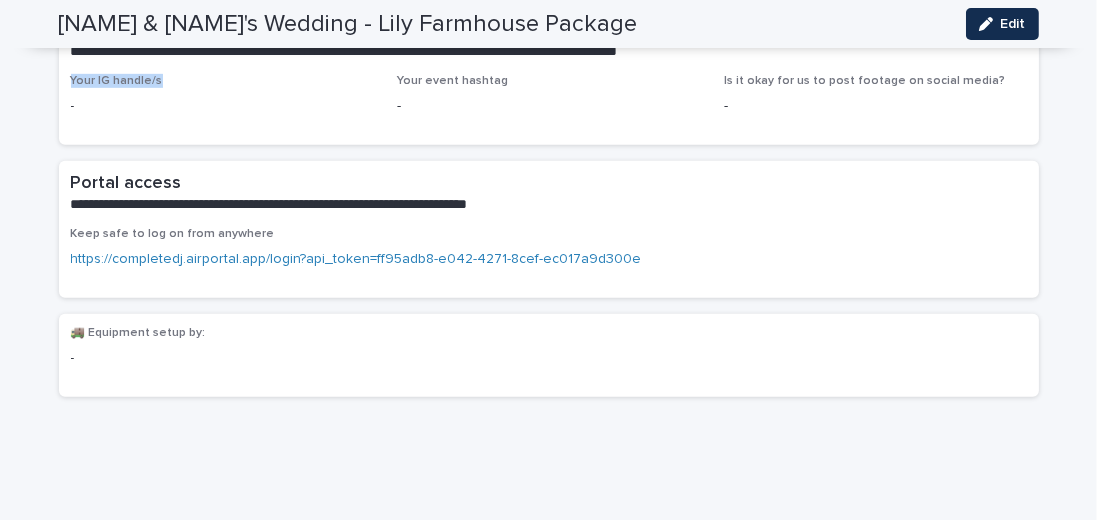 scroll, scrollTop: 1085, scrollLeft: 0, axis: vertical 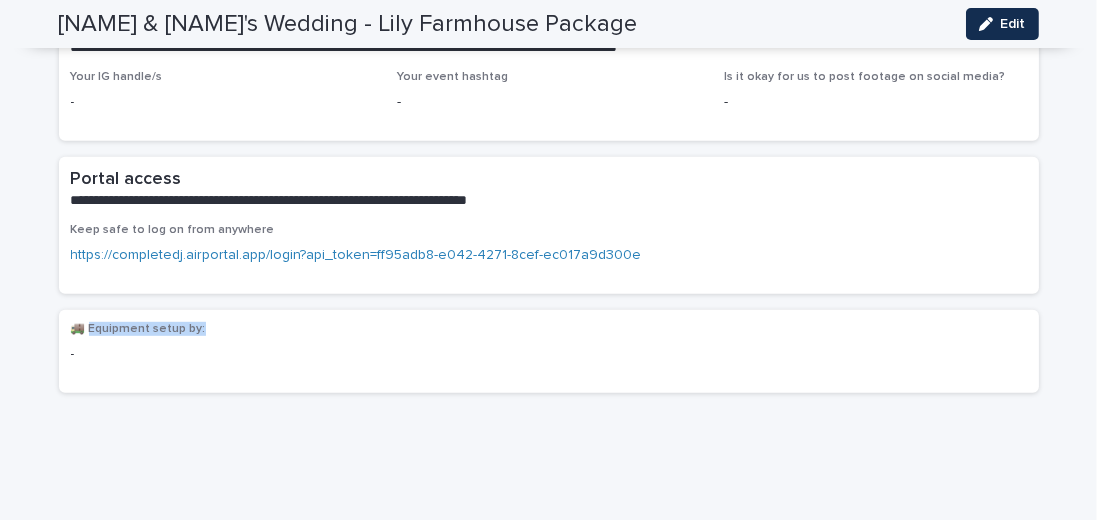 drag, startPoint x: 206, startPoint y: 327, endPoint x: 88, endPoint y: 331, distance: 118.06778 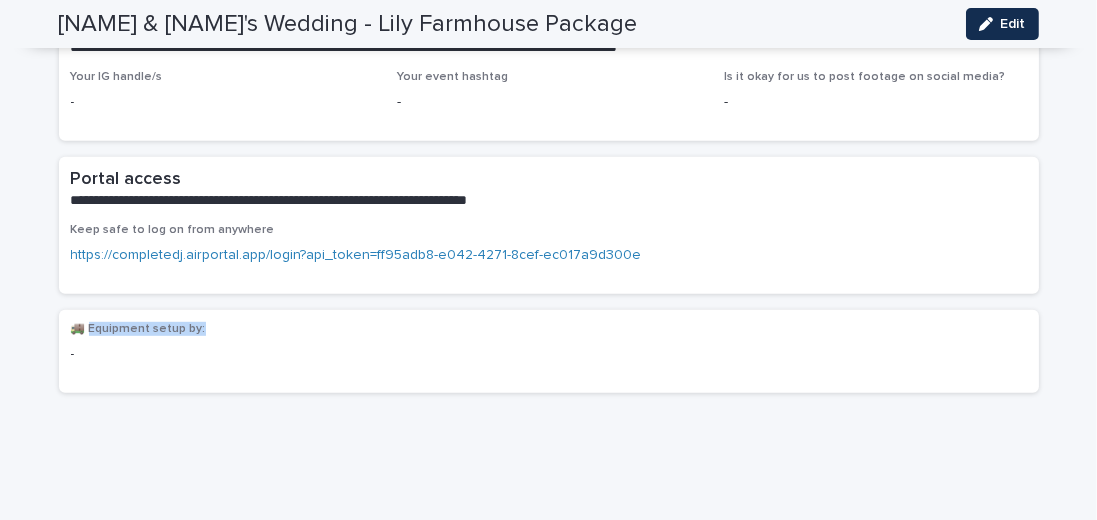 click on "🚚 Equipment setup by:" at bounding box center (222, 329) 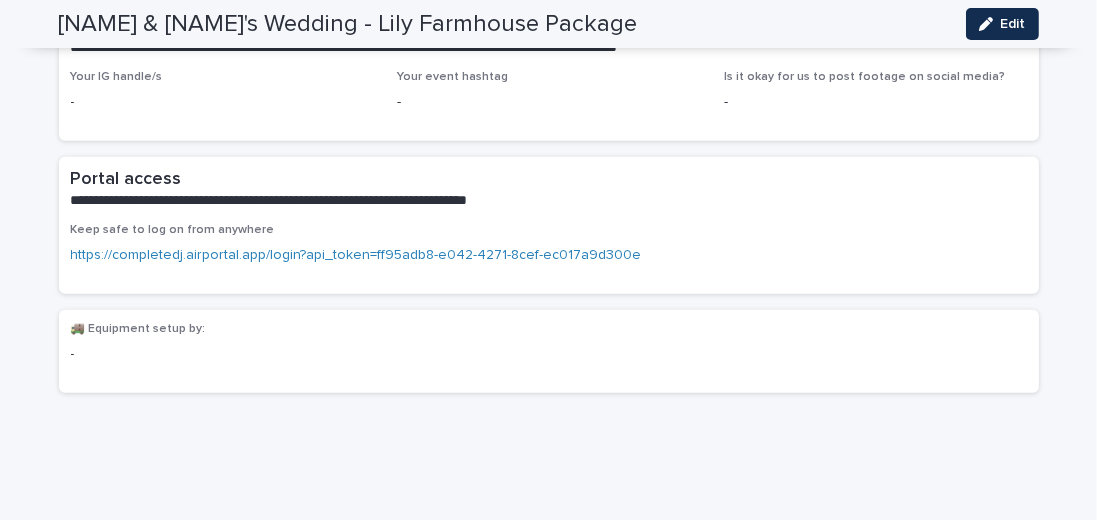 click on "-" at bounding box center [222, 354] 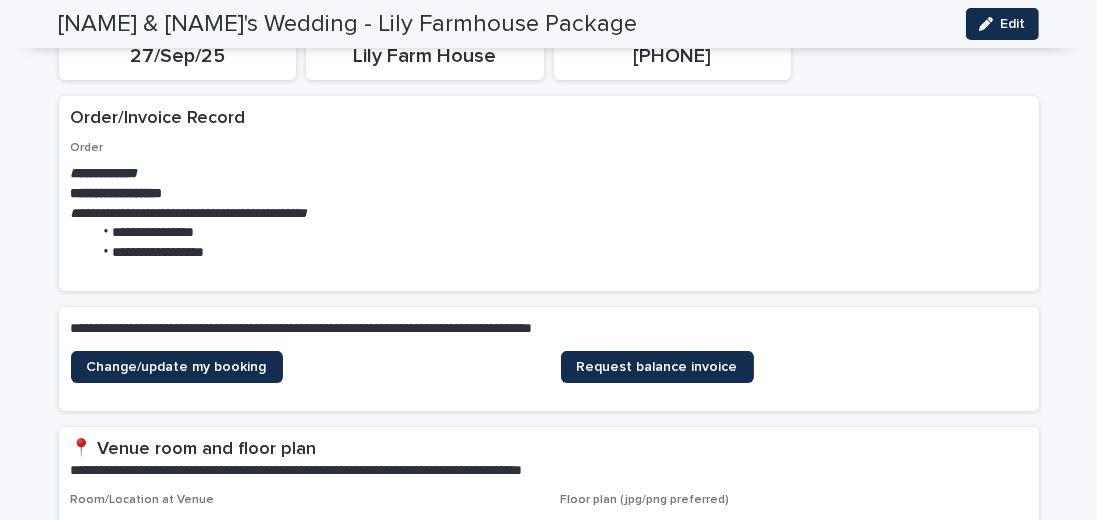 scroll, scrollTop: 0, scrollLeft: 0, axis: both 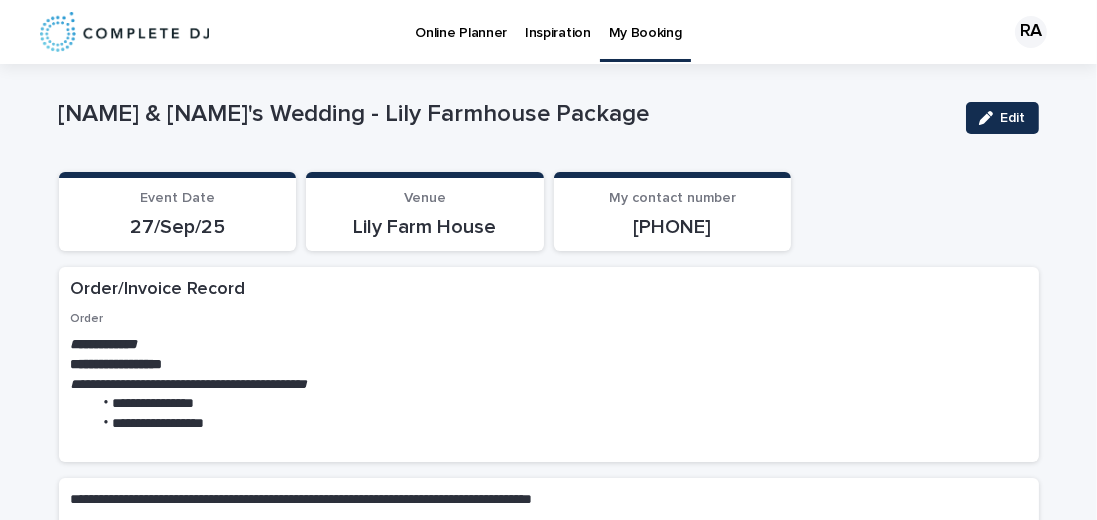 click on "Online Planner" at bounding box center [461, 21] 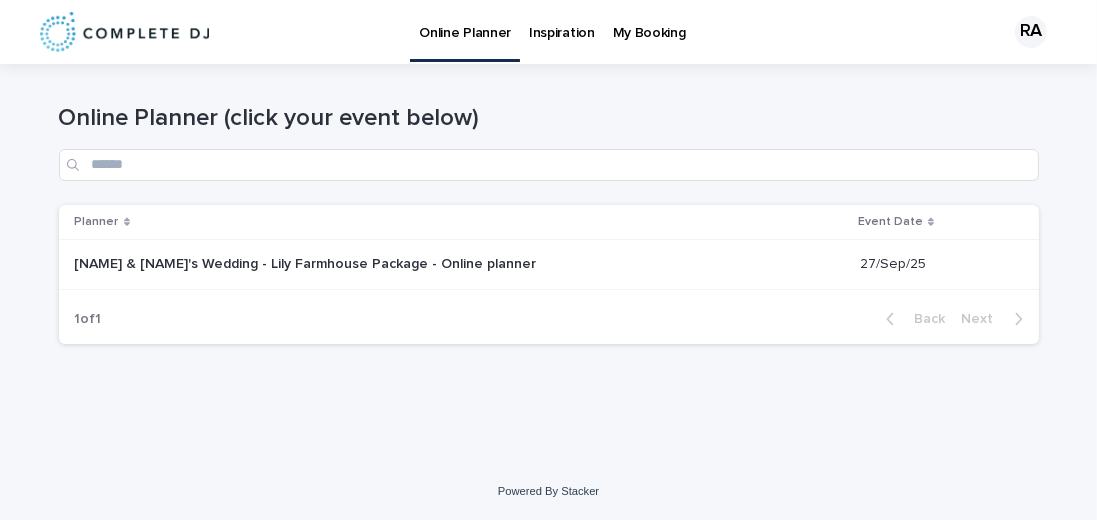 click on "[NAME] & [NAME] wedding - Lily Farmhouse Package  - Online planner [NAME] & [NAME] wedding - Lily Farmhouse Package  - Online planner" at bounding box center [459, 264] 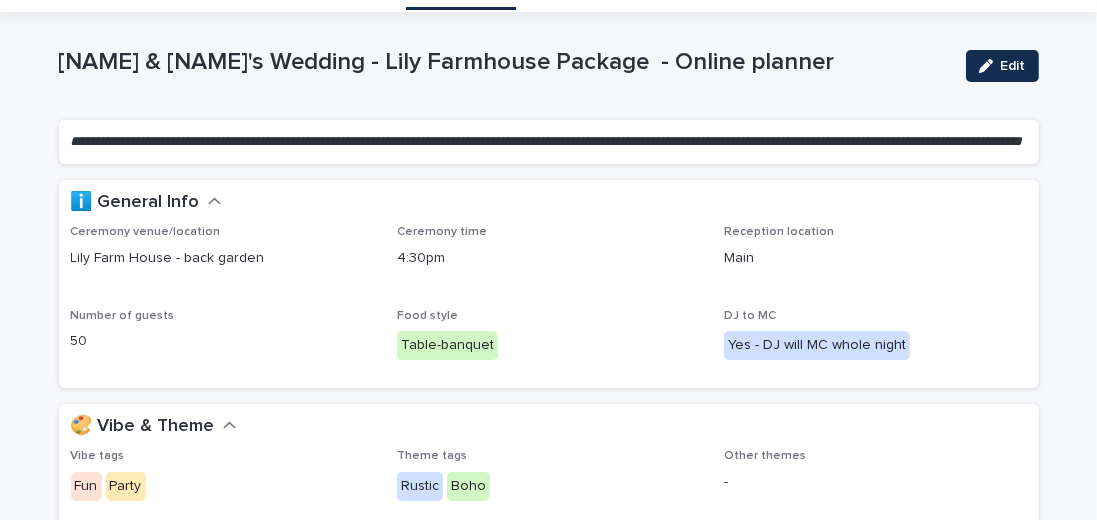 scroll, scrollTop: 57, scrollLeft: 0, axis: vertical 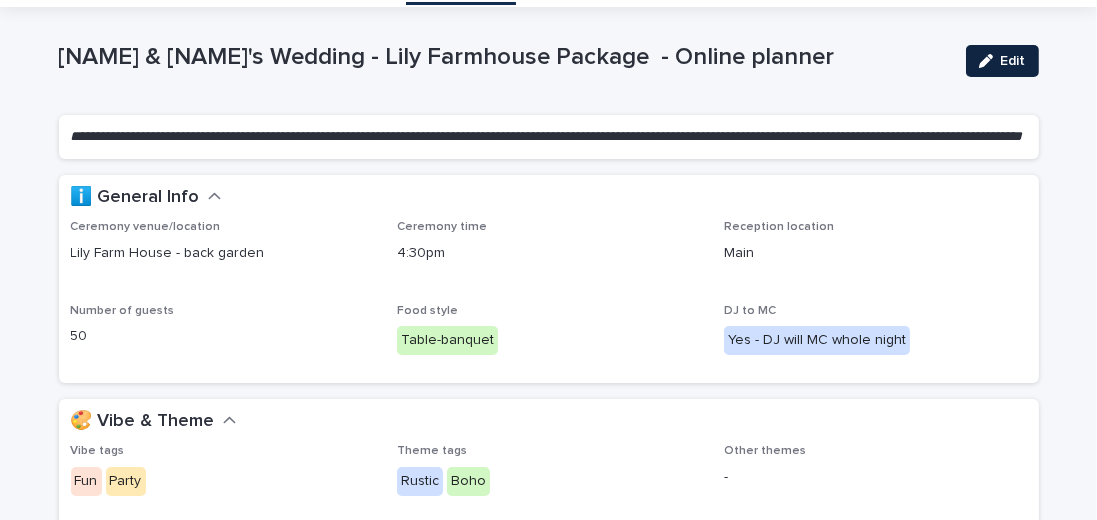 click on "Edit" at bounding box center [1013, 61] 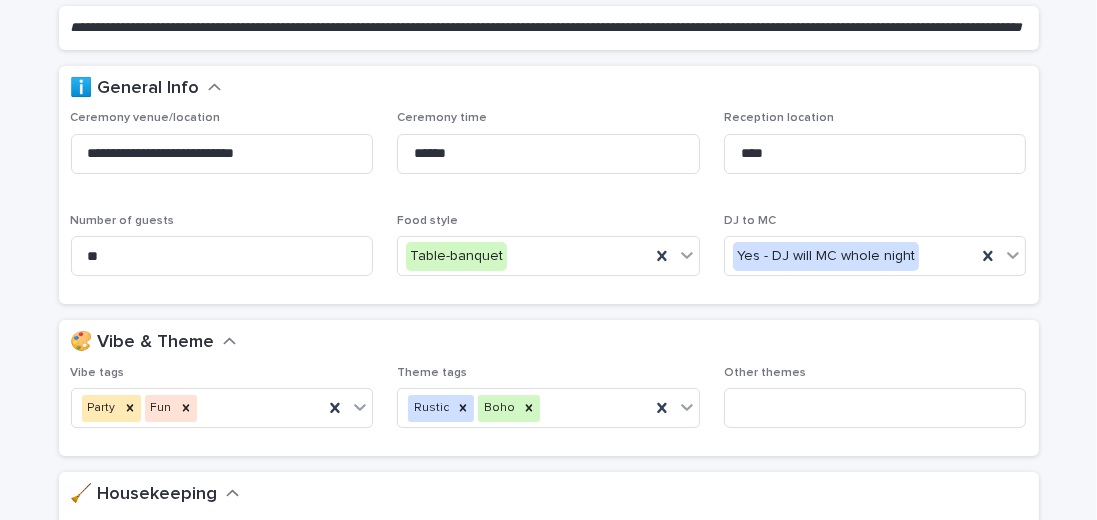 scroll, scrollTop: 171, scrollLeft: 0, axis: vertical 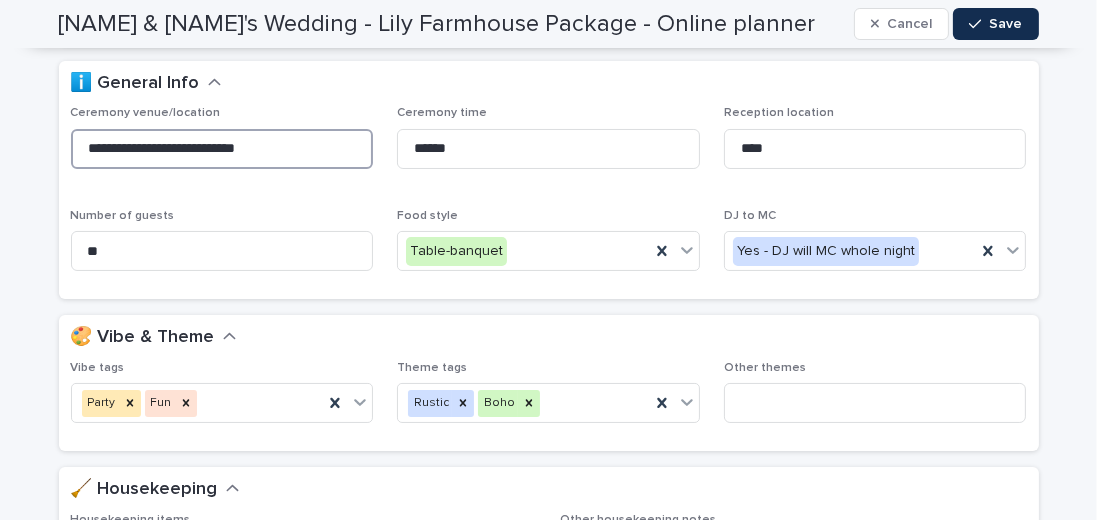 click on "**********" at bounding box center (222, 149) 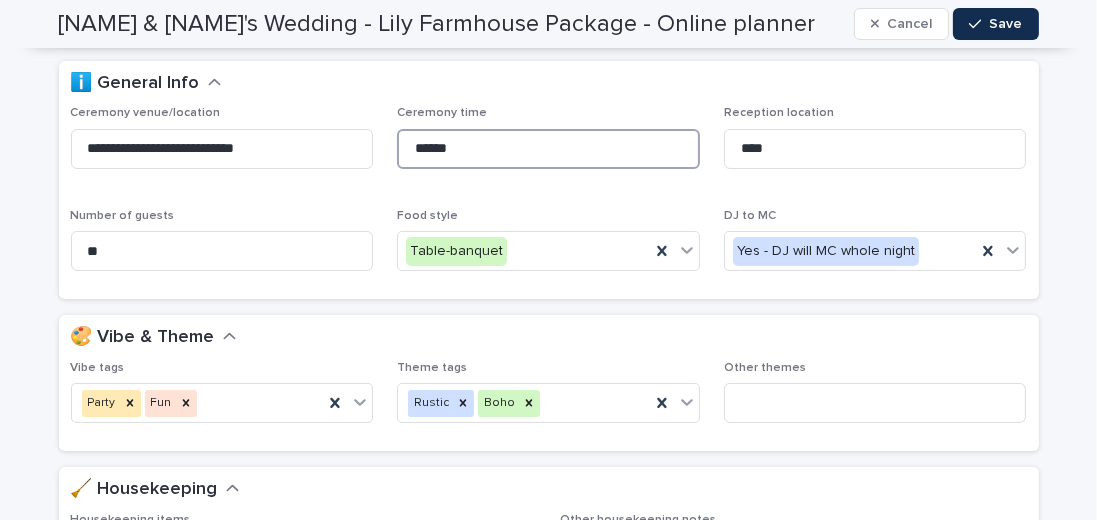 click on "******" at bounding box center [548, 149] 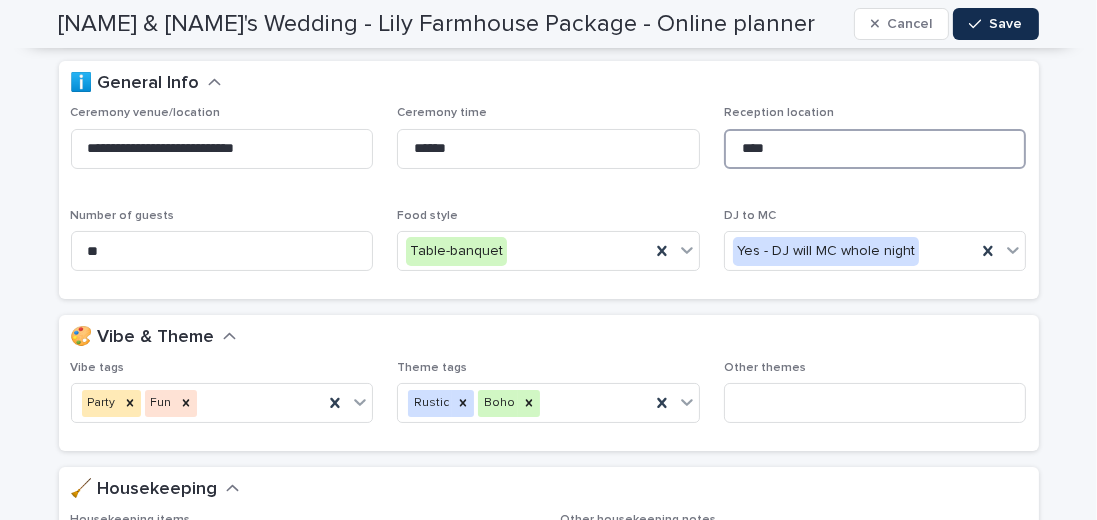 click on "****" at bounding box center [875, 149] 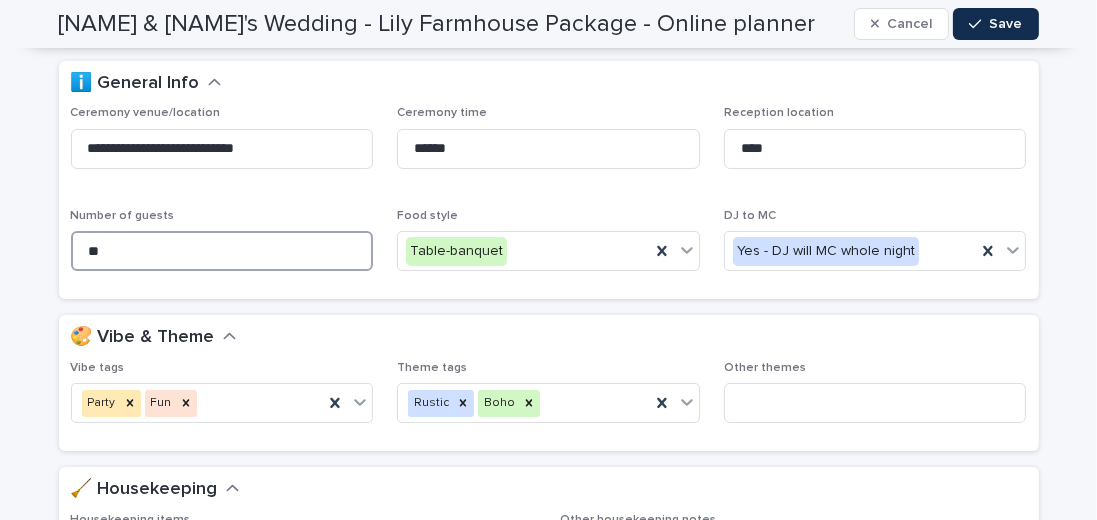 click on "**" at bounding box center [222, 251] 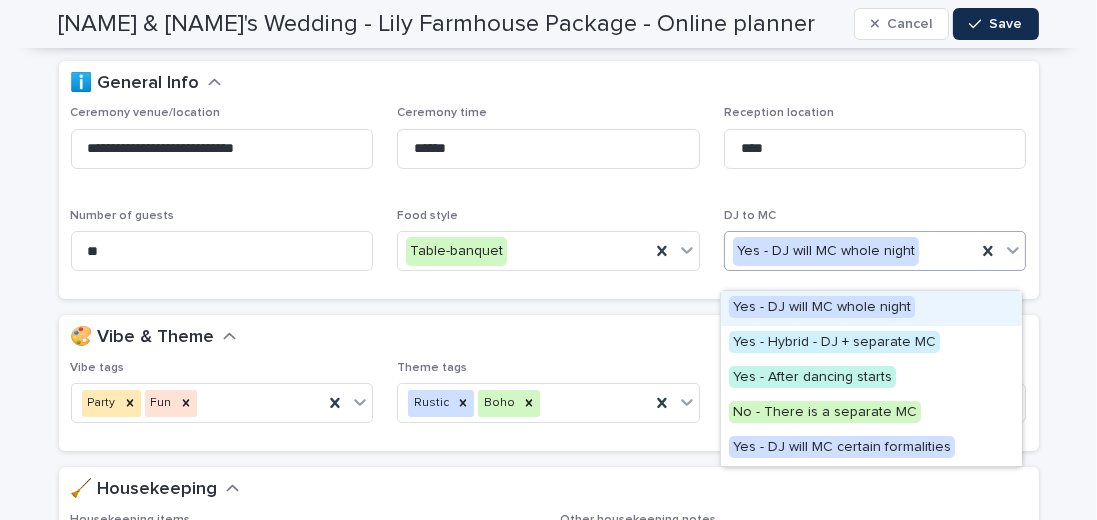 click on "Yes - DJ will MC whole night" at bounding box center (851, 251) 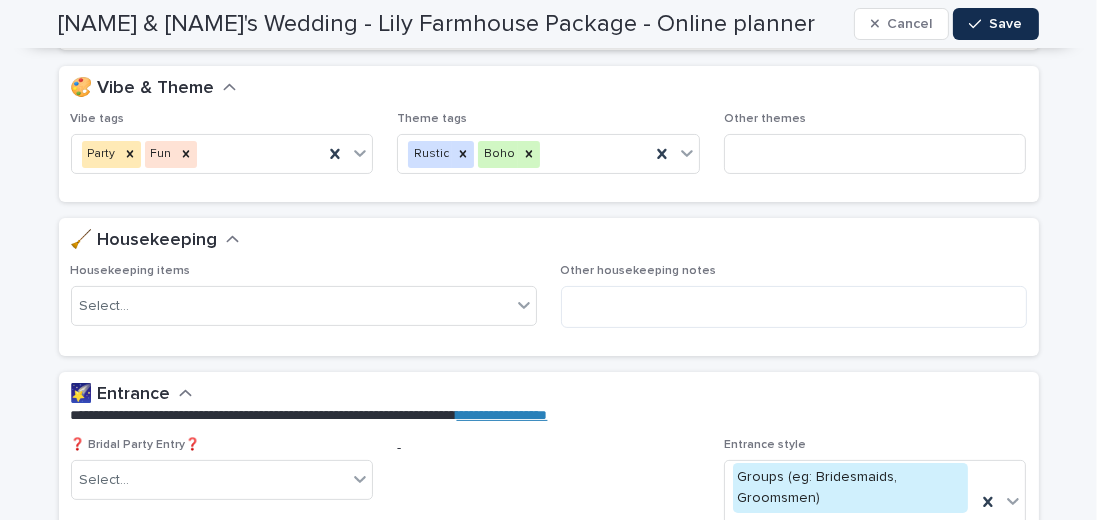 scroll, scrollTop: 457, scrollLeft: 0, axis: vertical 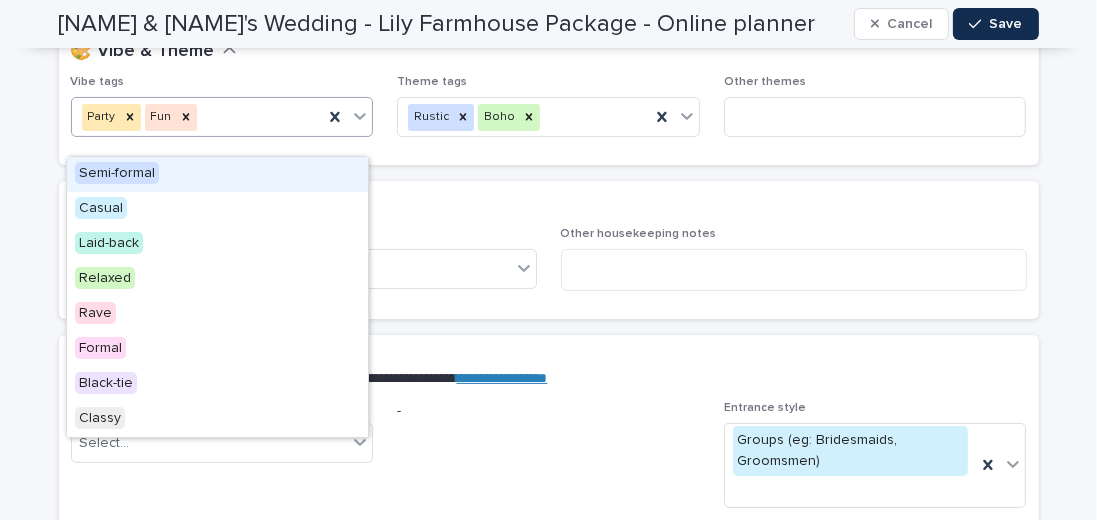 click 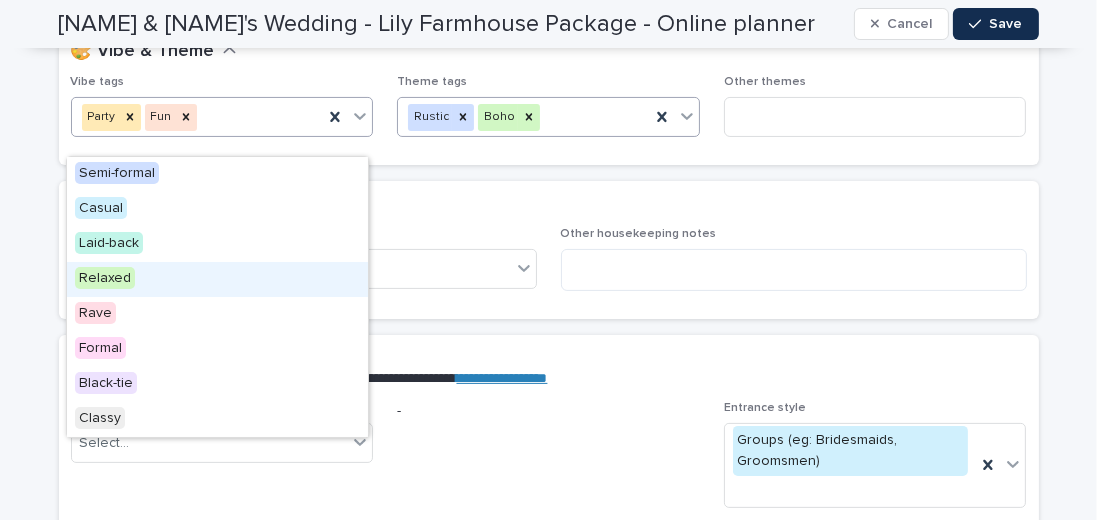 click 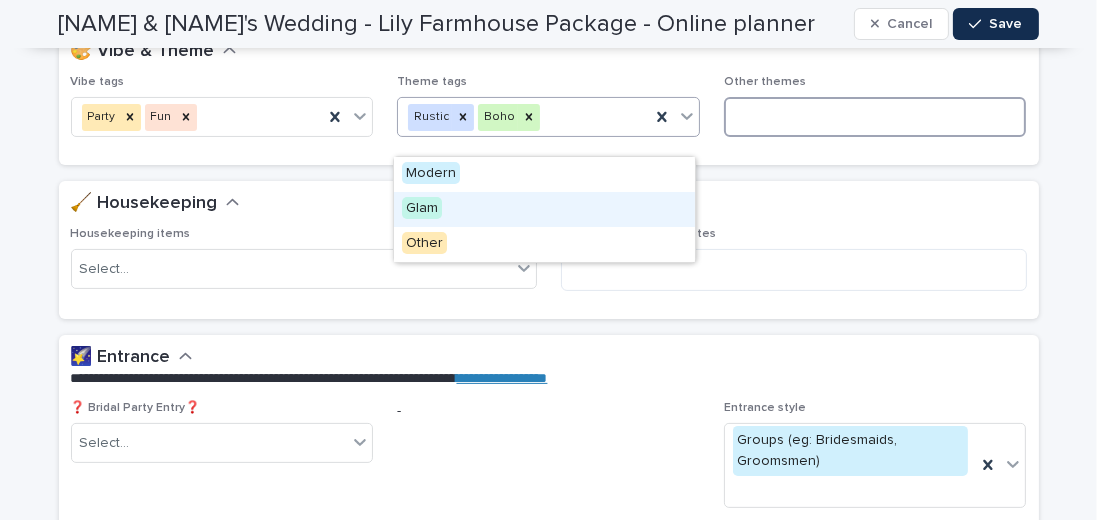 click at bounding box center [875, 117] 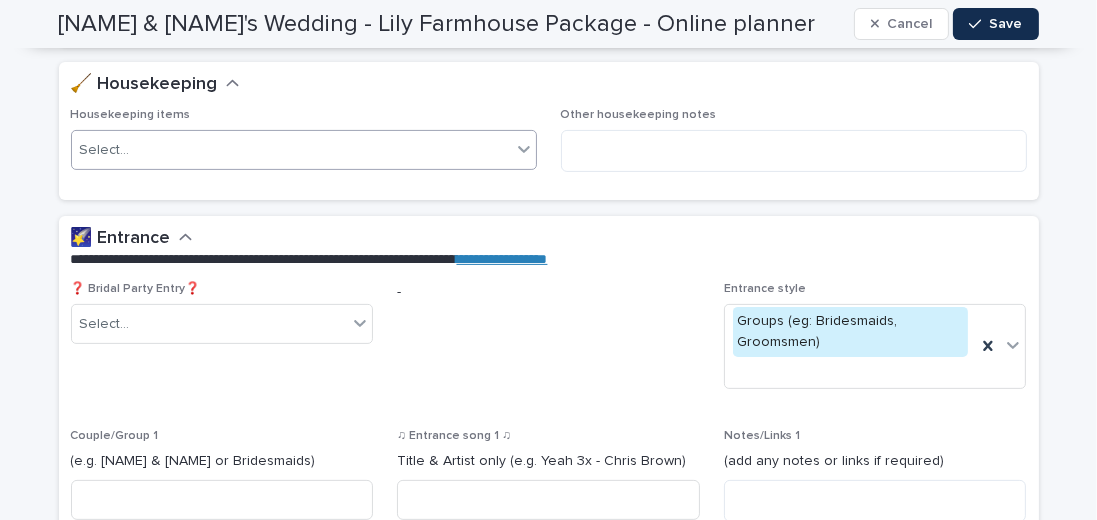 scroll, scrollTop: 571, scrollLeft: 0, axis: vertical 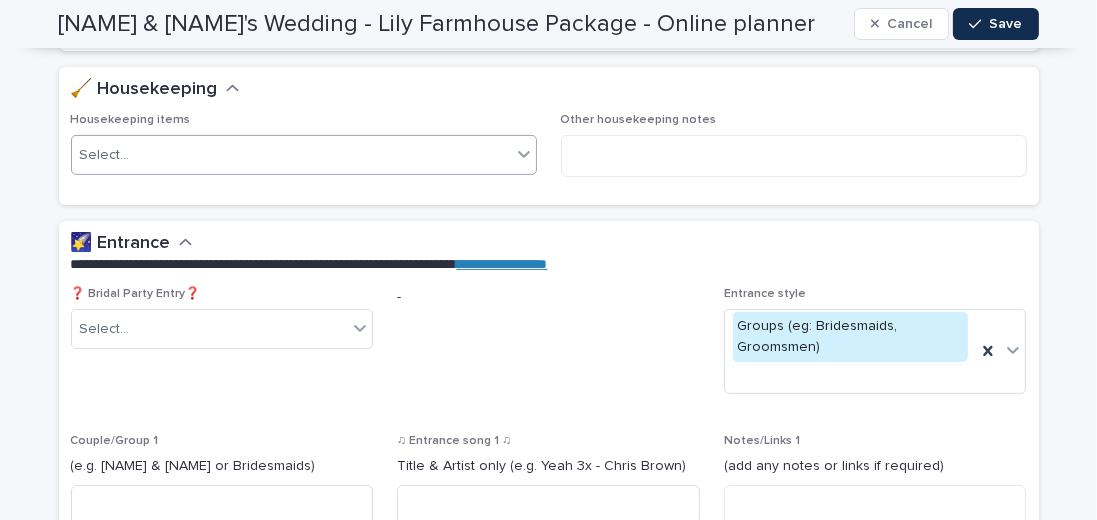 click 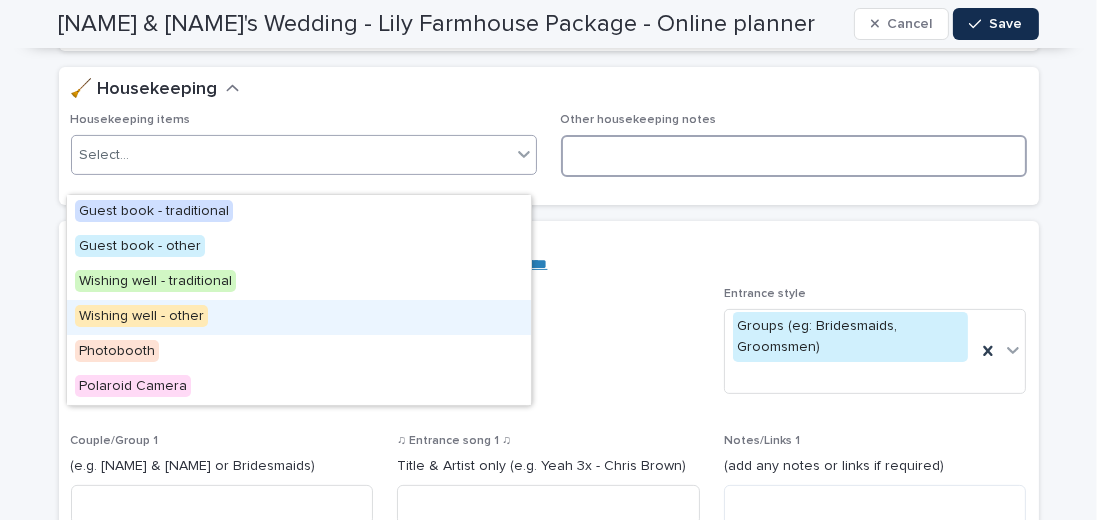 click at bounding box center (794, 156) 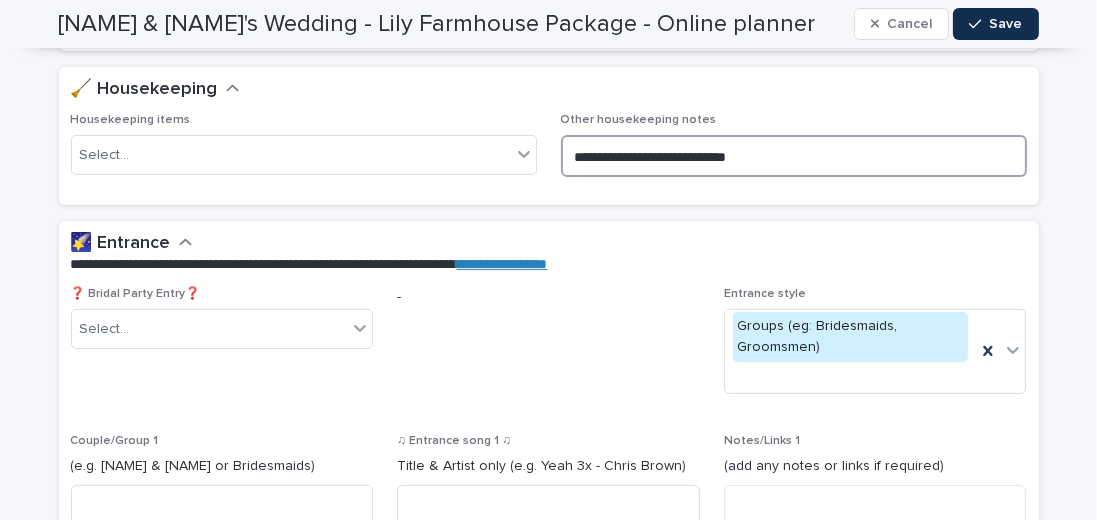 type on "**********" 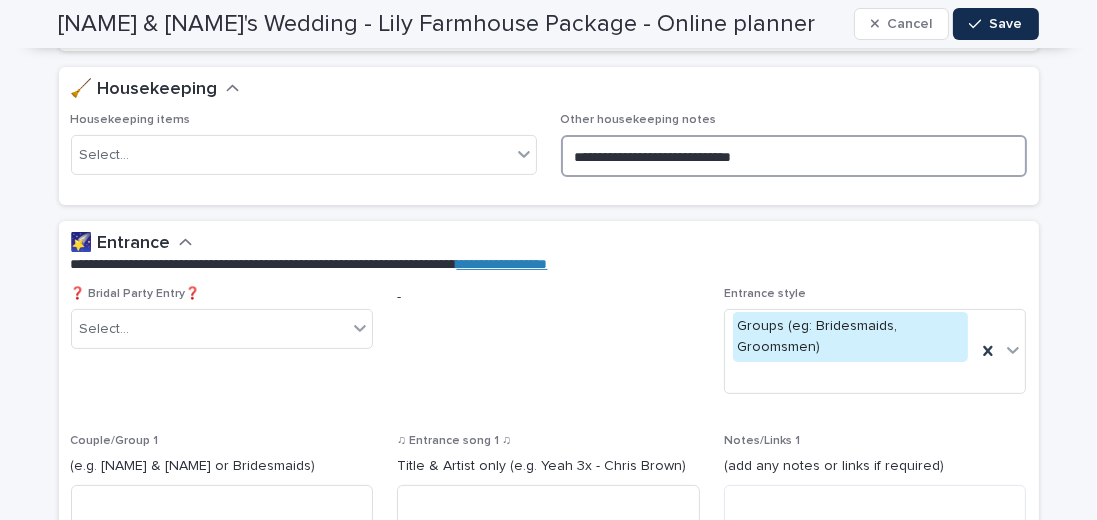 drag, startPoint x: 770, startPoint y: 178, endPoint x: 565, endPoint y: 176, distance: 205.00975 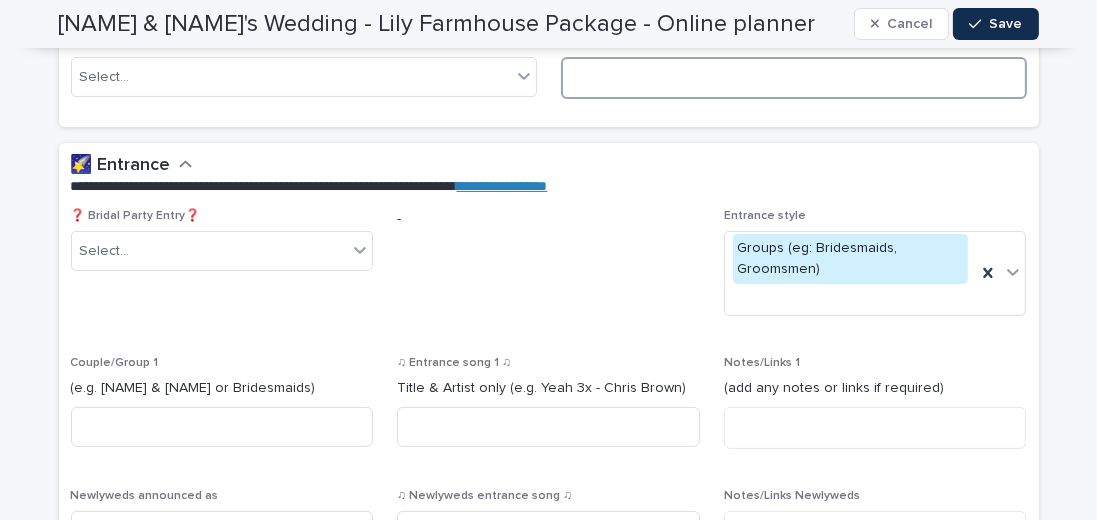 scroll, scrollTop: 685, scrollLeft: 0, axis: vertical 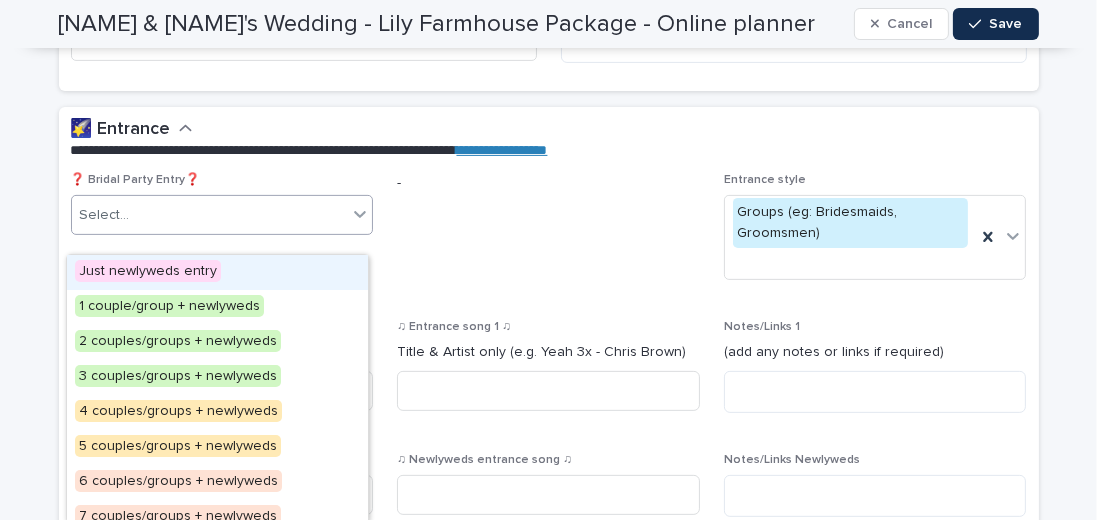 click on "Select..." at bounding box center (210, 215) 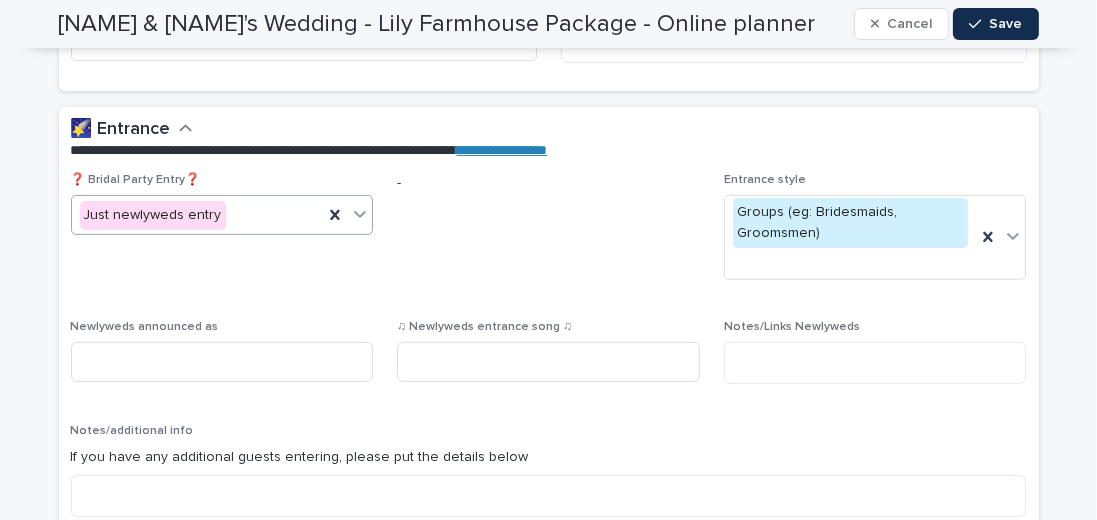scroll, scrollTop: 742, scrollLeft: 0, axis: vertical 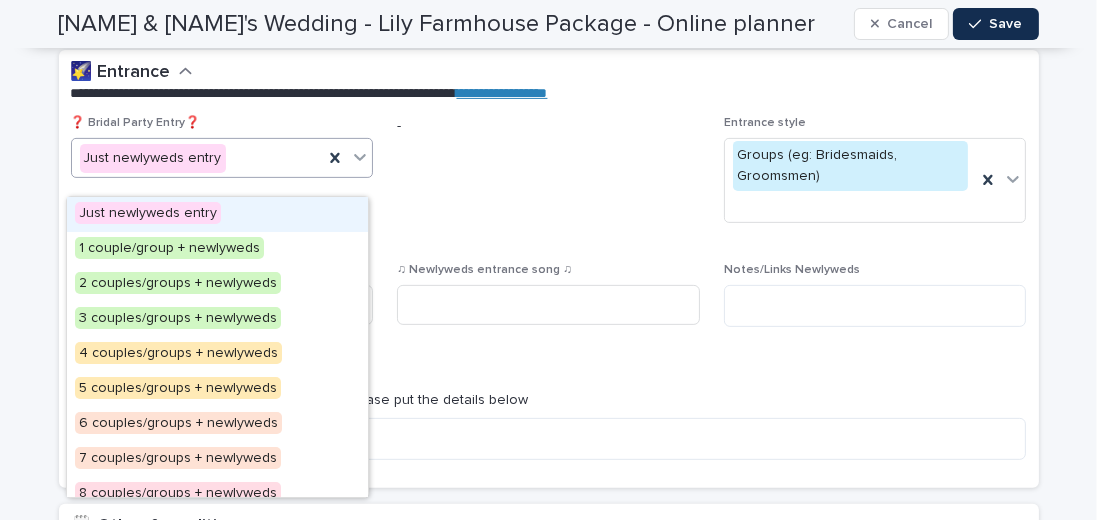 click 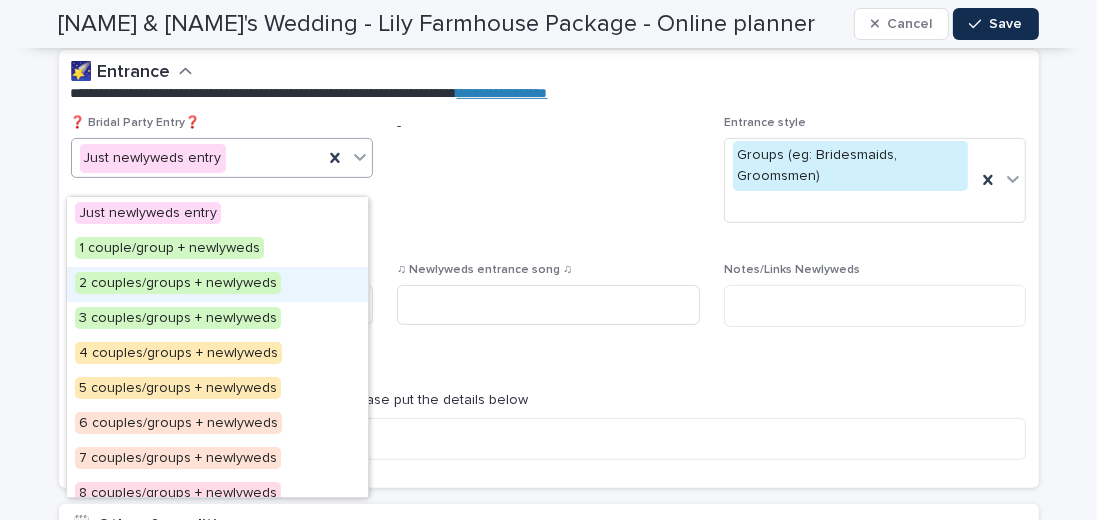 click on "2 couples/groups + newlyweds" at bounding box center (178, 283) 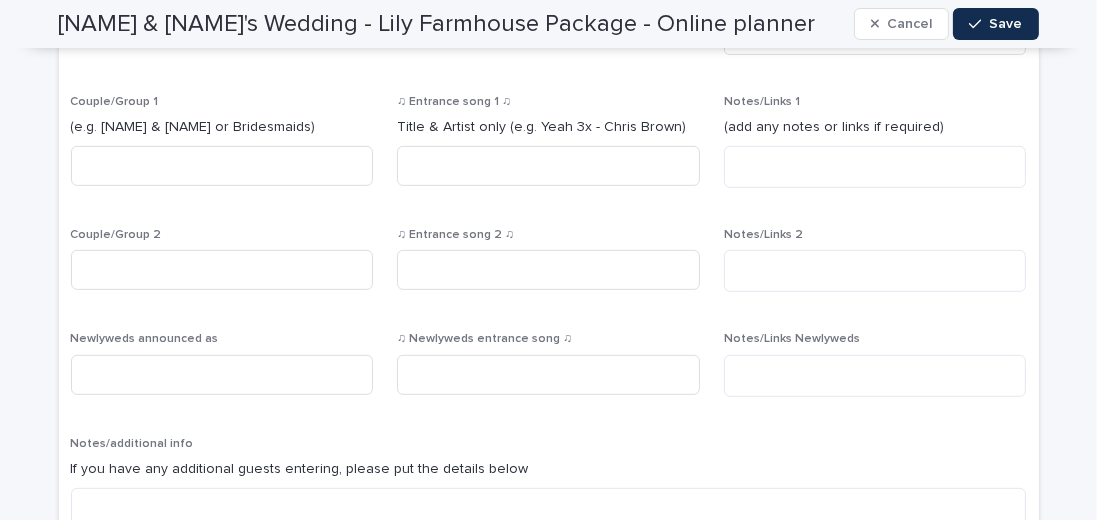 scroll, scrollTop: 914, scrollLeft: 0, axis: vertical 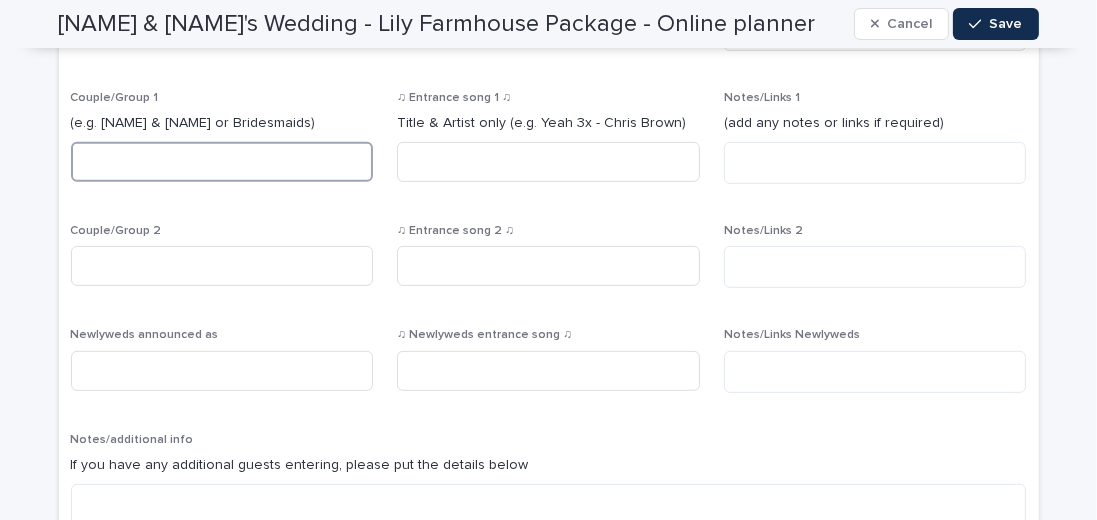 click at bounding box center [222, 162] 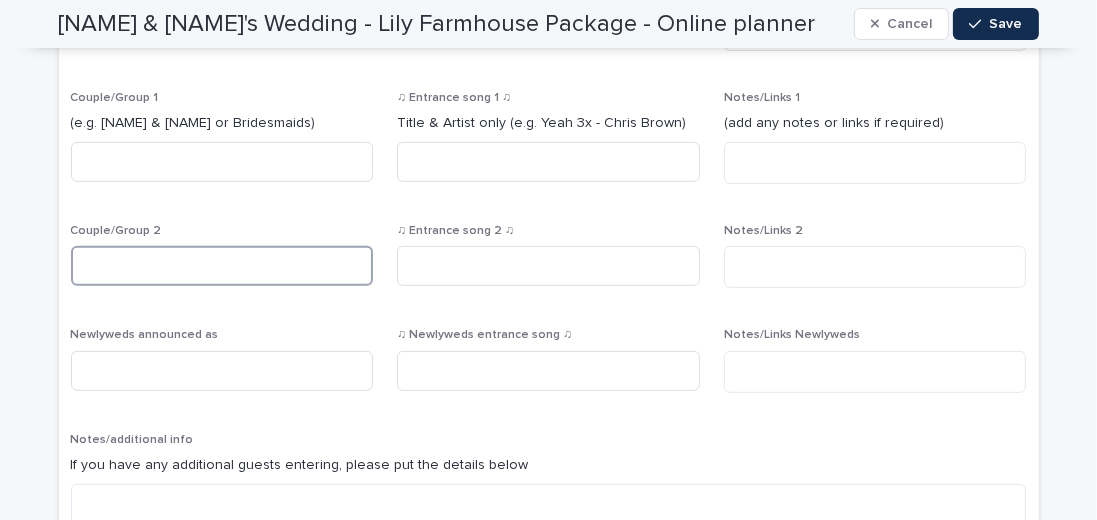 click at bounding box center [222, 266] 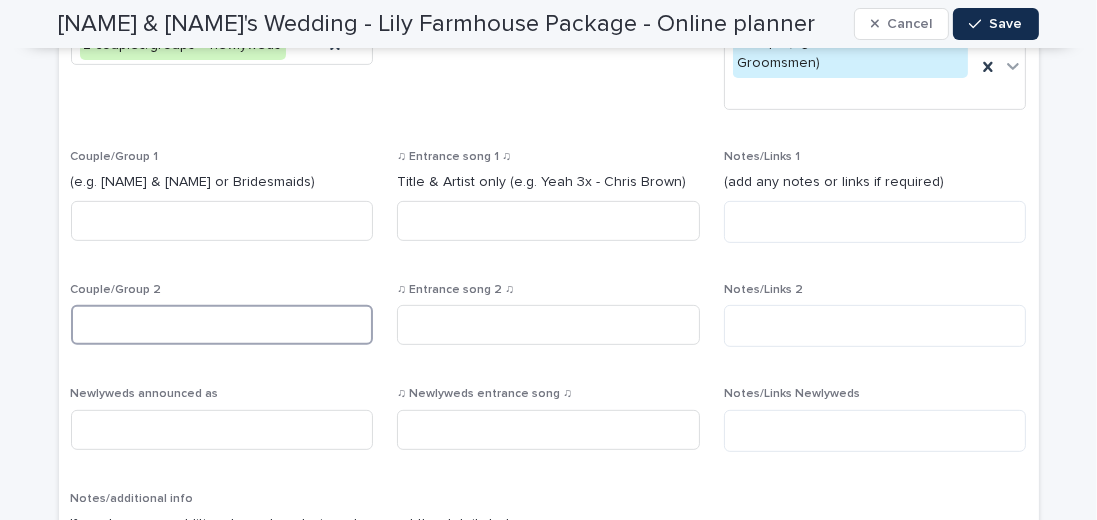 scroll, scrollTop: 800, scrollLeft: 0, axis: vertical 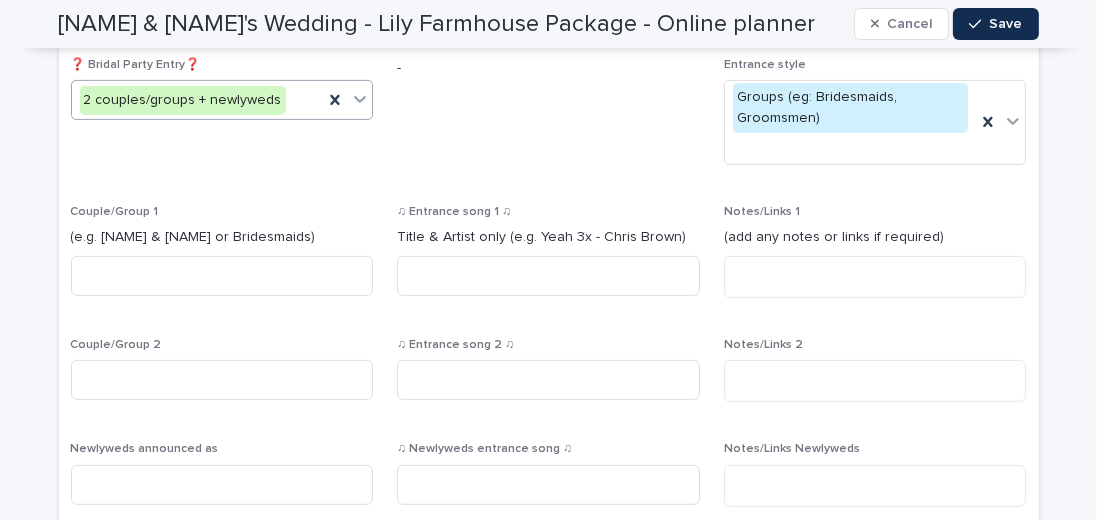 click 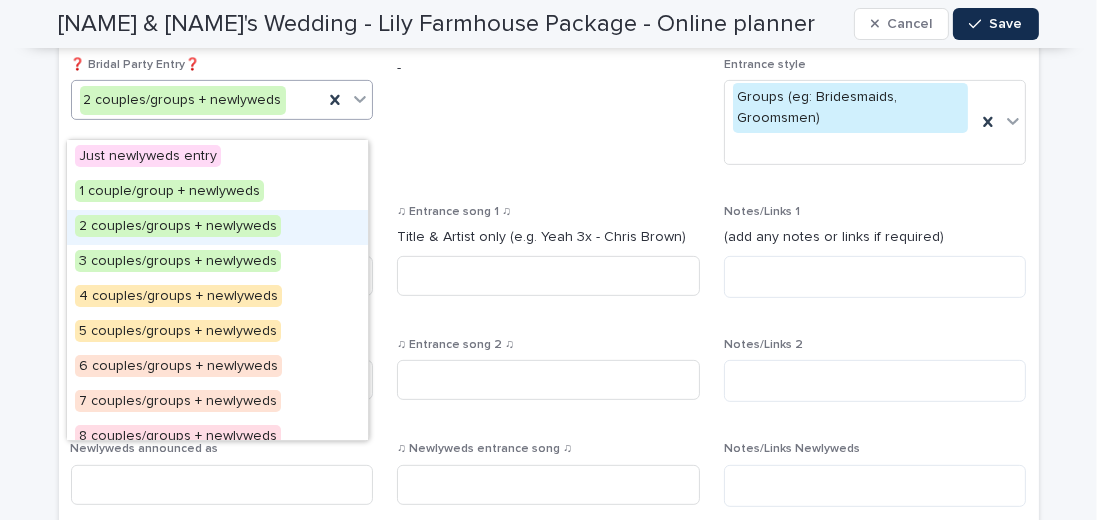 click on "2 couples/groups + newlyweds" at bounding box center (178, 226) 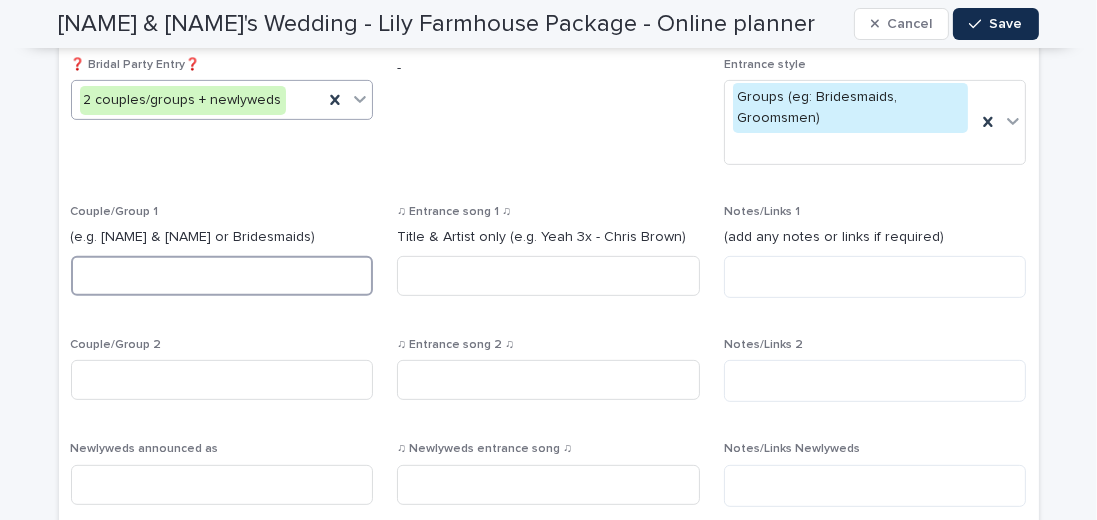 click at bounding box center [222, 276] 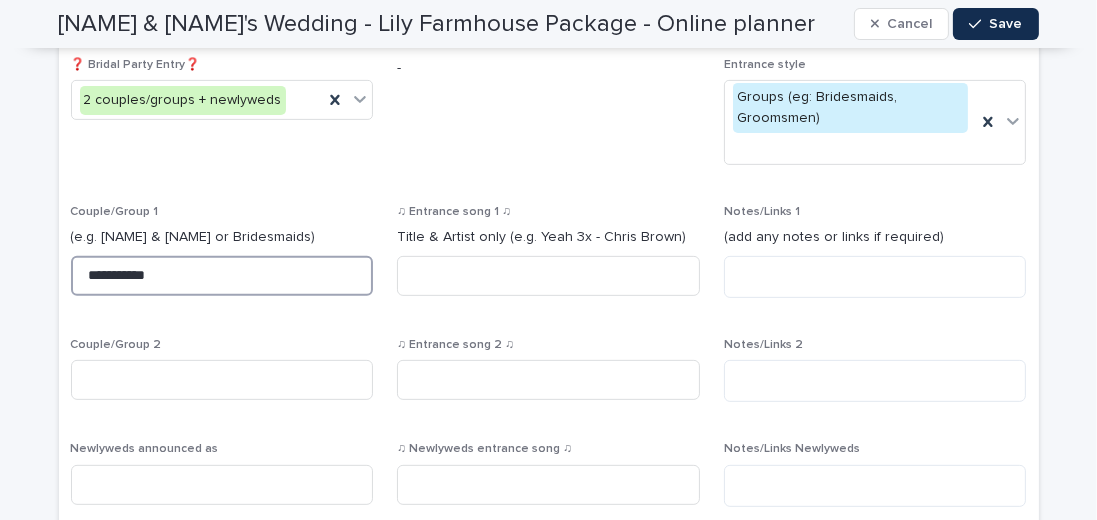 type on "**********" 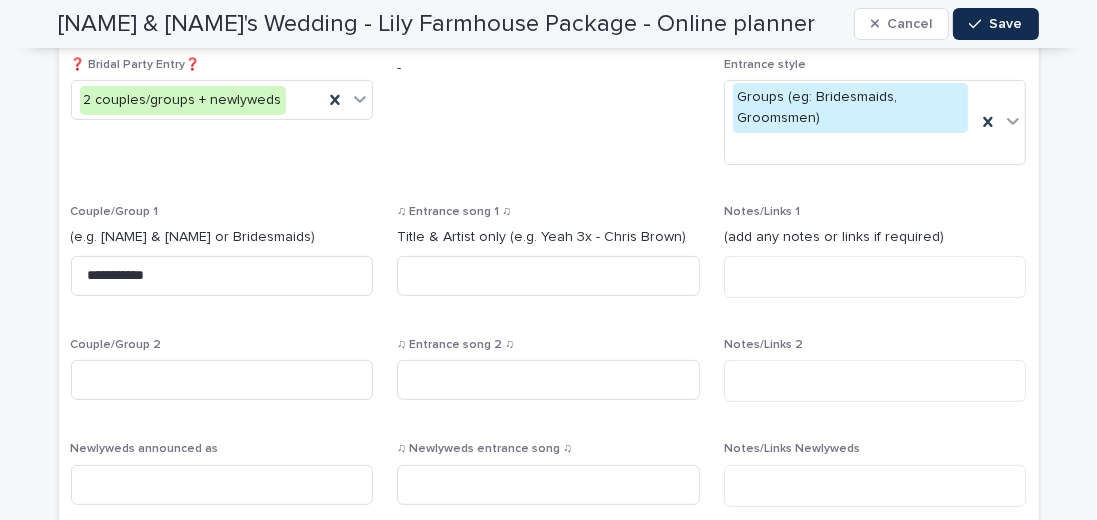 click on "Couple/Group 2" at bounding box center (222, 377) 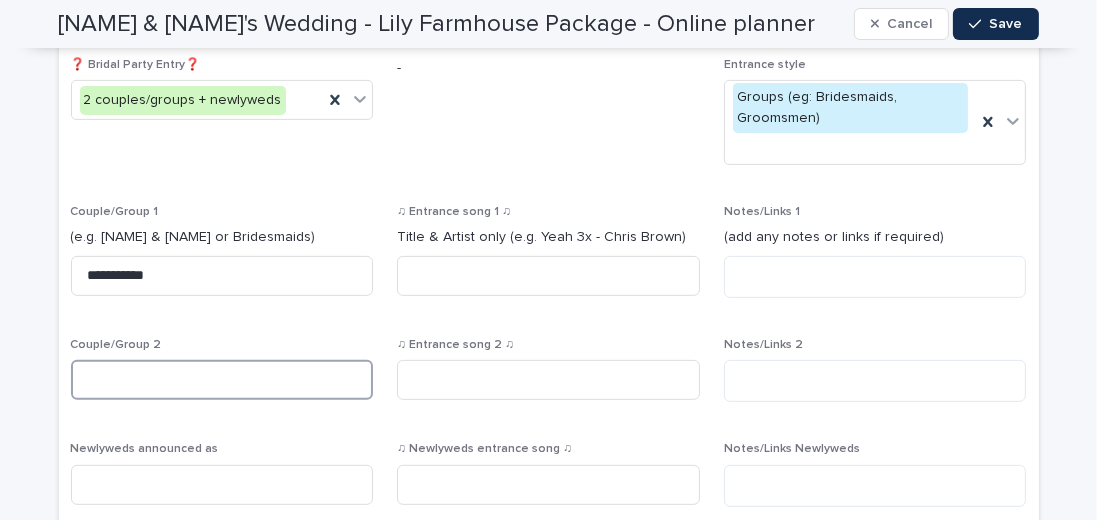click at bounding box center [222, 380] 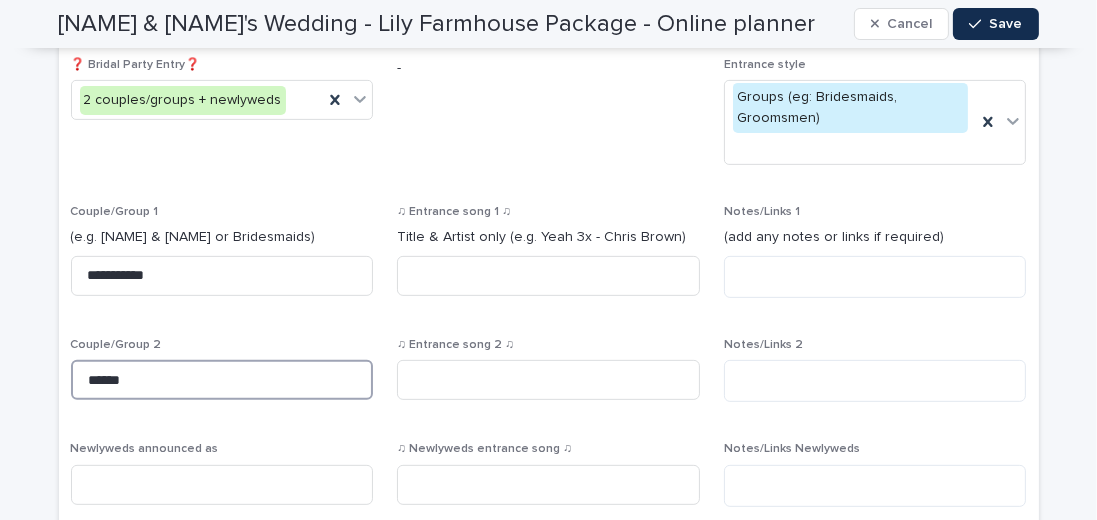 type on "*******" 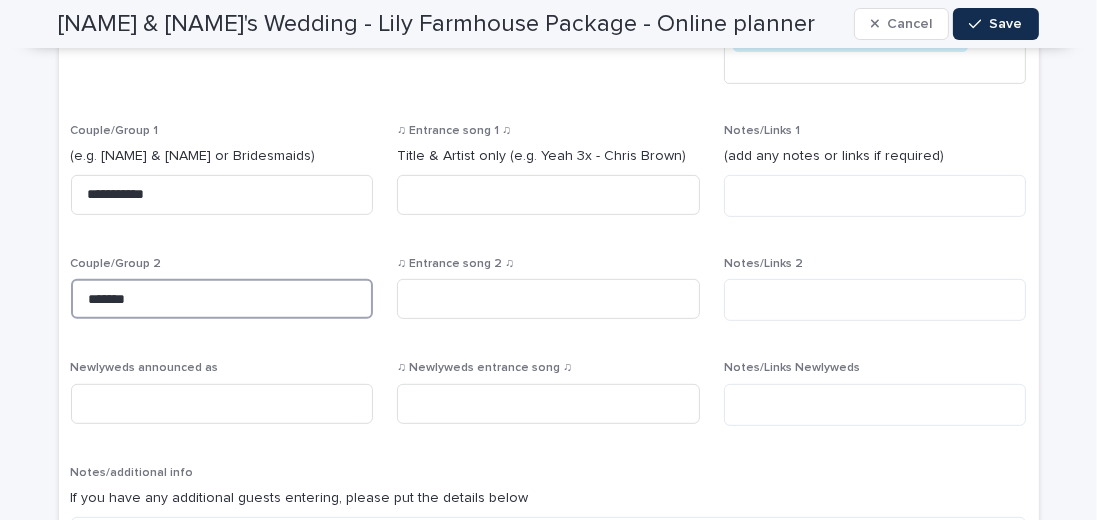 scroll, scrollTop: 914, scrollLeft: 0, axis: vertical 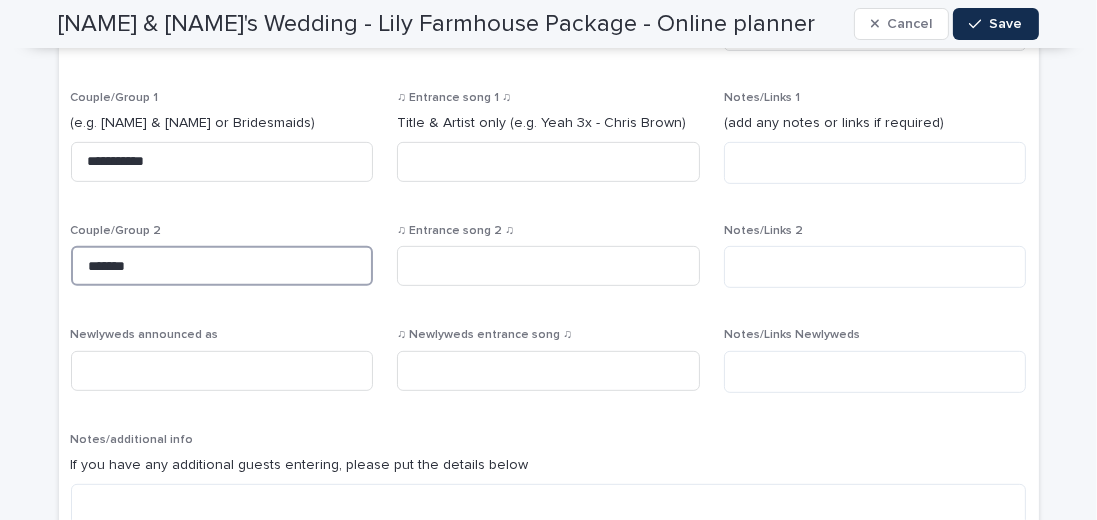drag, startPoint x: 155, startPoint y: 288, endPoint x: 65, endPoint y: 274, distance: 91.08238 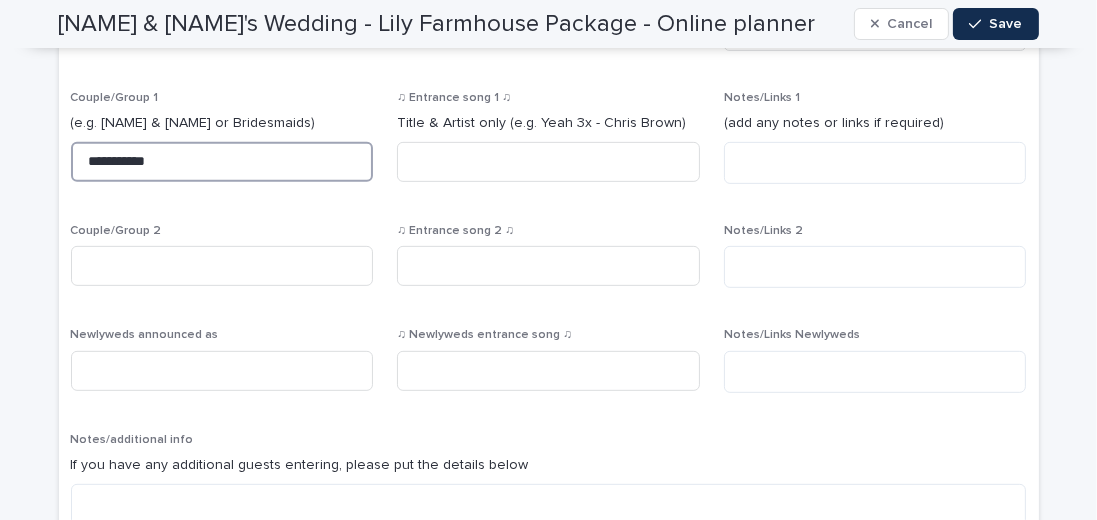 drag, startPoint x: 185, startPoint y: 180, endPoint x: 83, endPoint y: 176, distance: 102.0784 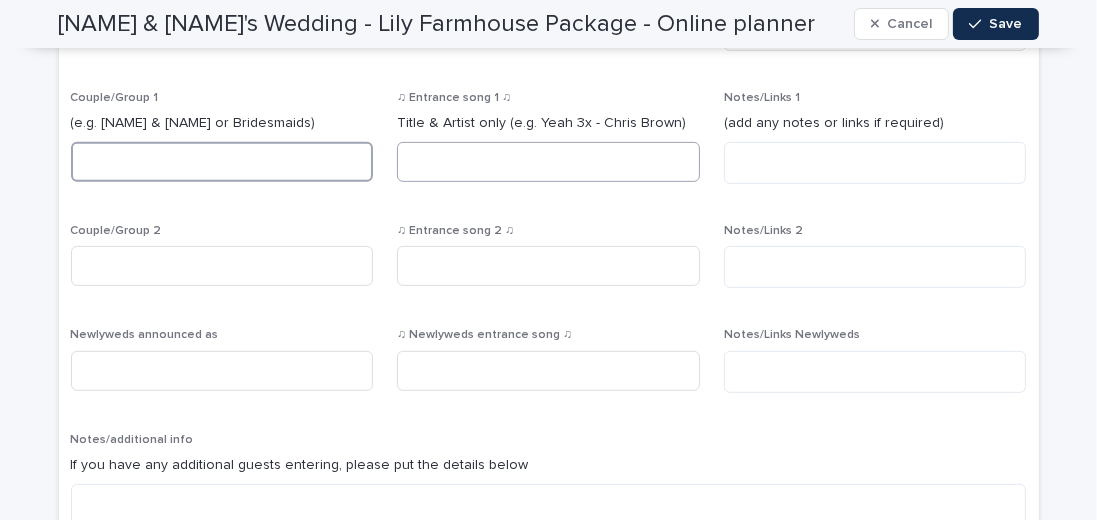type 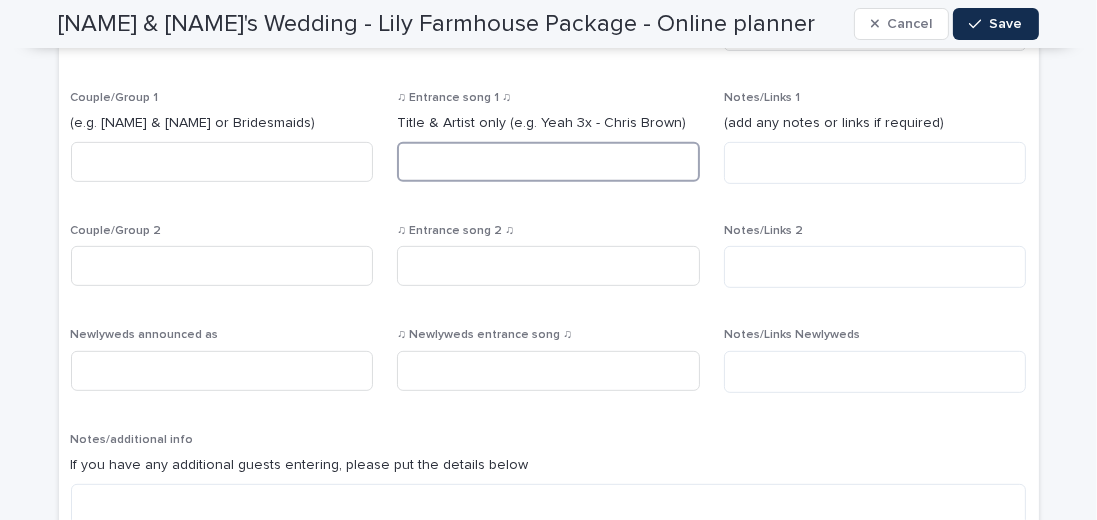 click at bounding box center (548, 162) 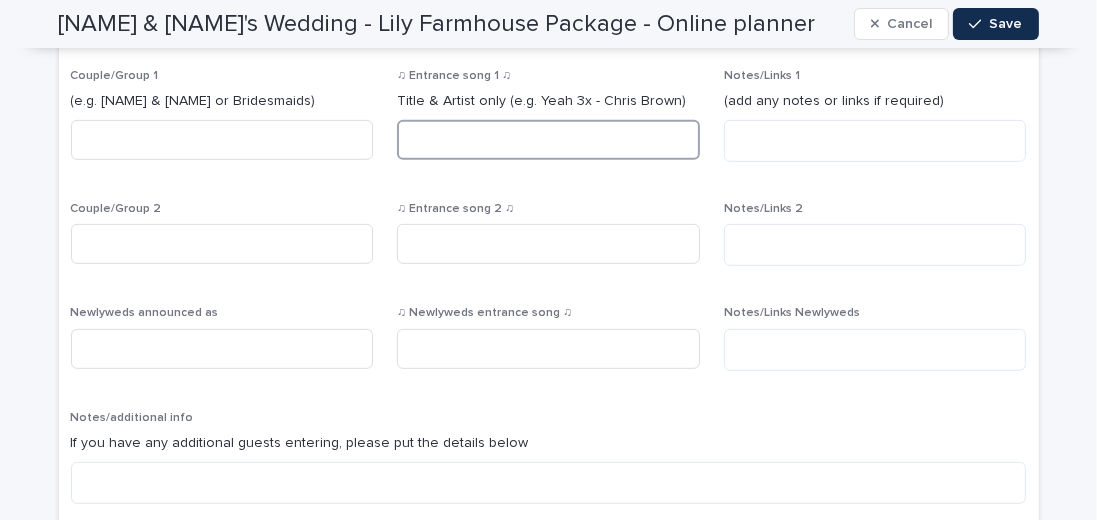 scroll, scrollTop: 971, scrollLeft: 0, axis: vertical 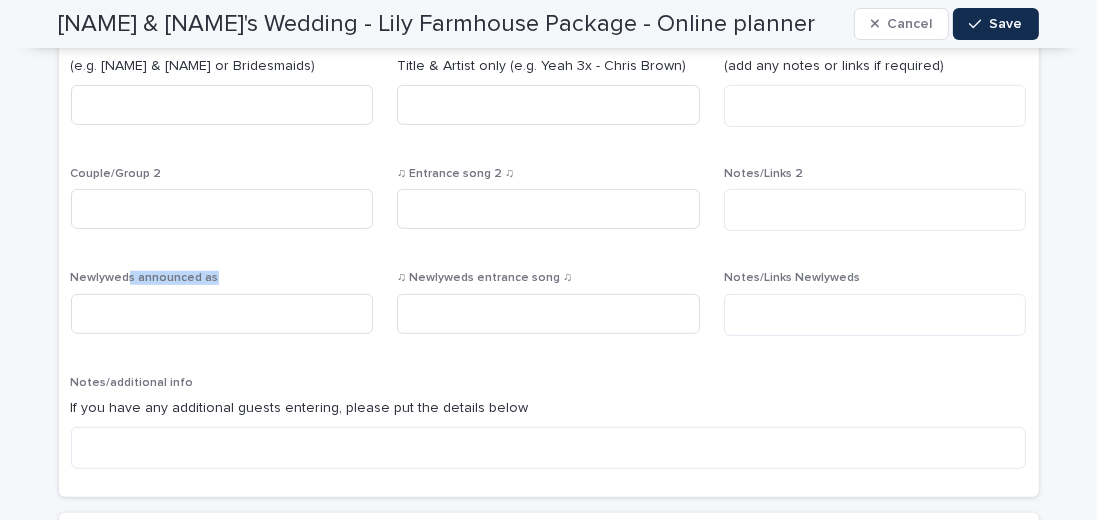 drag, startPoint x: 208, startPoint y: 300, endPoint x: 122, endPoint y: 293, distance: 86.28442 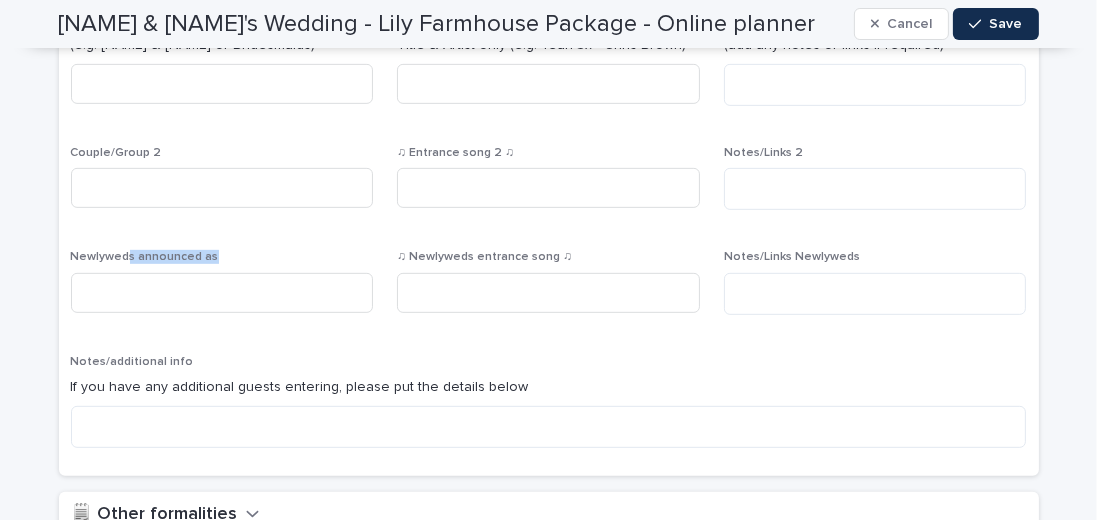 scroll, scrollTop: 1028, scrollLeft: 0, axis: vertical 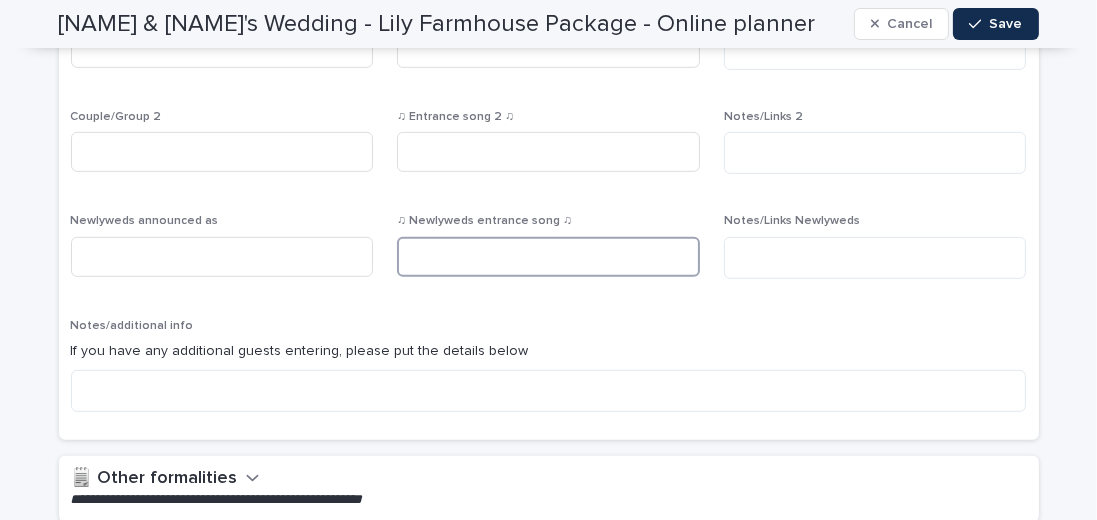 click at bounding box center [548, 257] 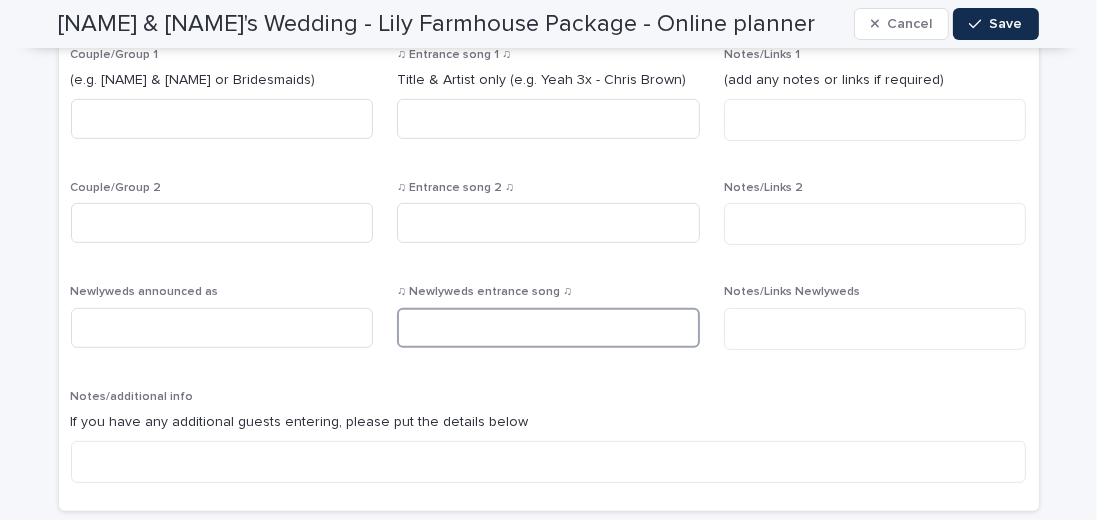 scroll, scrollTop: 914, scrollLeft: 0, axis: vertical 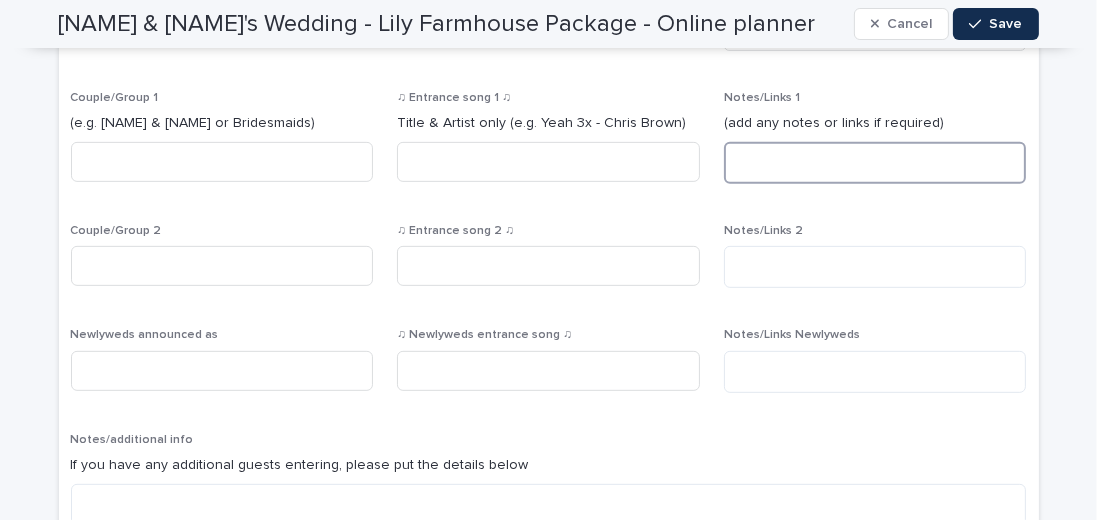 click at bounding box center [875, 163] 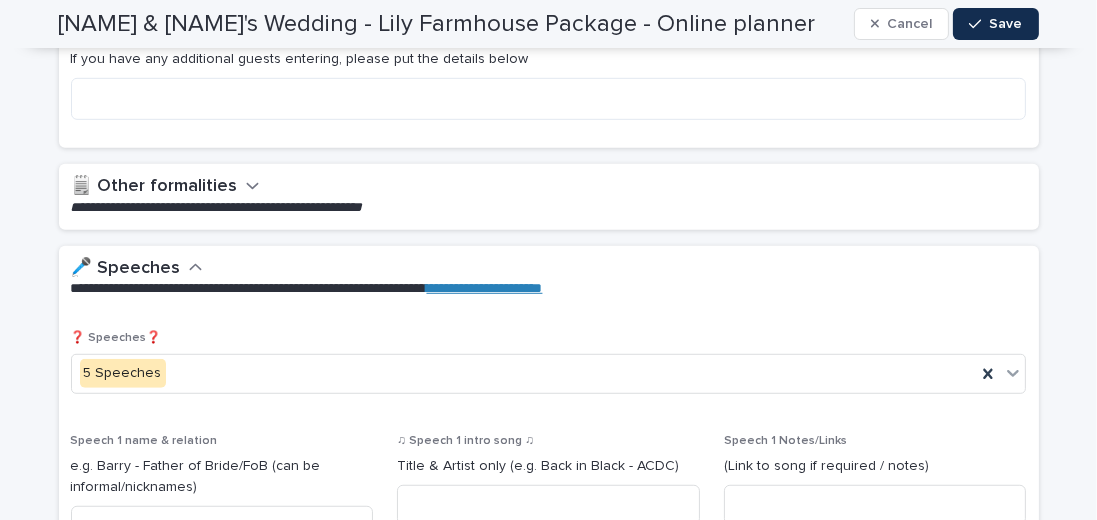 scroll, scrollTop: 1371, scrollLeft: 0, axis: vertical 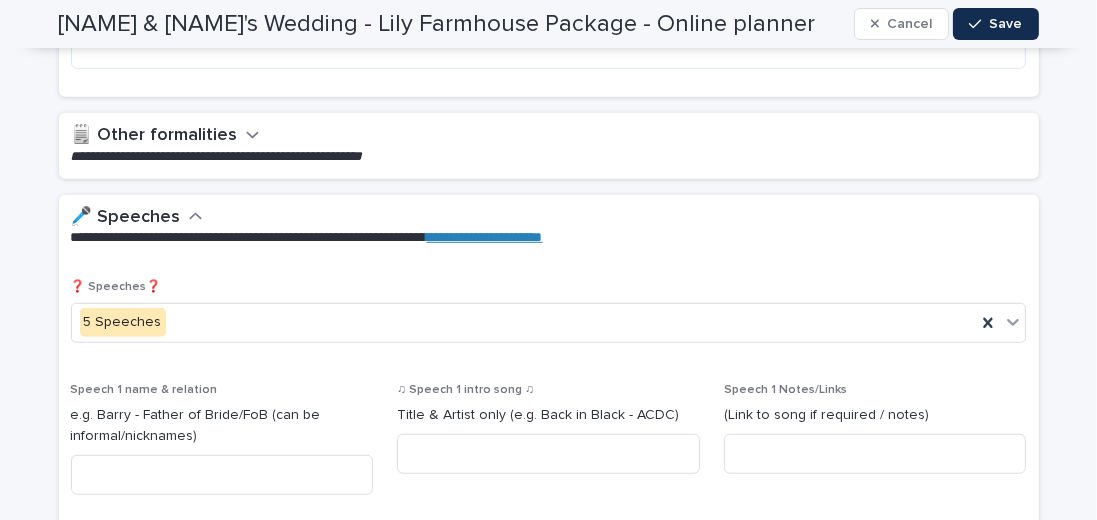 click 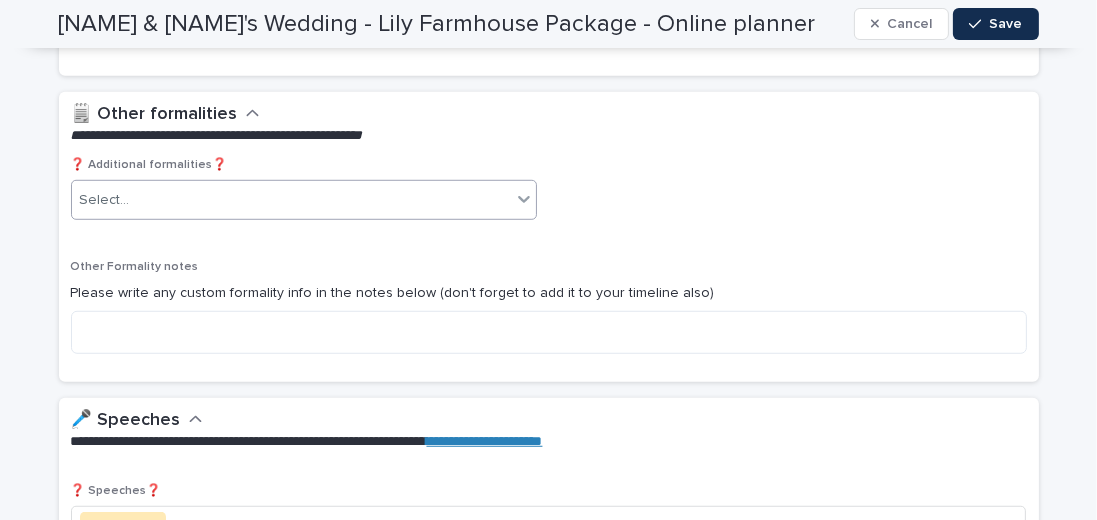 scroll, scrollTop: 1428, scrollLeft: 0, axis: vertical 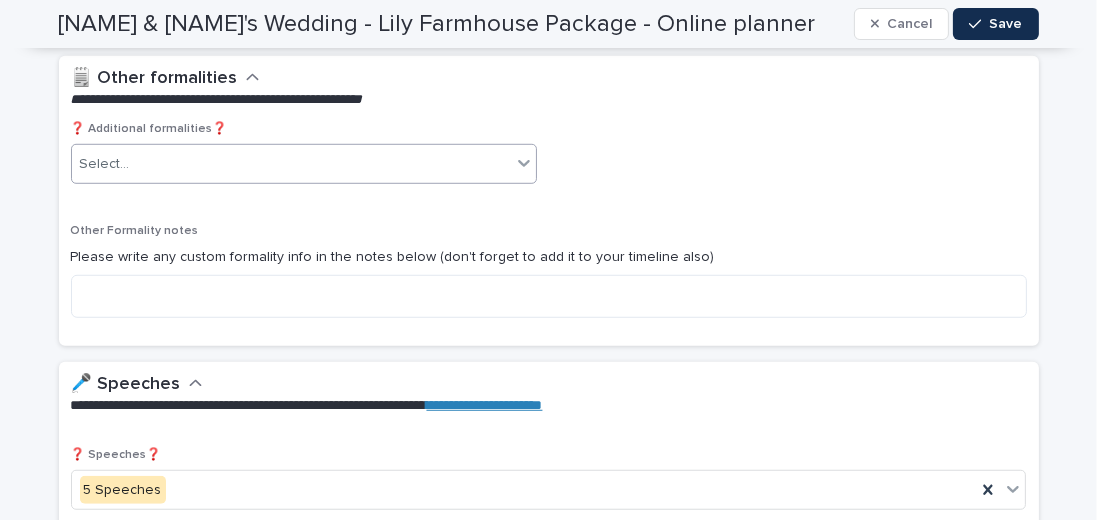 click on "Select..." at bounding box center [291, 164] 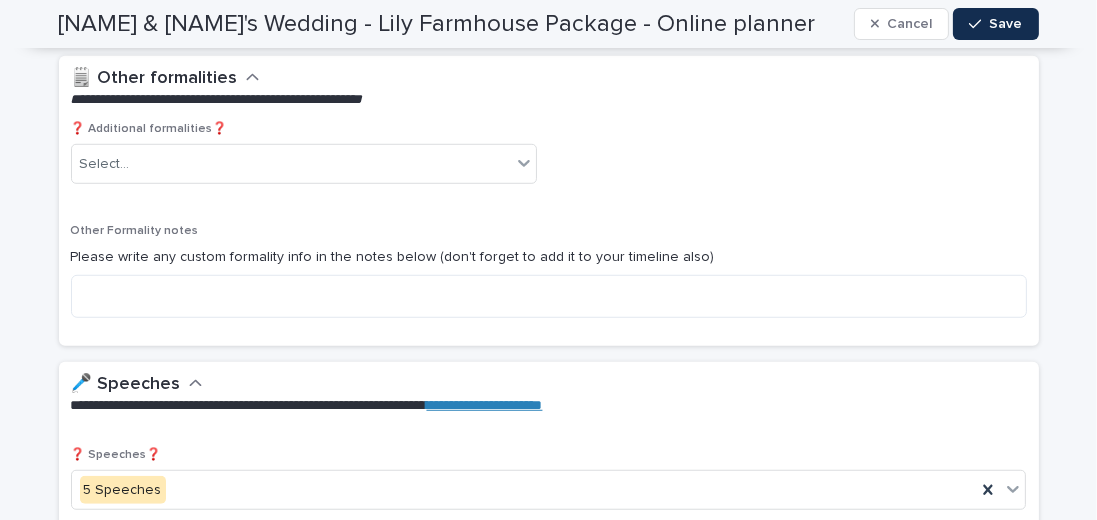 click on "❓ Additional formalities❓  Select... Other Formality notes Please write any custom formality info in the notes below (don't forget to add it to your timeline also)" at bounding box center [549, 228] 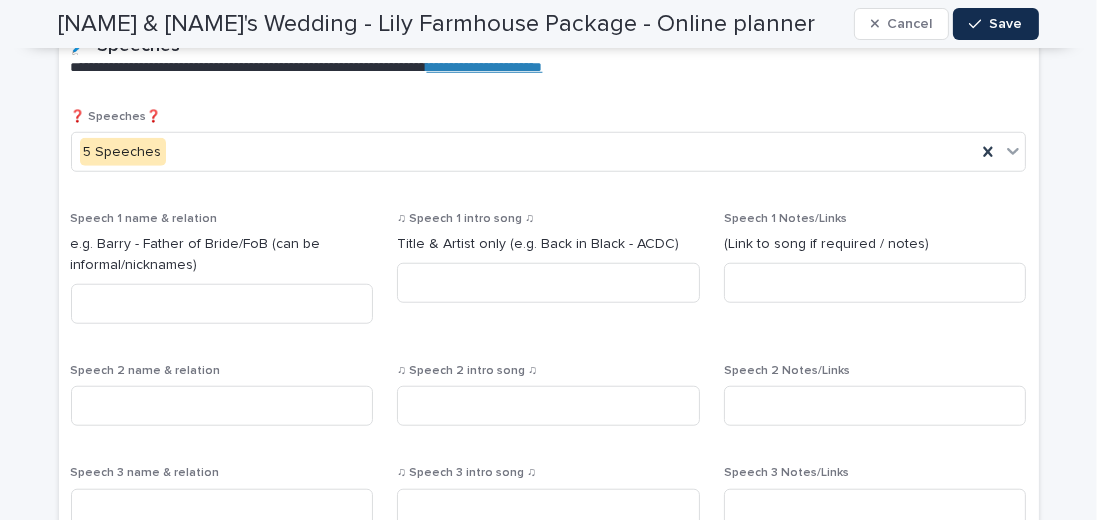 scroll, scrollTop: 1771, scrollLeft: 0, axis: vertical 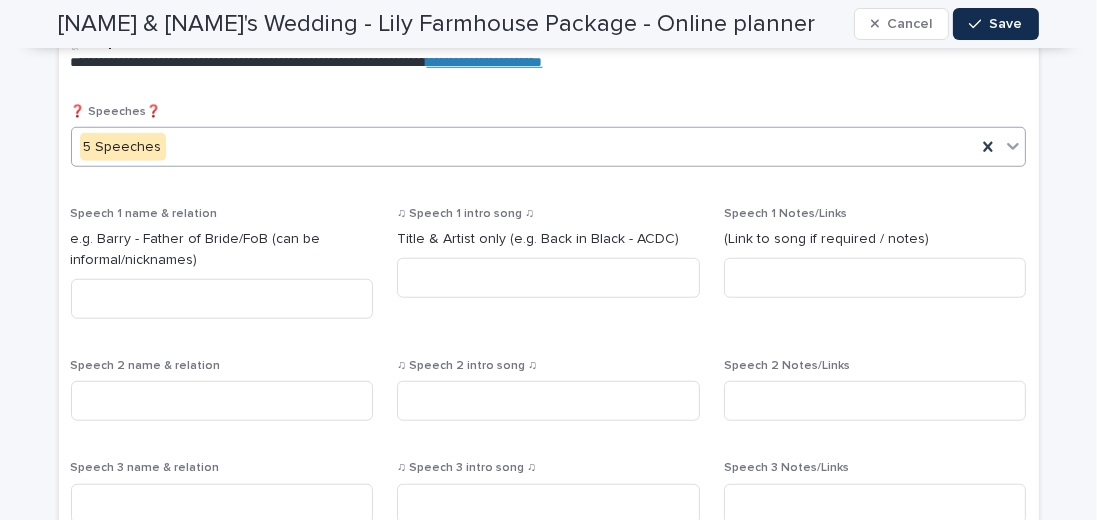 click 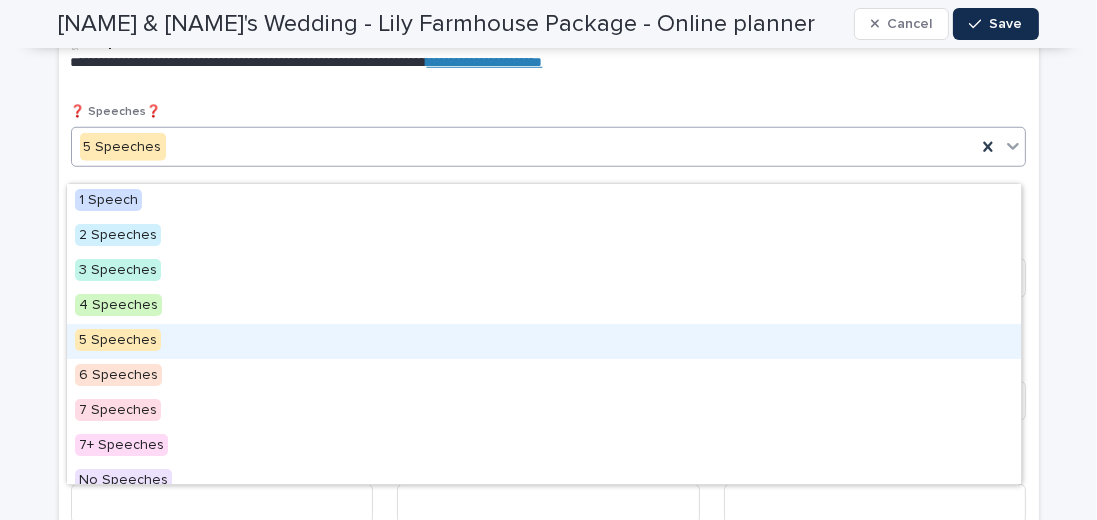 click on "5 Speeches" at bounding box center (118, 340) 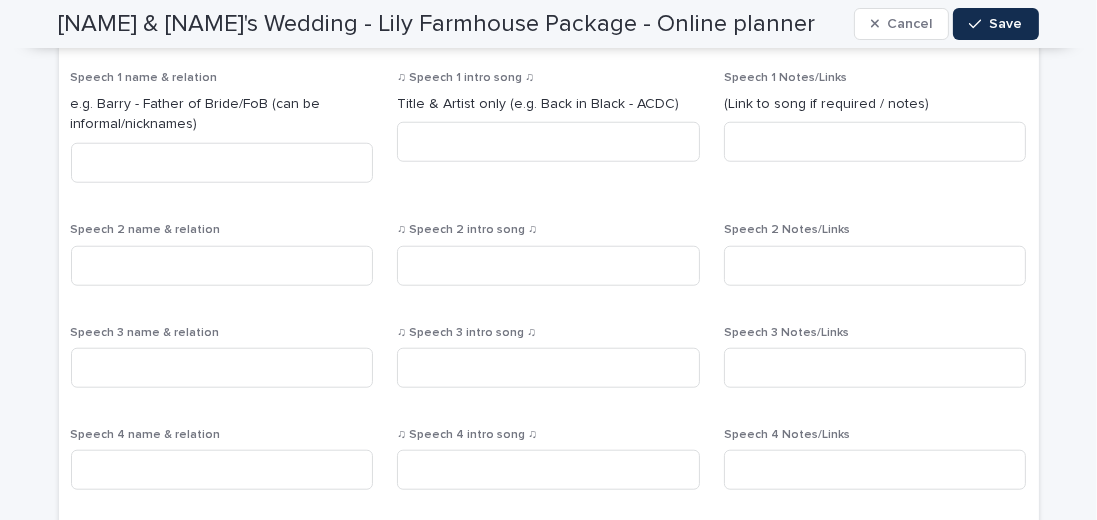 scroll, scrollTop: 1942, scrollLeft: 0, axis: vertical 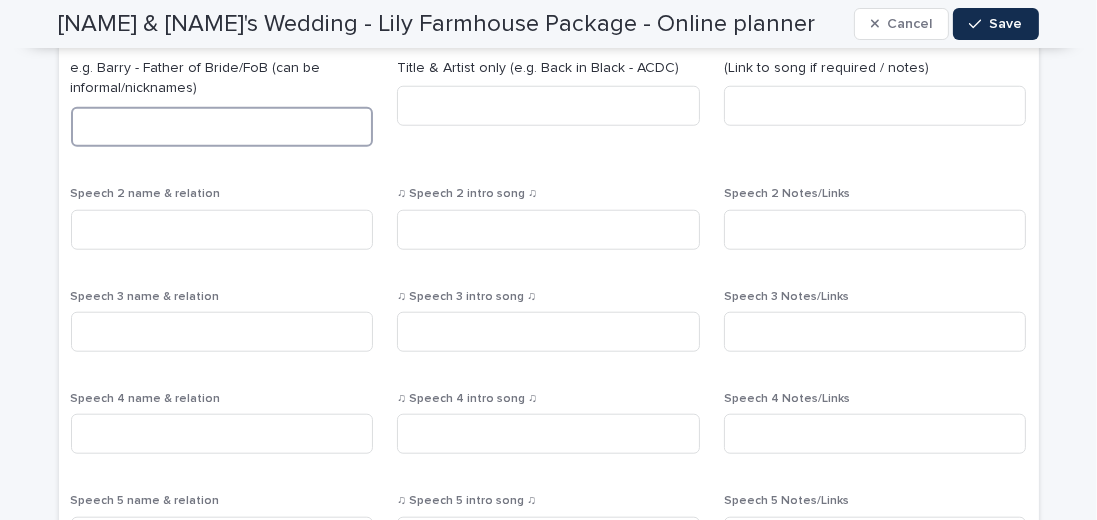 click at bounding box center (222, 127) 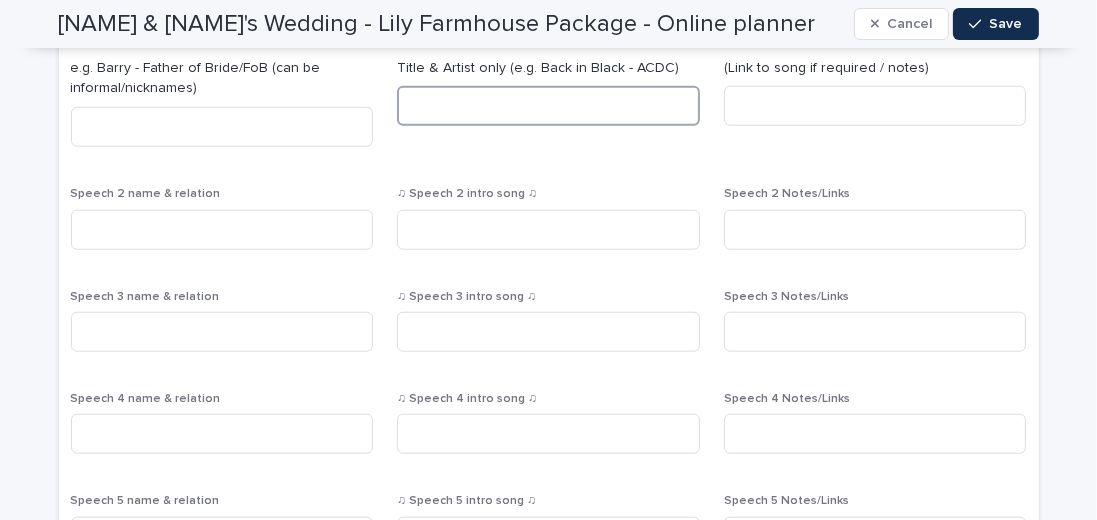 click at bounding box center [548, 106] 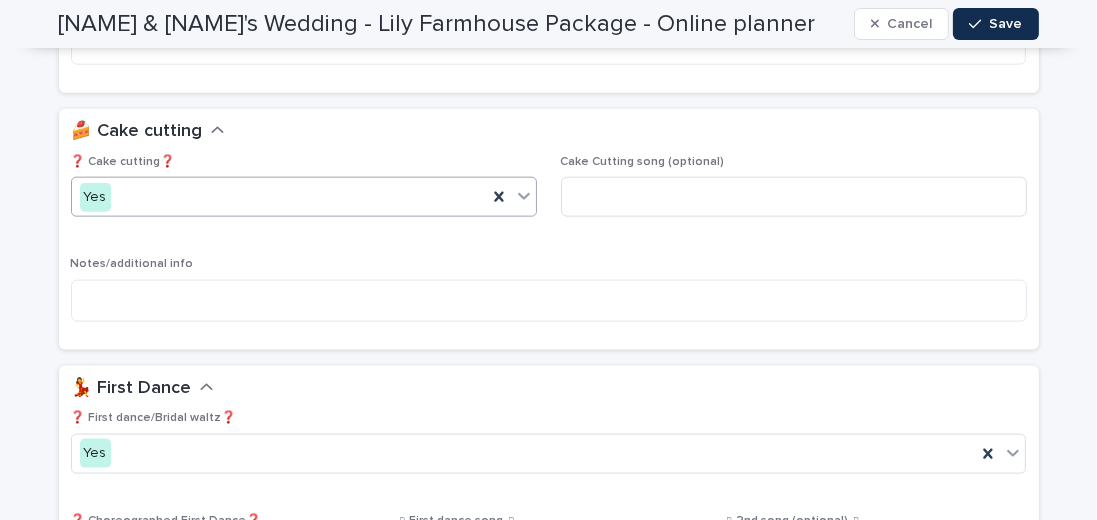 scroll, scrollTop: 2571, scrollLeft: 0, axis: vertical 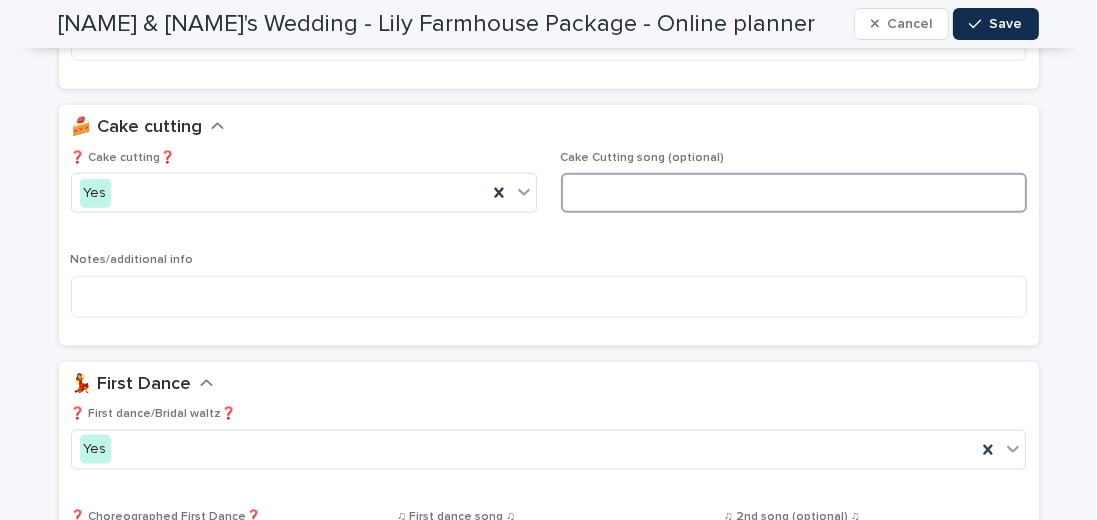 click at bounding box center [794, 193] 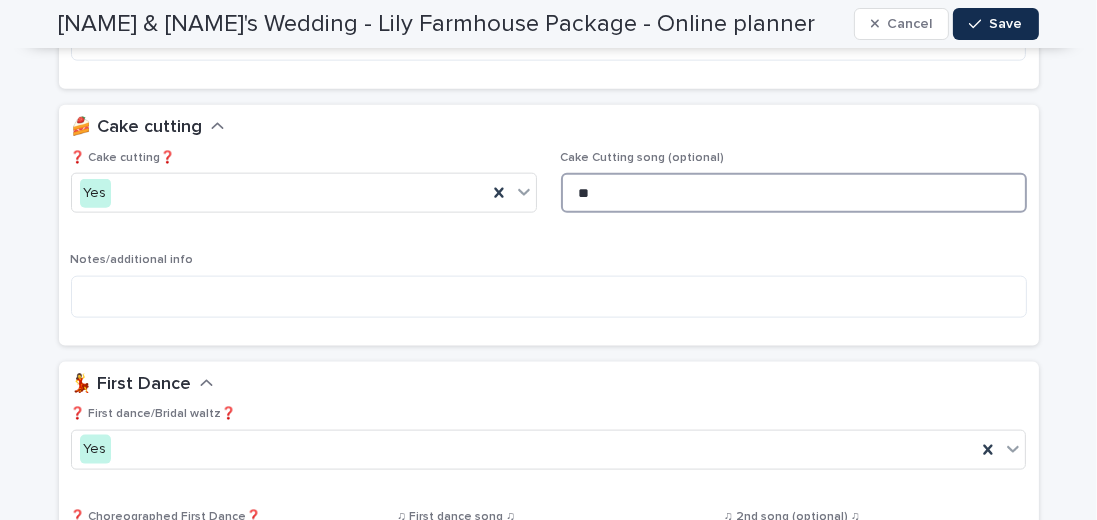 type on "*" 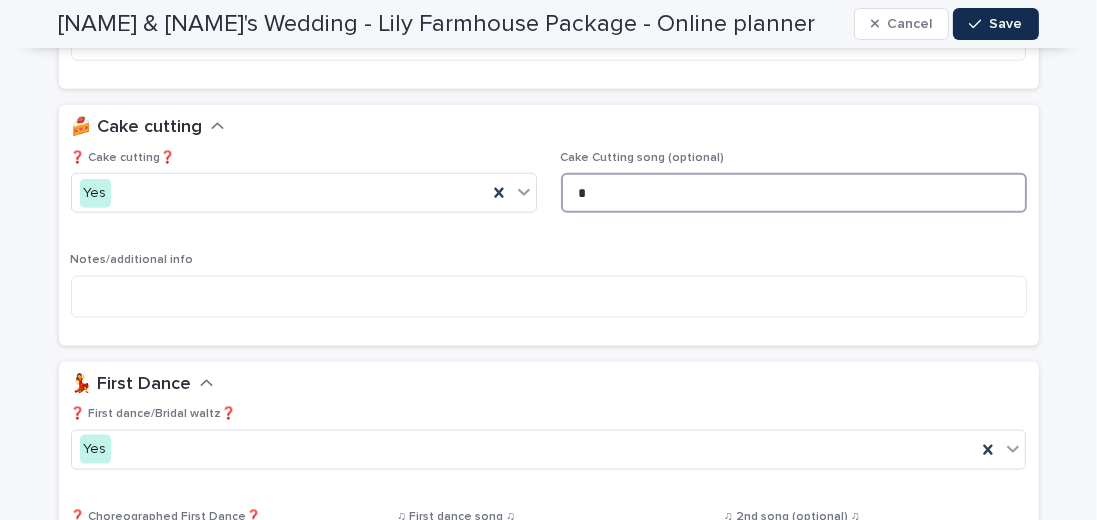 type 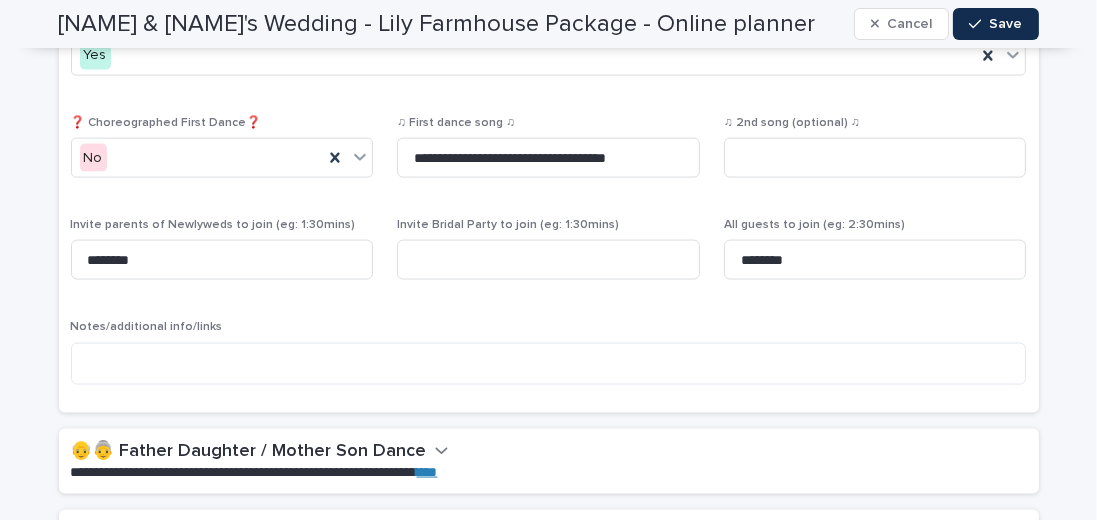 scroll, scrollTop: 2971, scrollLeft: 0, axis: vertical 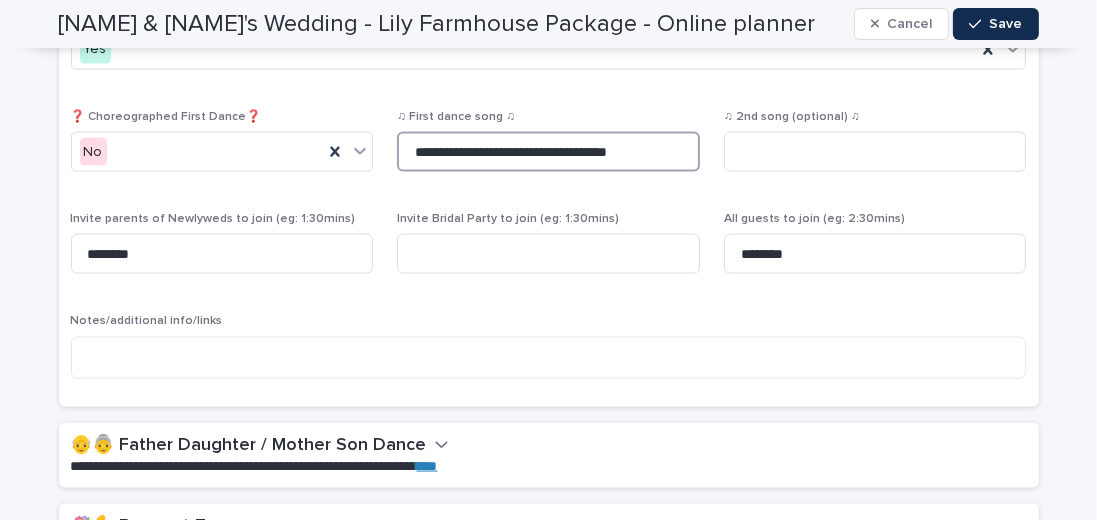 drag, startPoint x: 414, startPoint y: 168, endPoint x: 604, endPoint y: 165, distance: 190.02368 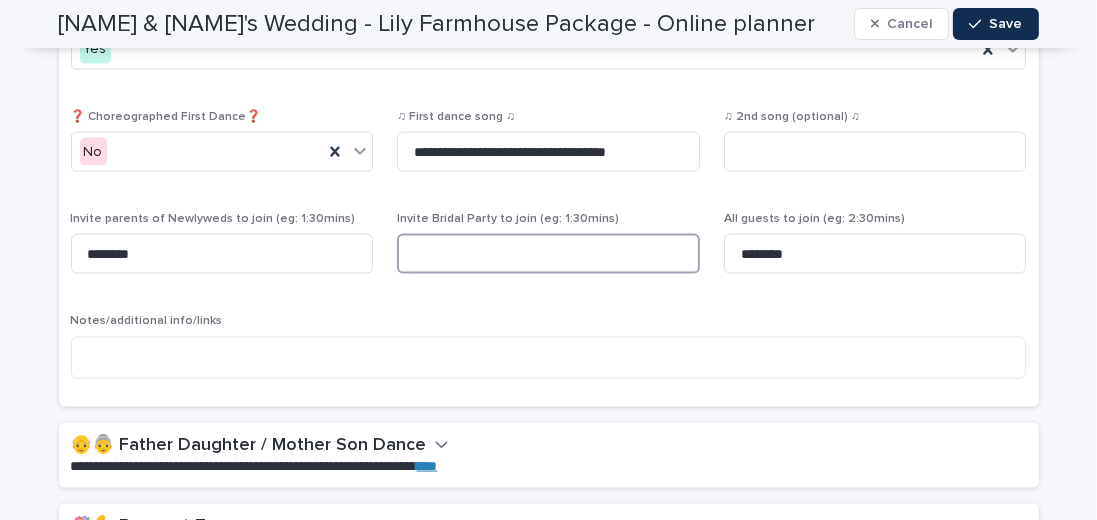 click at bounding box center (548, 254) 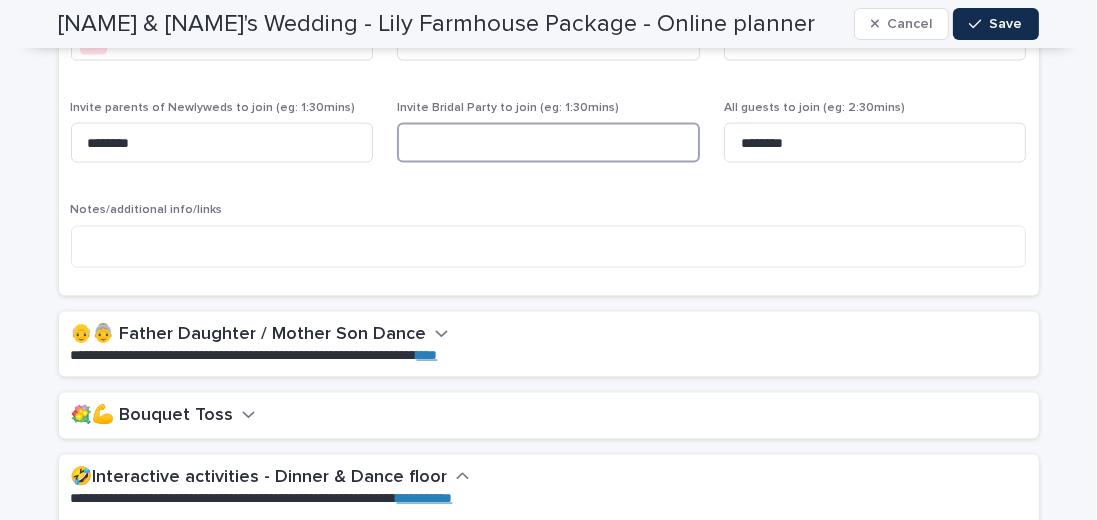 scroll, scrollTop: 3085, scrollLeft: 0, axis: vertical 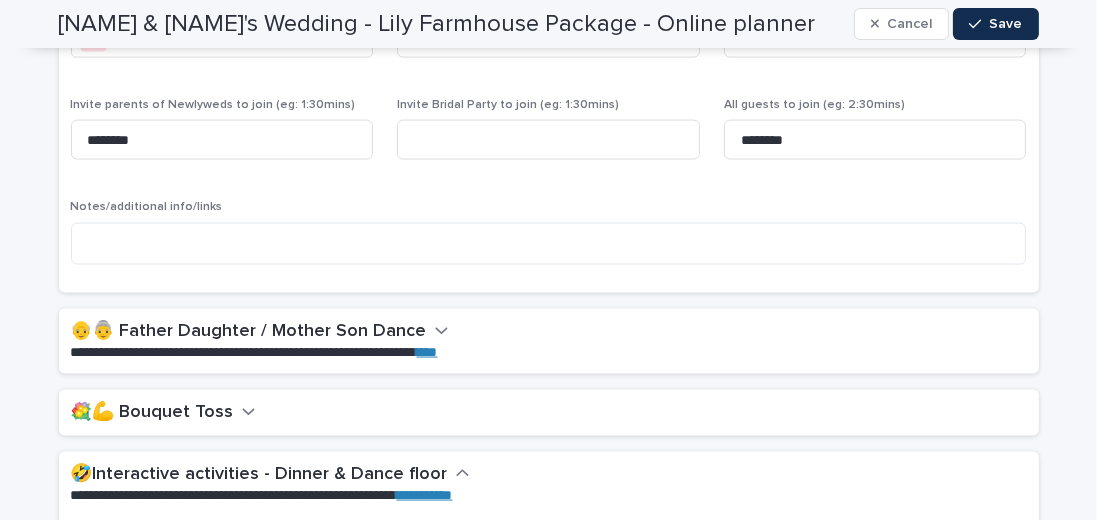 click 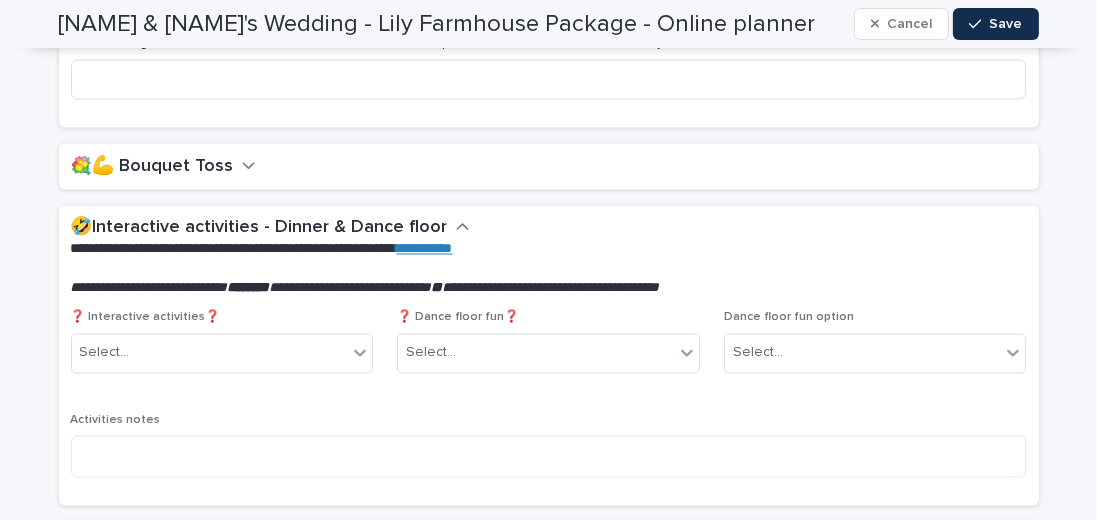 scroll, scrollTop: 3657, scrollLeft: 0, axis: vertical 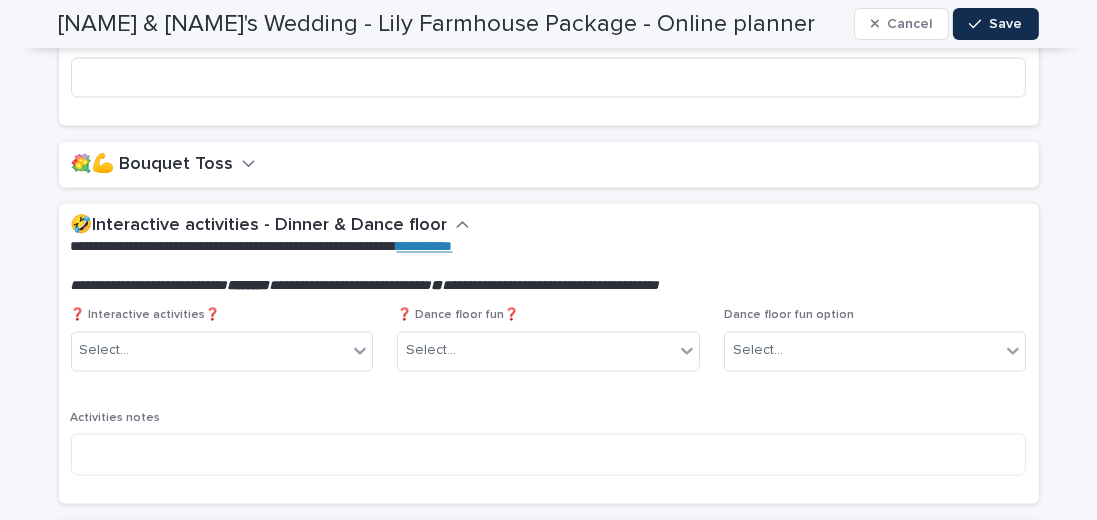 click 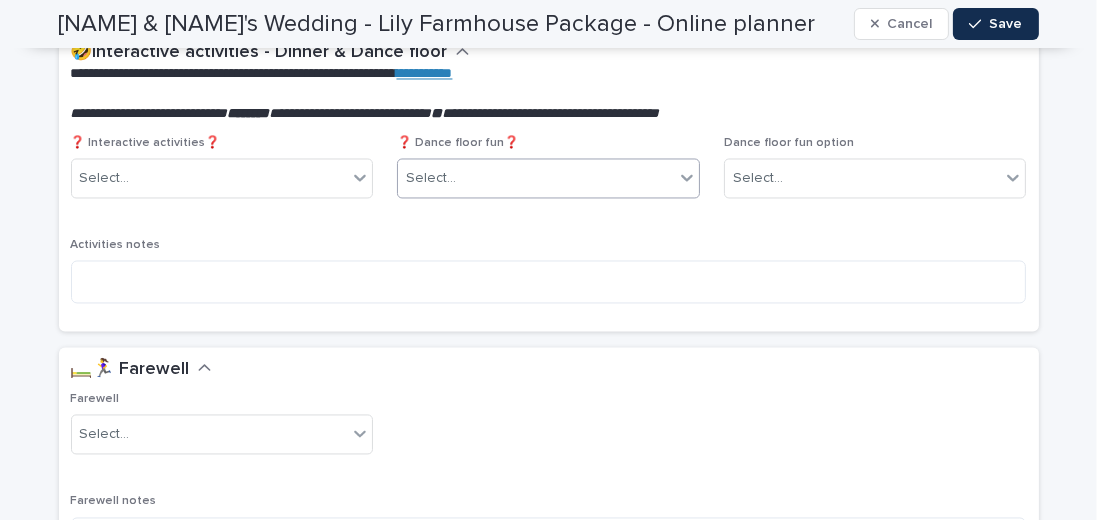 scroll, scrollTop: 3885, scrollLeft: 0, axis: vertical 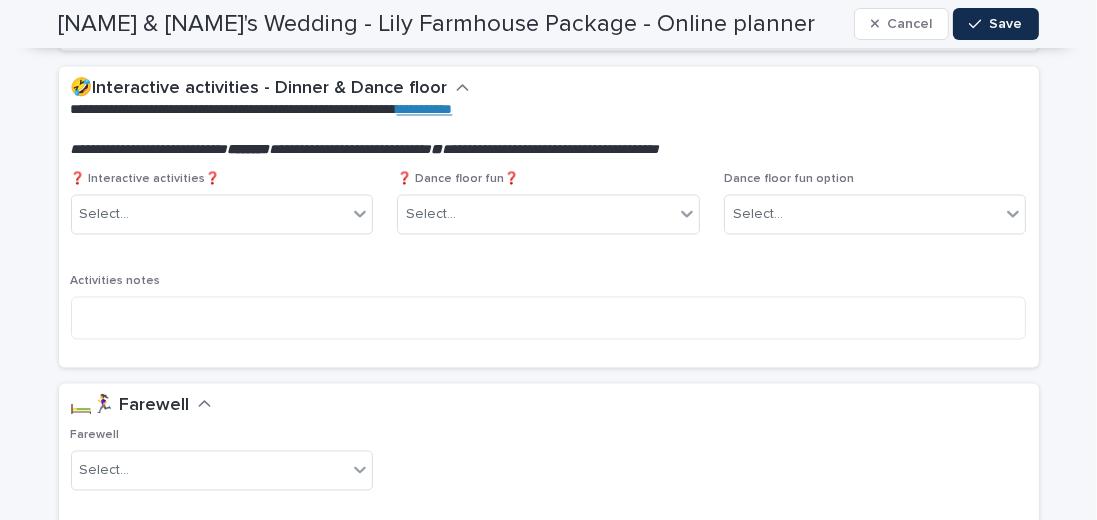 click on "**********" at bounding box center (549, 118) 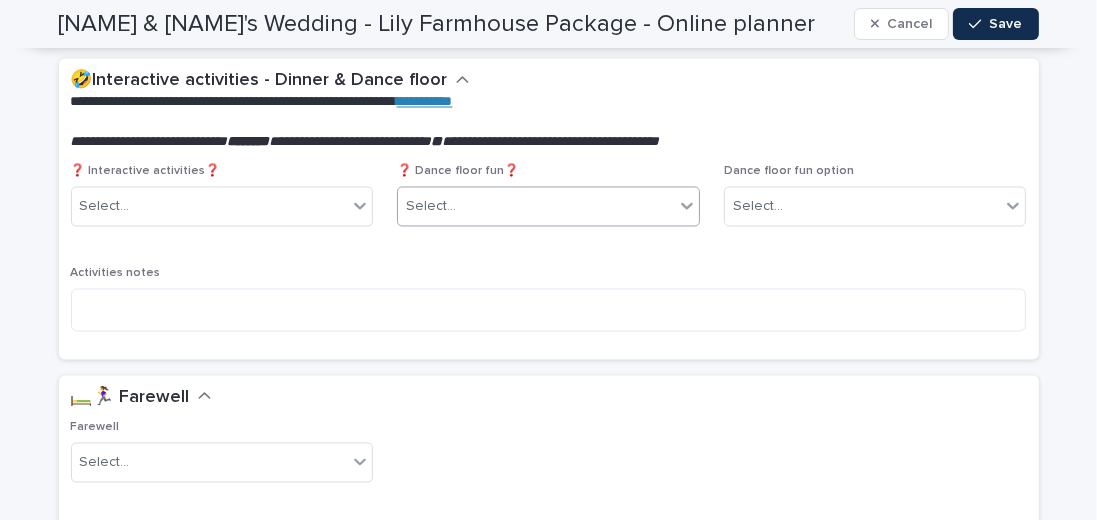 scroll, scrollTop: 3885, scrollLeft: 0, axis: vertical 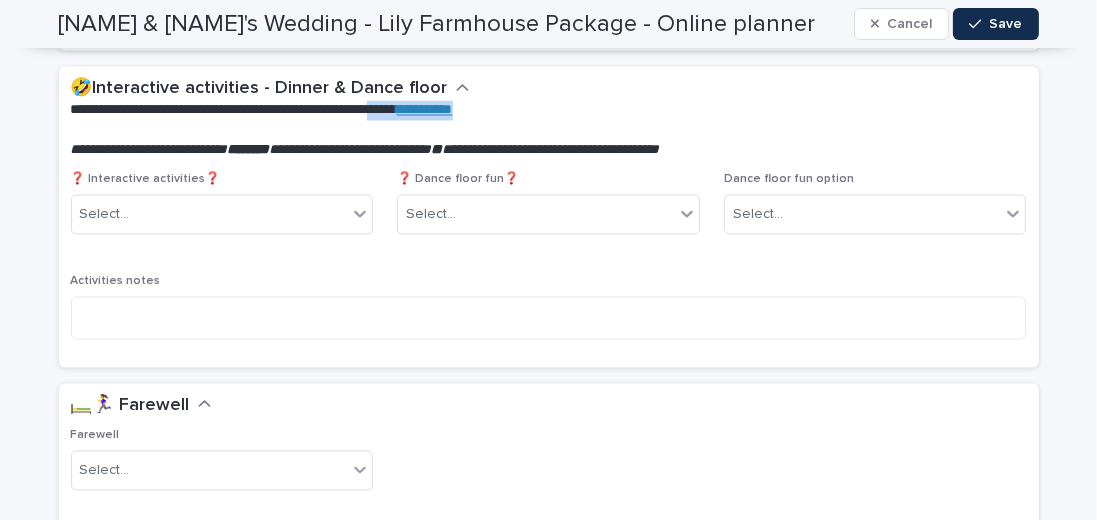 drag, startPoint x: 516, startPoint y: 122, endPoint x: 419, endPoint y: 121, distance: 97.00516 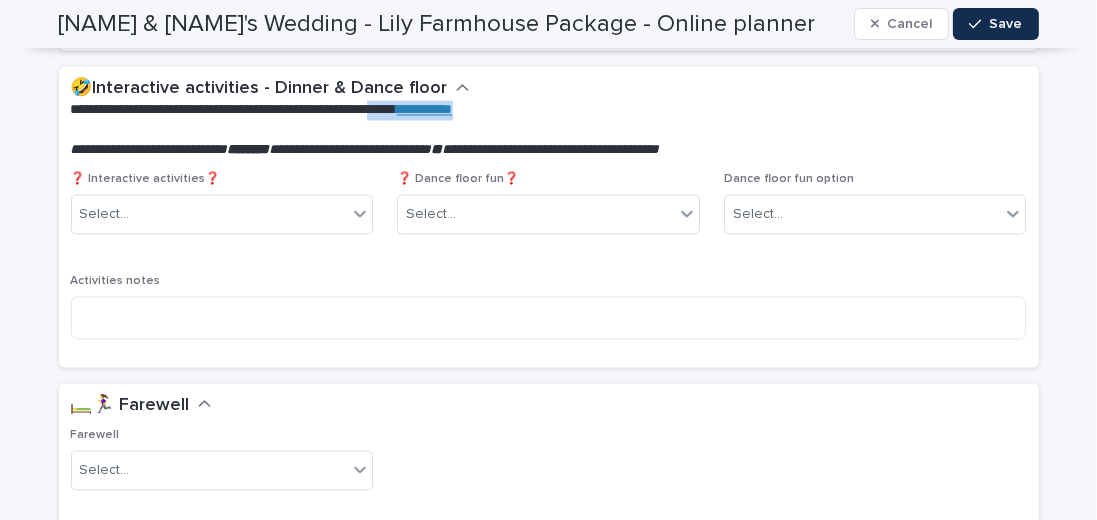 click on "**********" at bounding box center [545, 118] 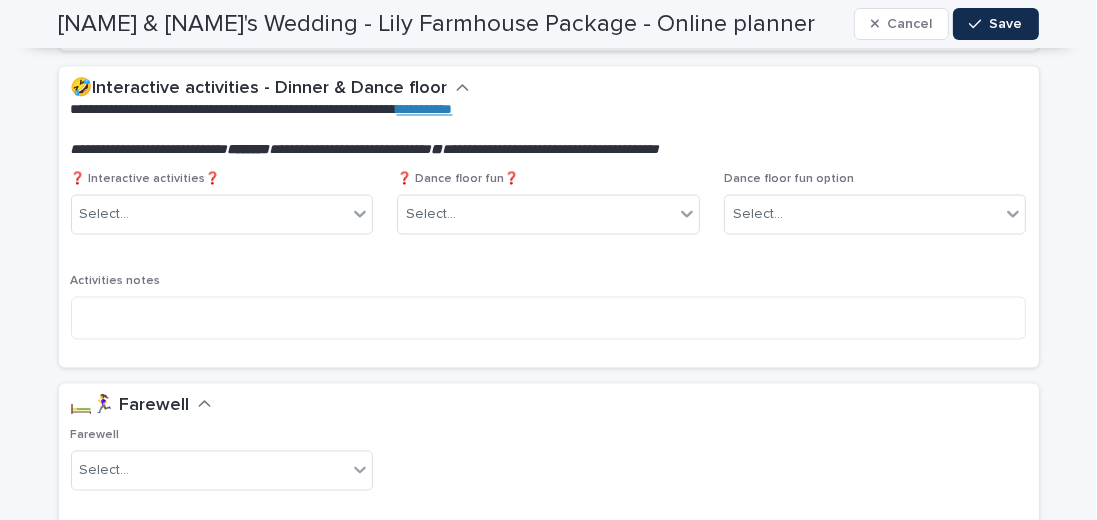 click at bounding box center [545, 130] 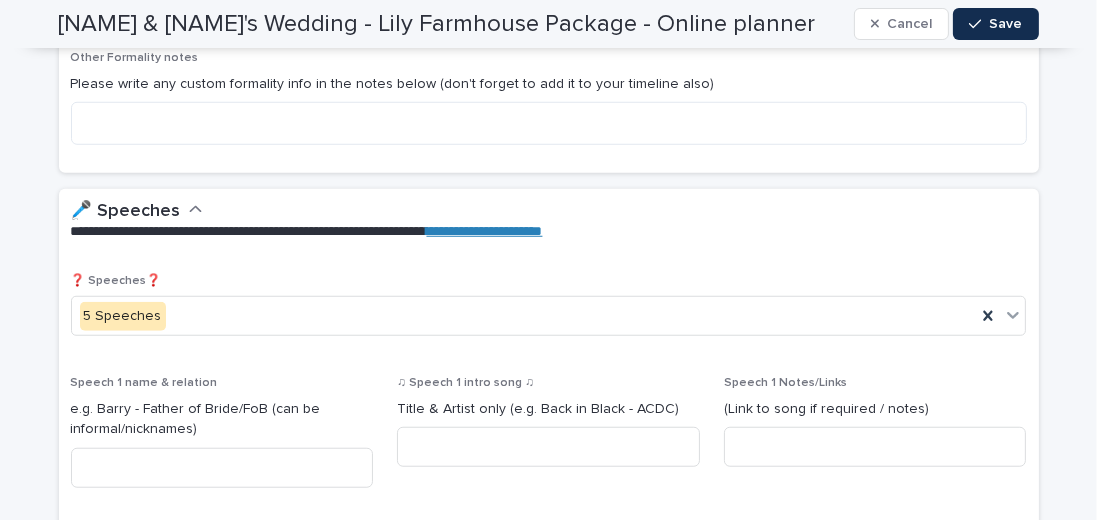 scroll, scrollTop: 1600, scrollLeft: 0, axis: vertical 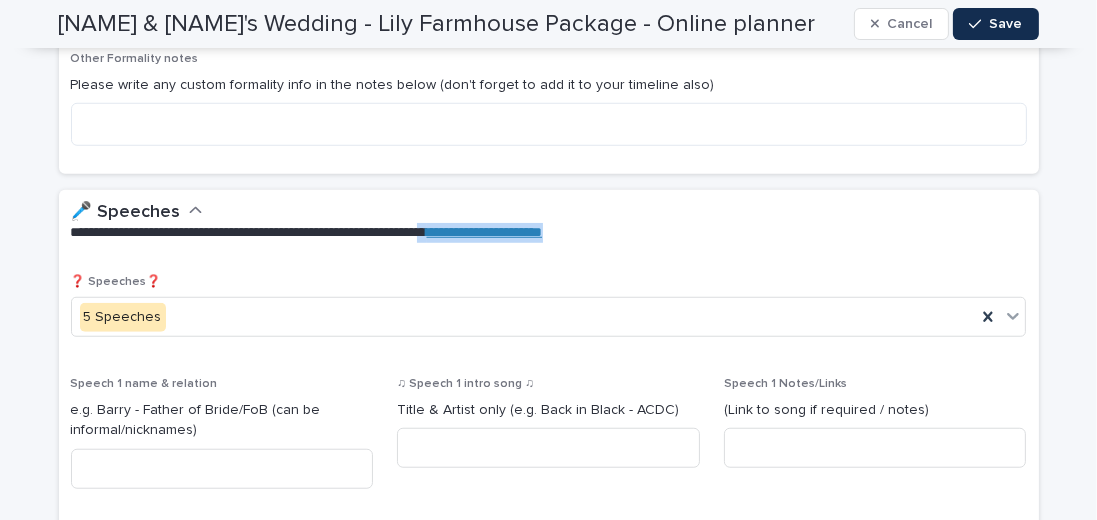 drag, startPoint x: 654, startPoint y: 258, endPoint x: 476, endPoint y: 260, distance: 178.01123 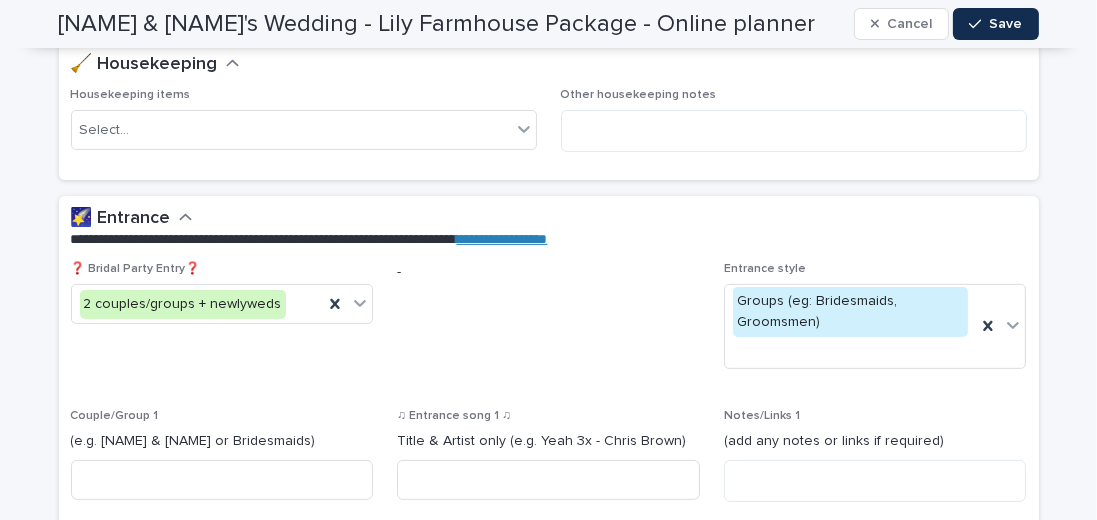 scroll, scrollTop: 628, scrollLeft: 0, axis: vertical 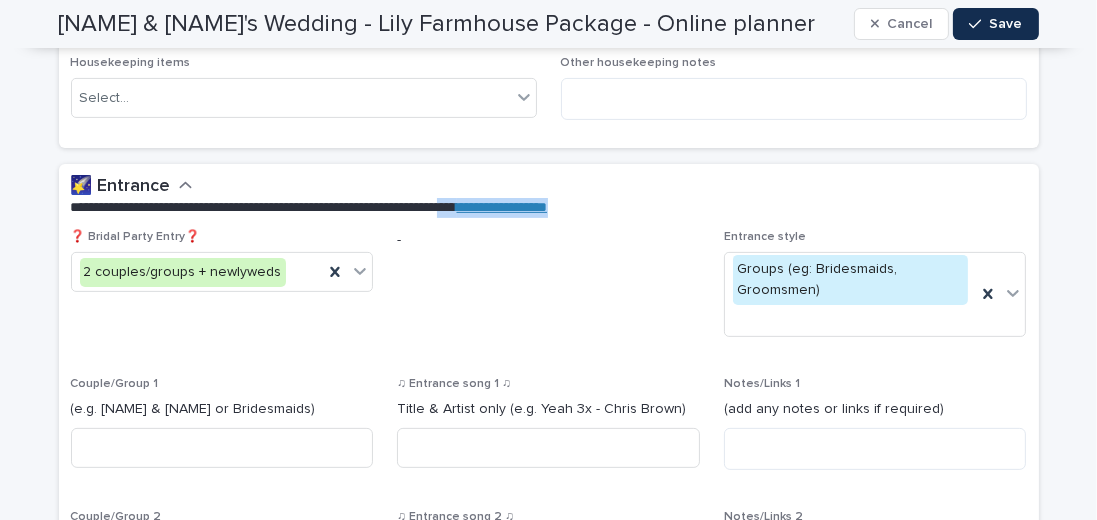 drag, startPoint x: 632, startPoint y: 226, endPoint x: 527, endPoint y: 234, distance: 105.30432 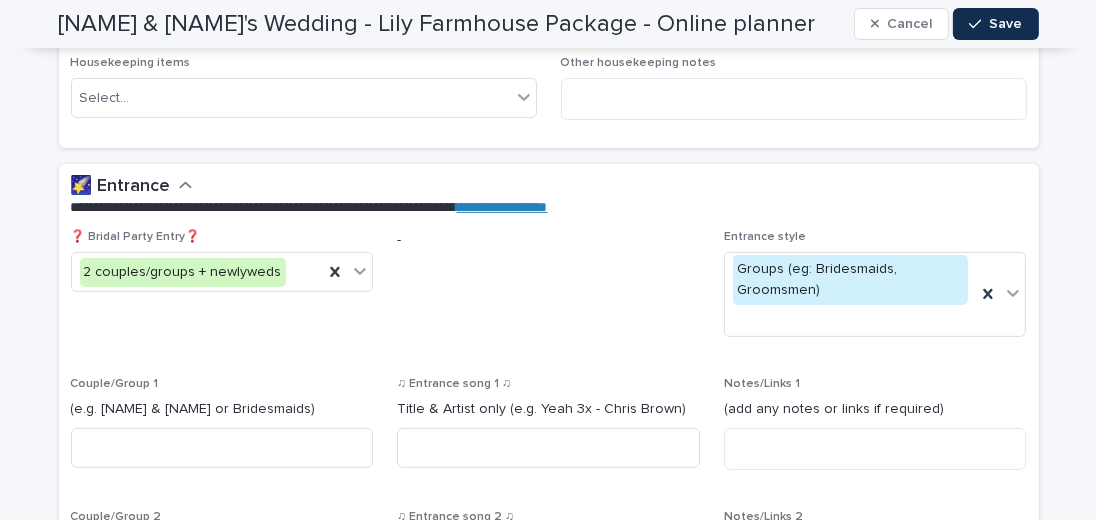 click on "-" at bounding box center (548, 240) 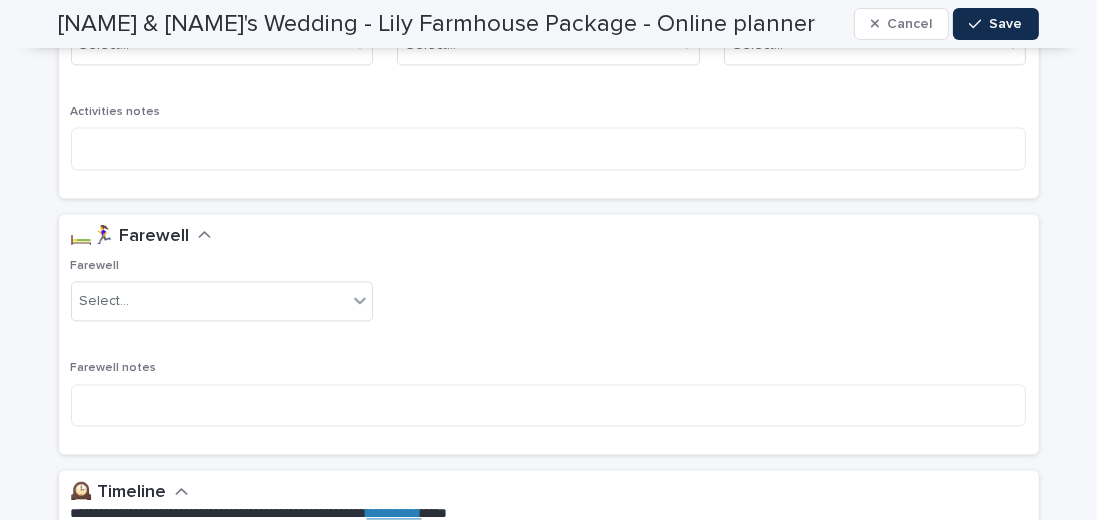 scroll, scrollTop: 4057, scrollLeft: 0, axis: vertical 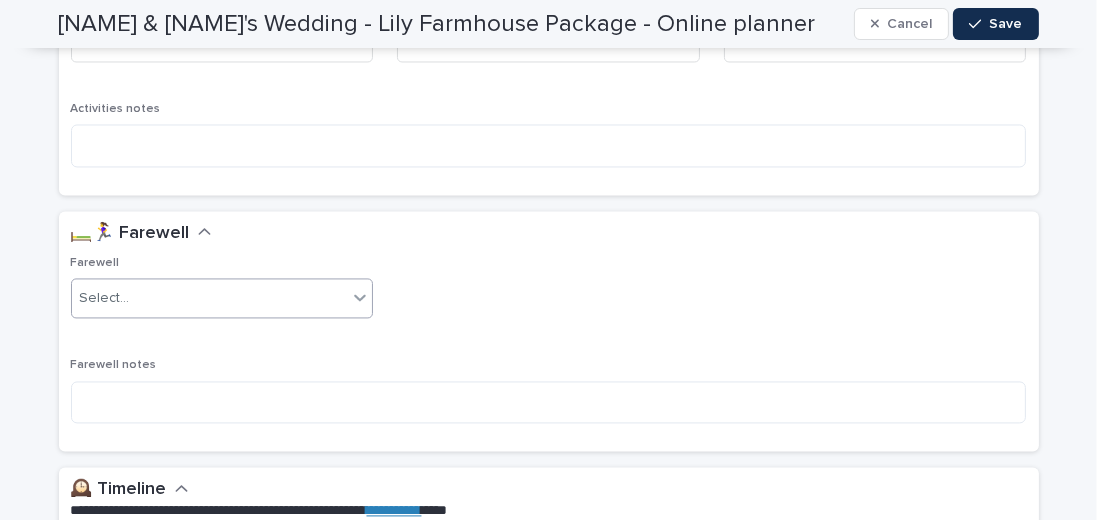click 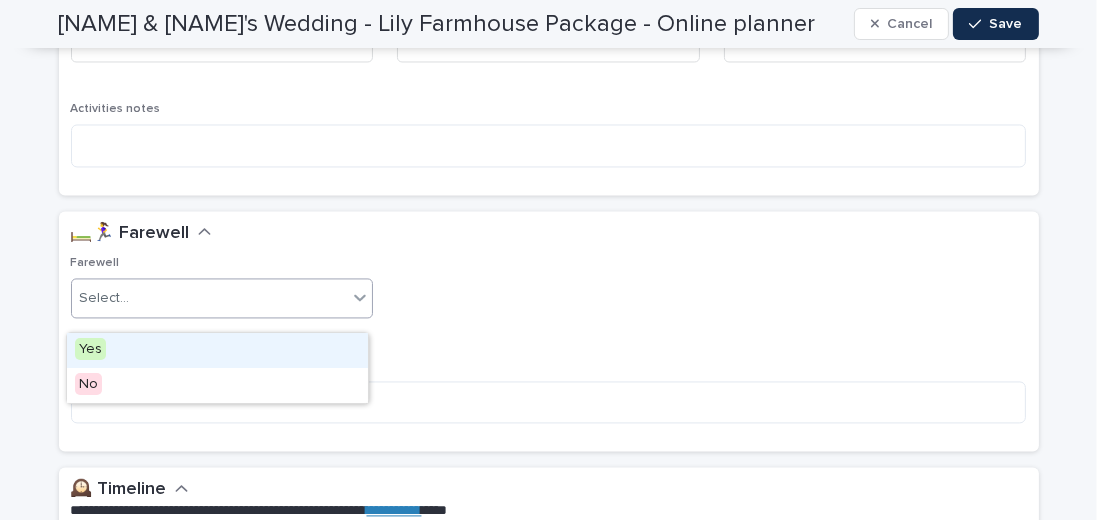 click on "Yes" at bounding box center [217, 350] 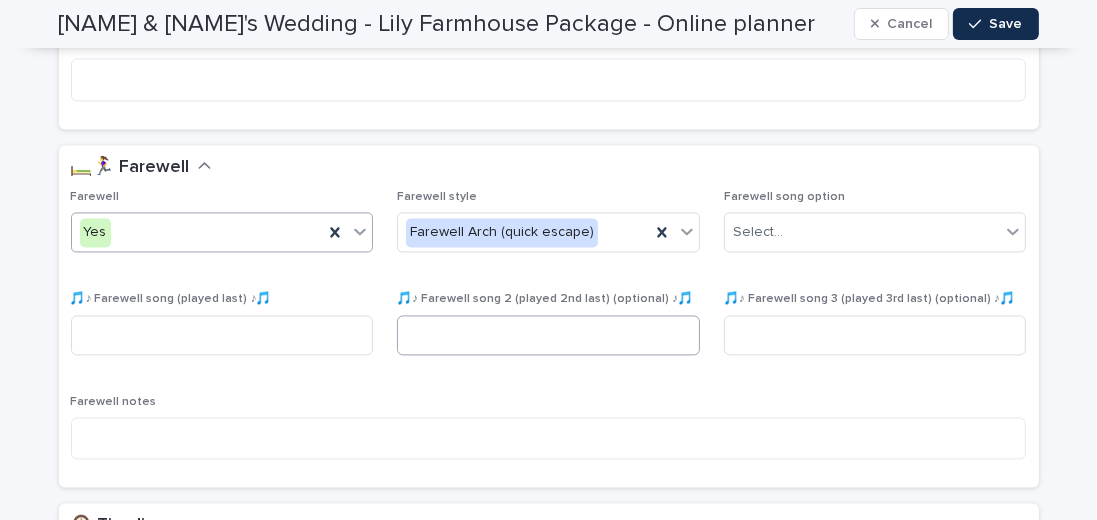 scroll, scrollTop: 4171, scrollLeft: 0, axis: vertical 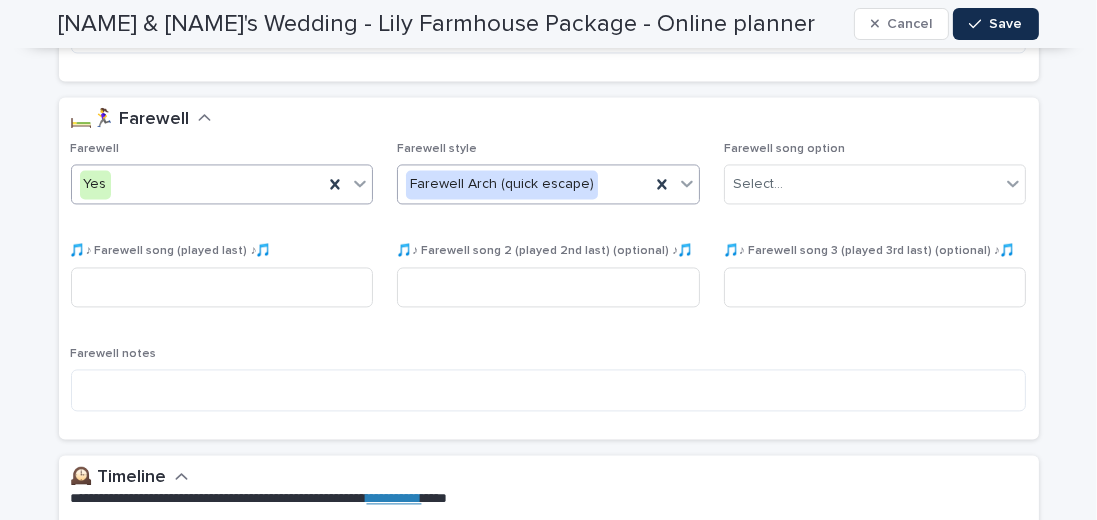 click 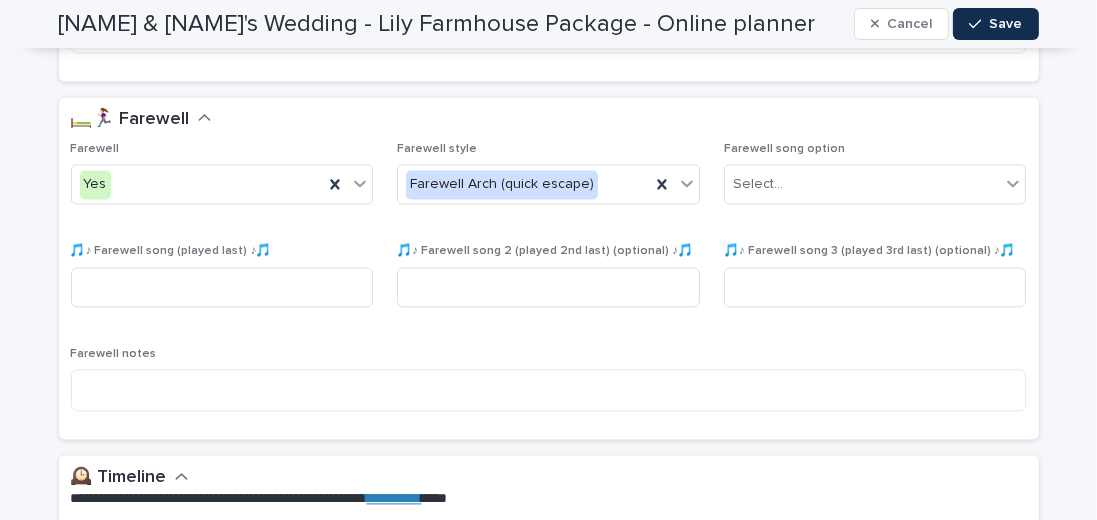 click on "🛏️🏃‍♀️ Farewell" at bounding box center [549, 120] 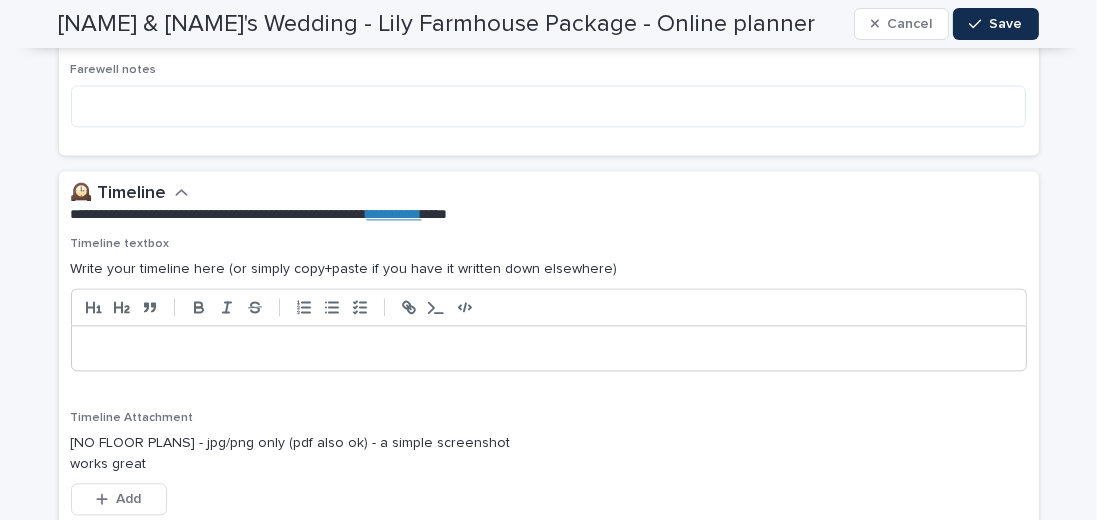 scroll, scrollTop: 4457, scrollLeft: 0, axis: vertical 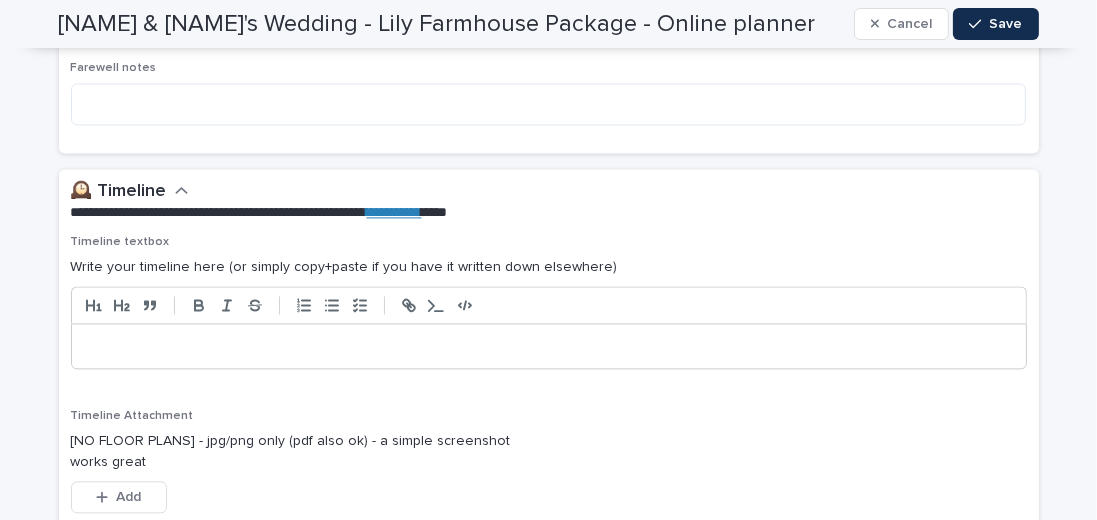 click at bounding box center [549, 346] 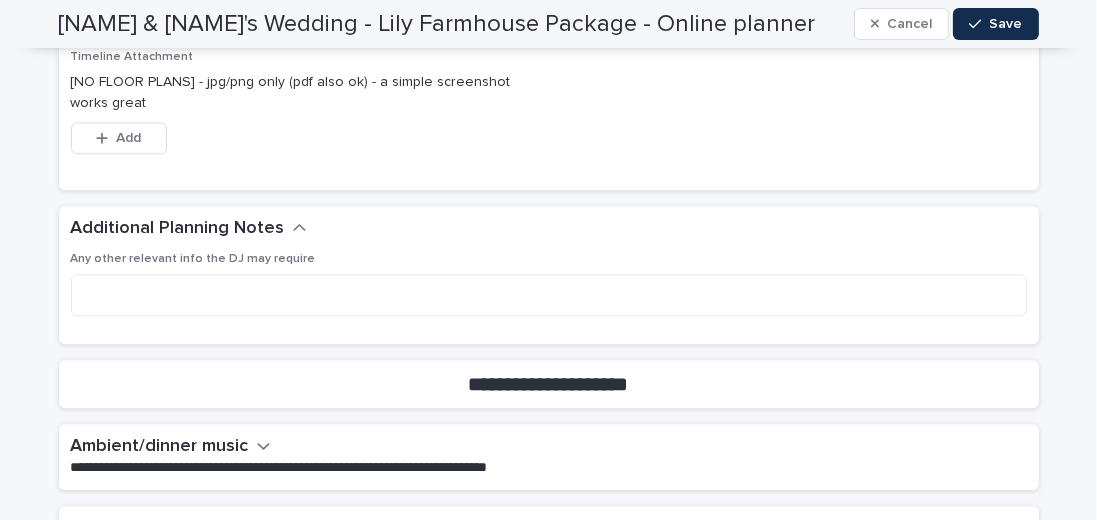 scroll, scrollTop: 4857, scrollLeft: 0, axis: vertical 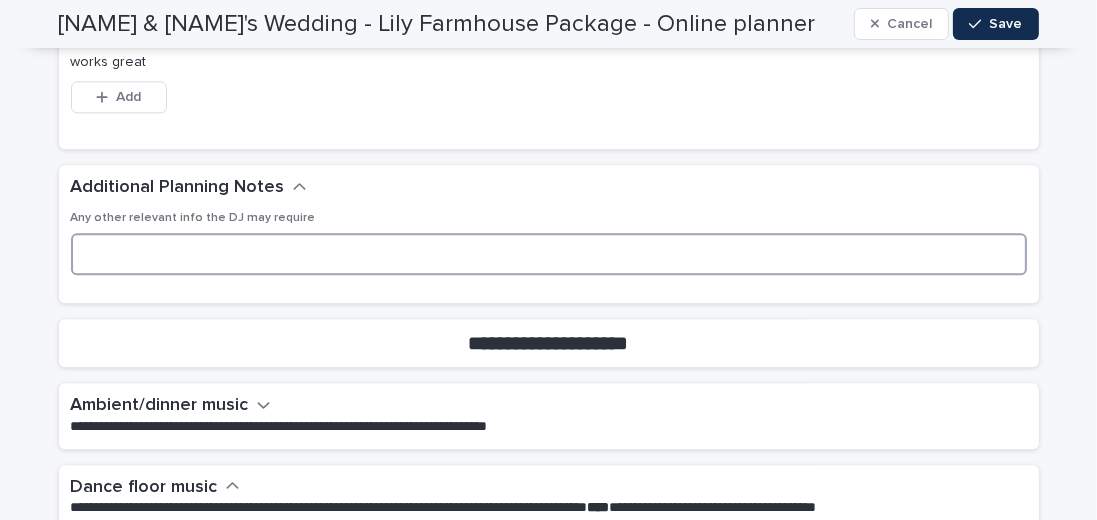 click at bounding box center [549, 254] 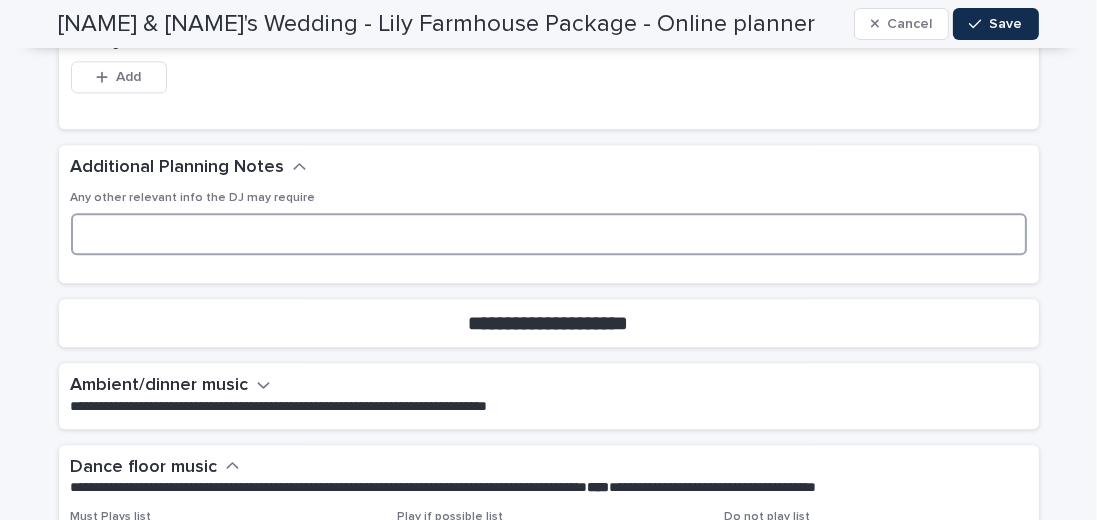 scroll, scrollTop: 4971, scrollLeft: 0, axis: vertical 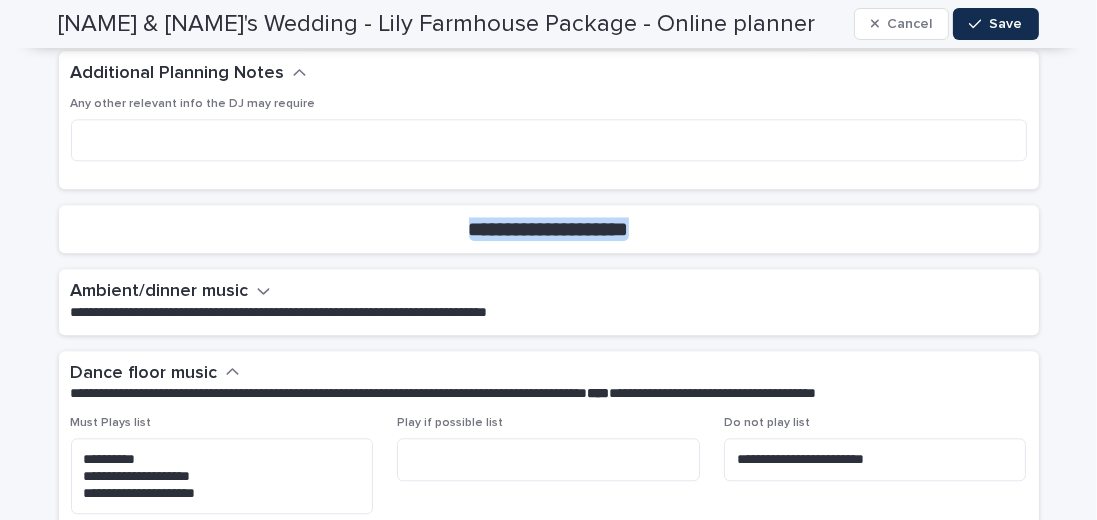 drag, startPoint x: 618, startPoint y: 242, endPoint x: 447, endPoint y: 234, distance: 171.18703 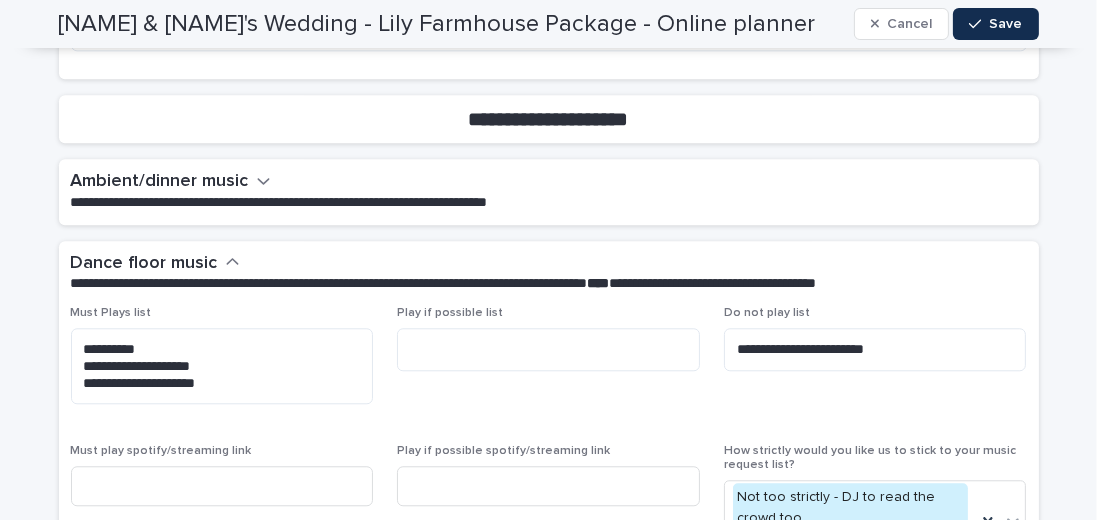 scroll, scrollTop: 5085, scrollLeft: 0, axis: vertical 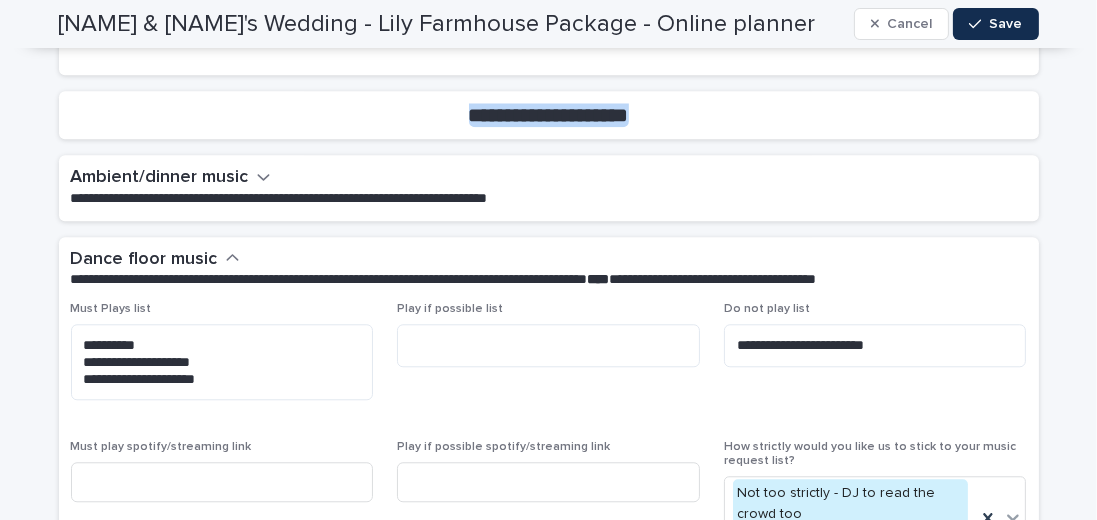 drag, startPoint x: 495, startPoint y: 131, endPoint x: 453, endPoint y: 134, distance: 42.107006 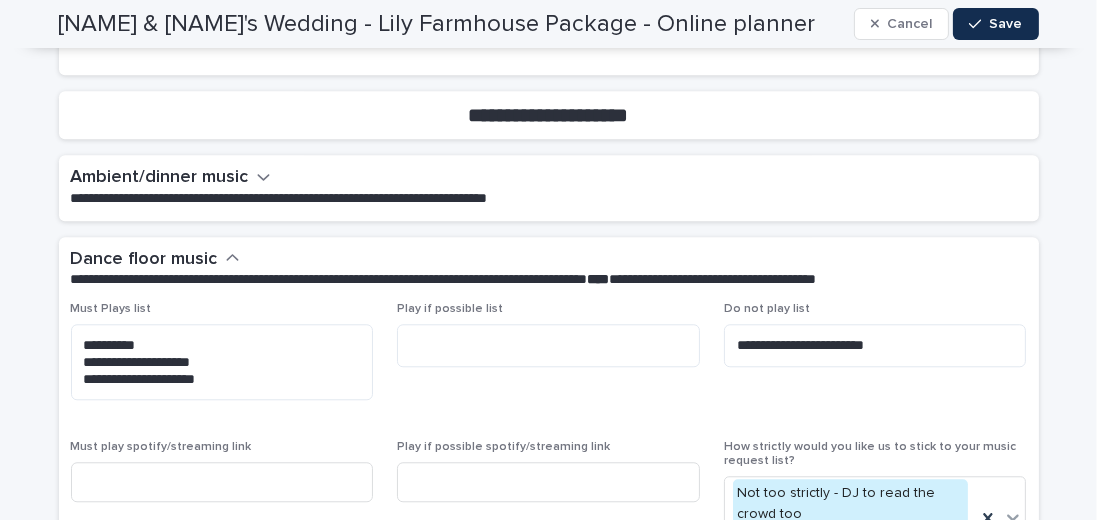click 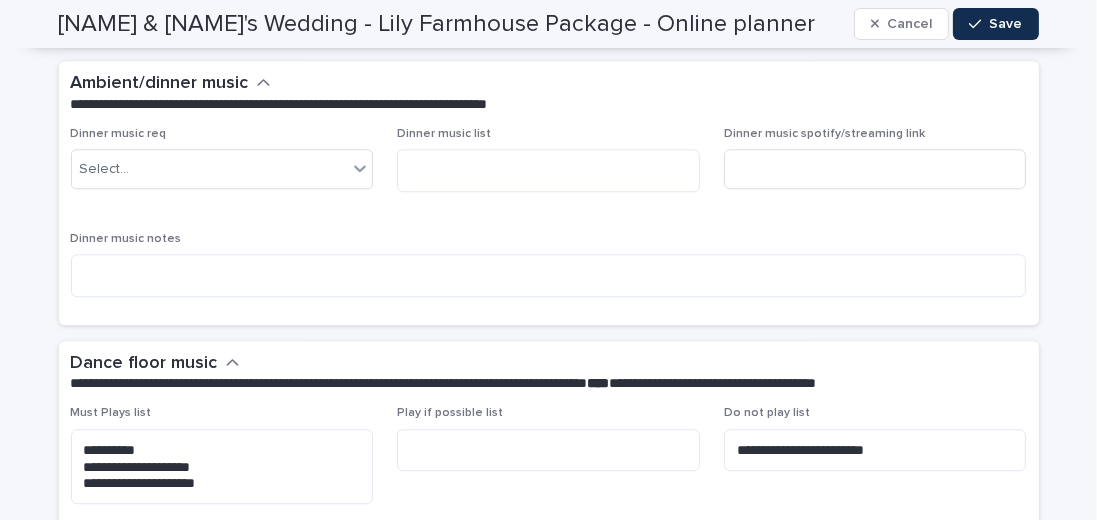 scroll, scrollTop: 5142, scrollLeft: 0, axis: vertical 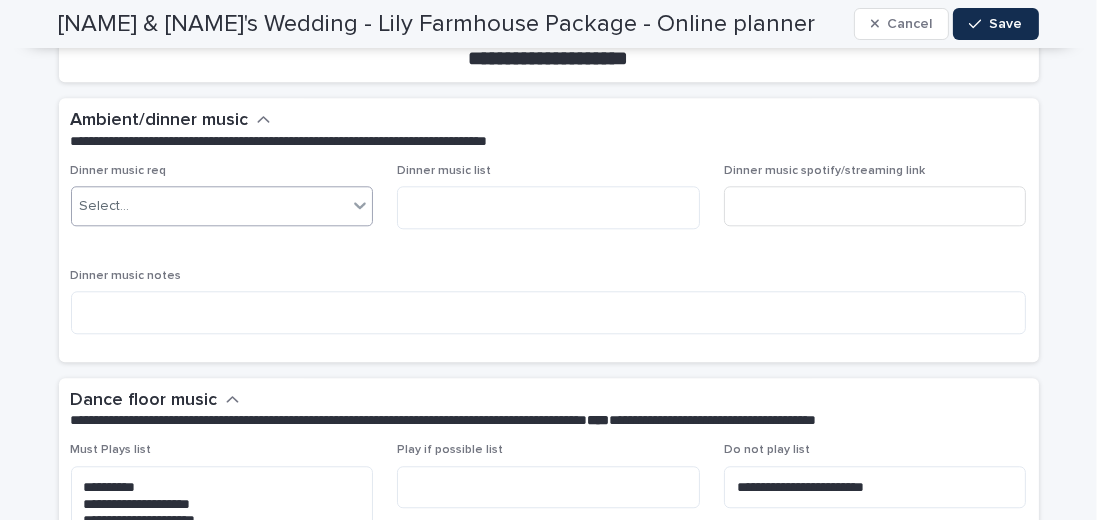 click on "Select..." at bounding box center (210, 206) 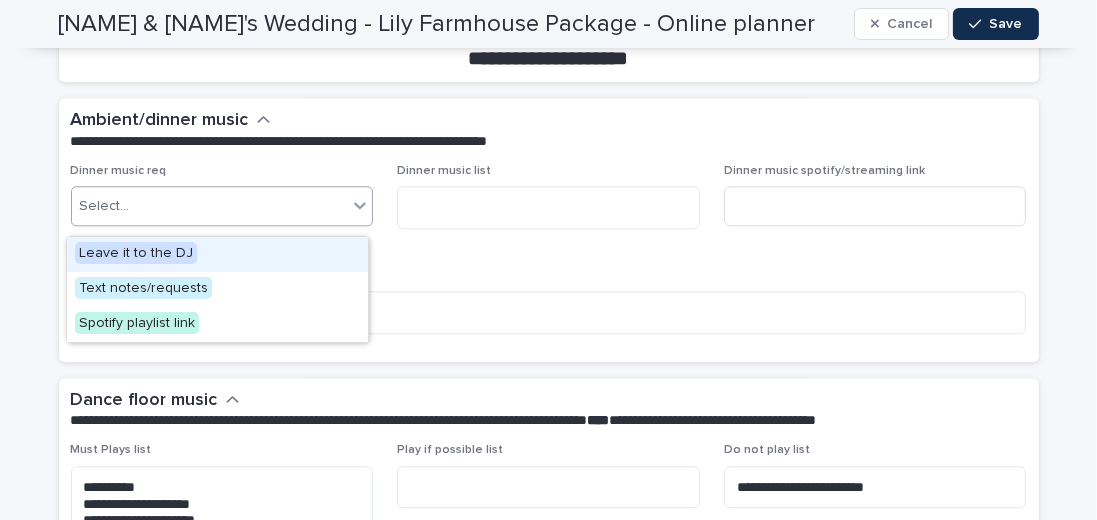 click on "Leave it to the DJ" at bounding box center [136, 253] 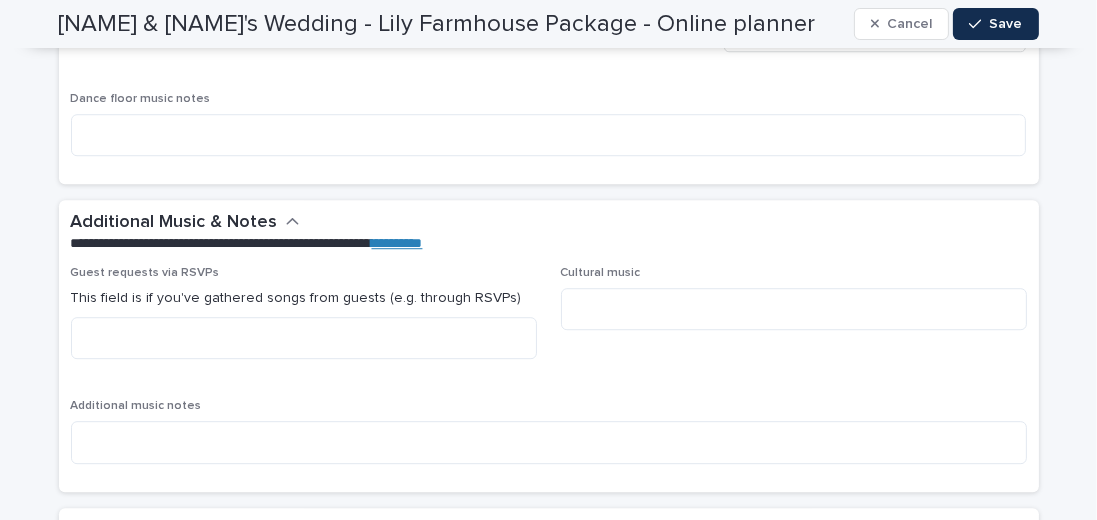 scroll, scrollTop: 5828, scrollLeft: 0, axis: vertical 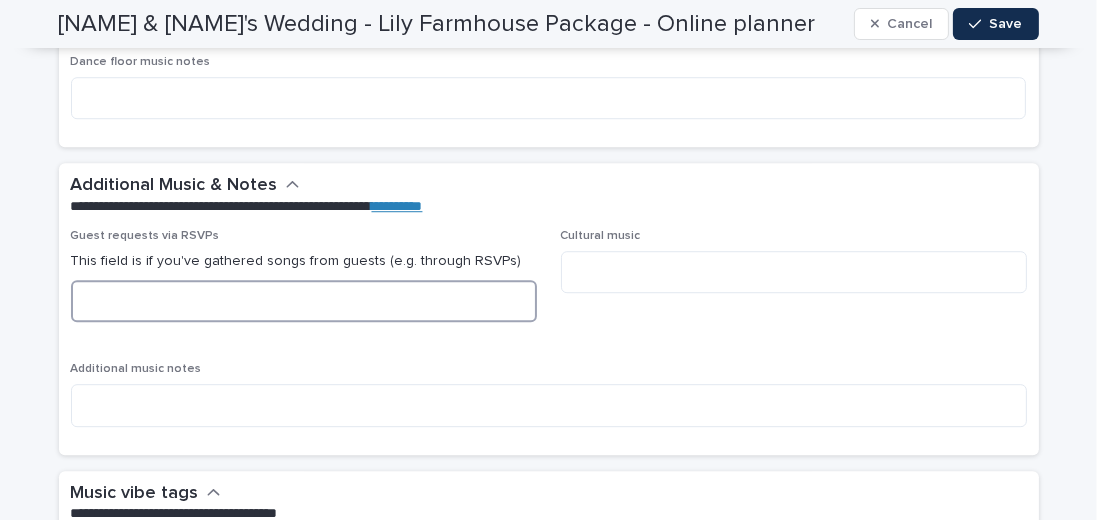 click at bounding box center [304, 301] 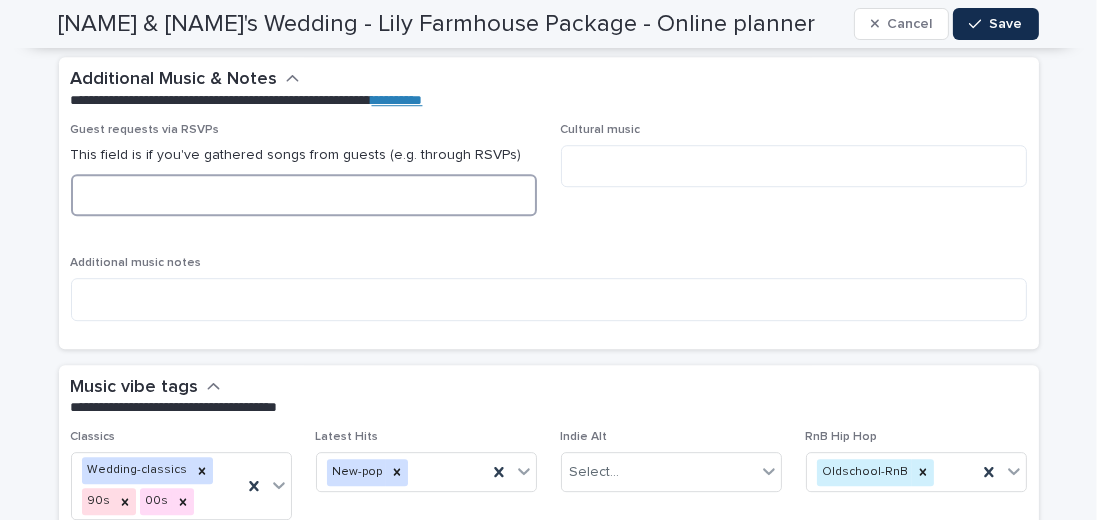 scroll, scrollTop: 5942, scrollLeft: 0, axis: vertical 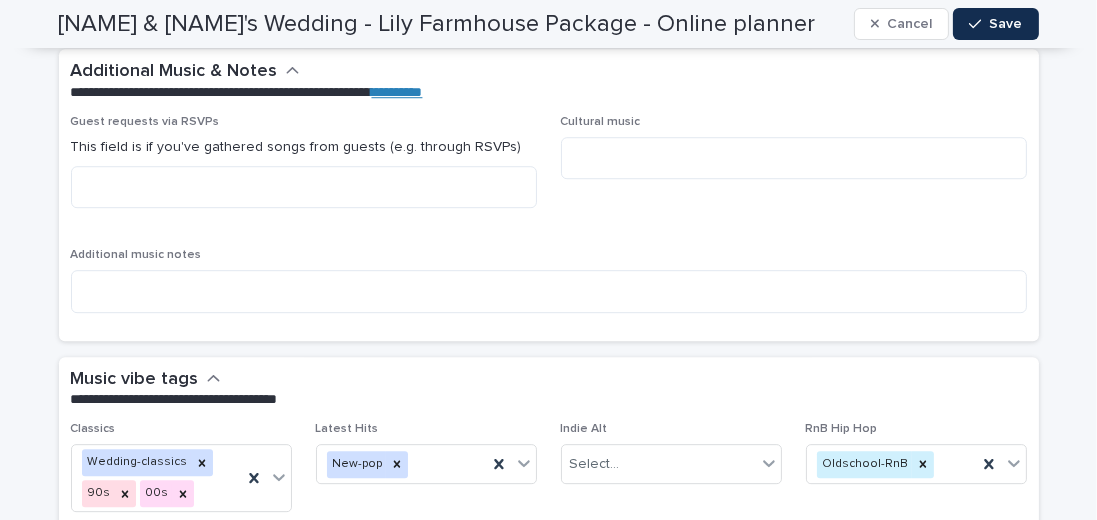 click on "Additional music notes" at bounding box center [549, 288] 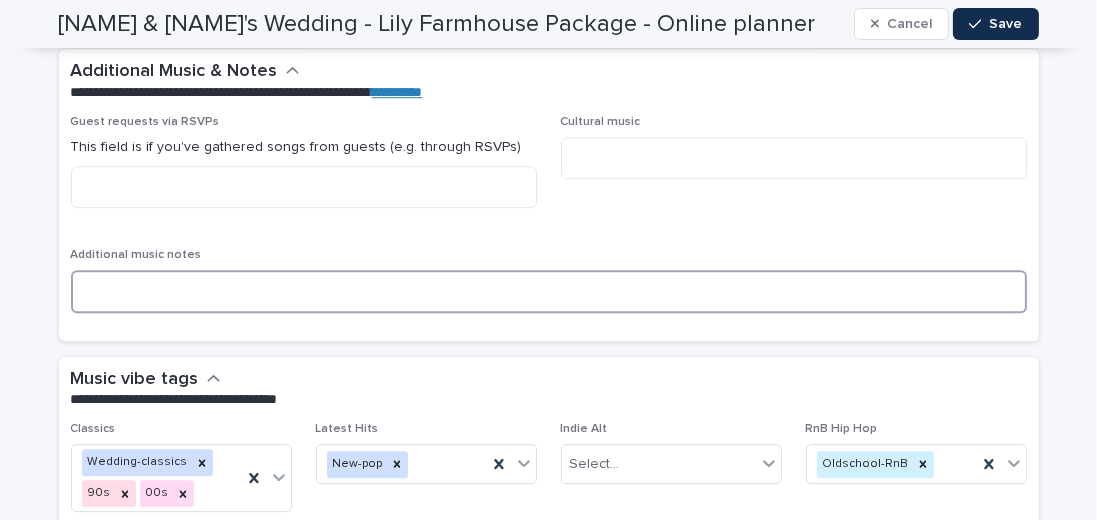 click at bounding box center [549, 291] 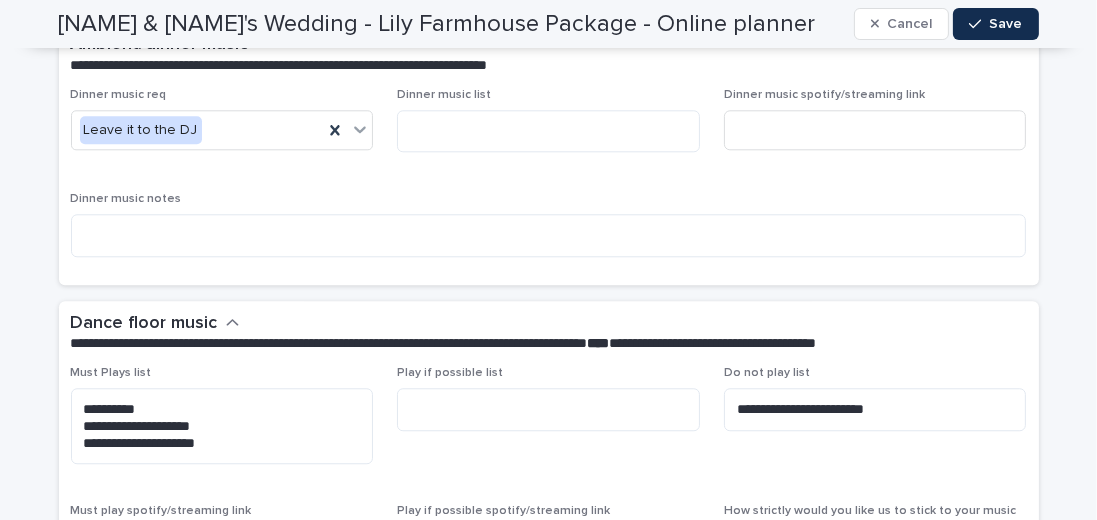scroll, scrollTop: 5142, scrollLeft: 0, axis: vertical 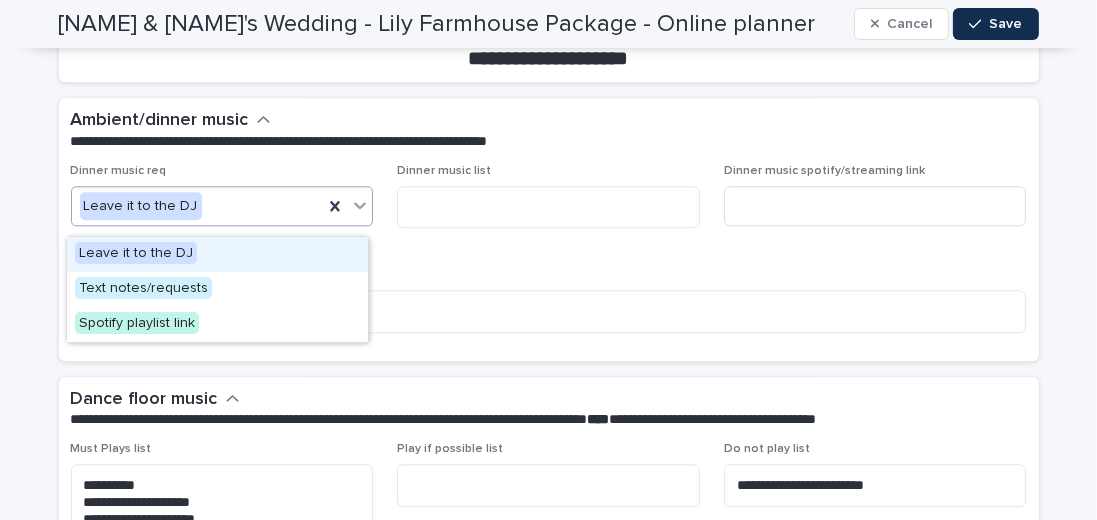 click 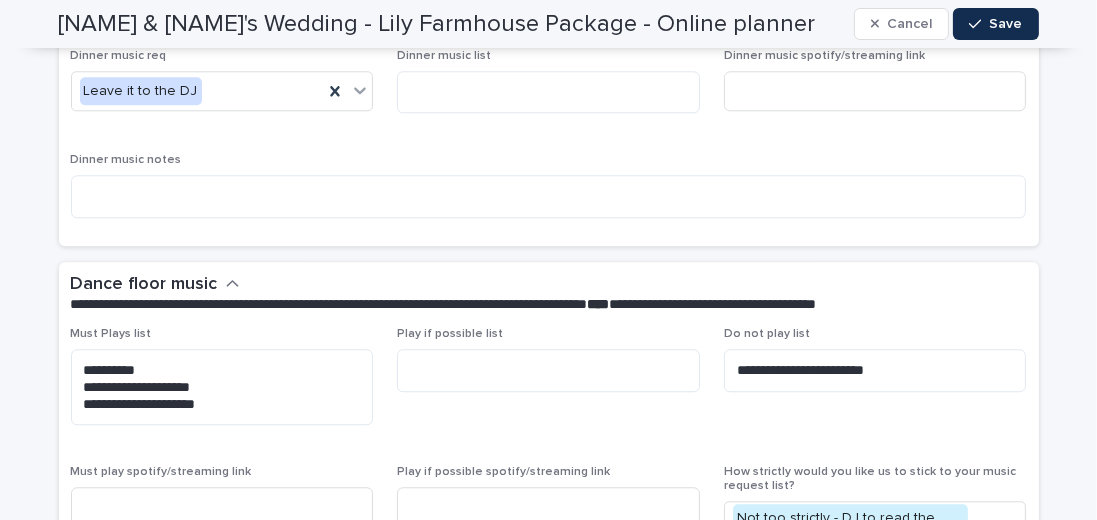 click on "Dinner music req Leave it to the DJ Dinner music list Dinner music spotify/streaming link Dinner music notes" at bounding box center [549, 141] 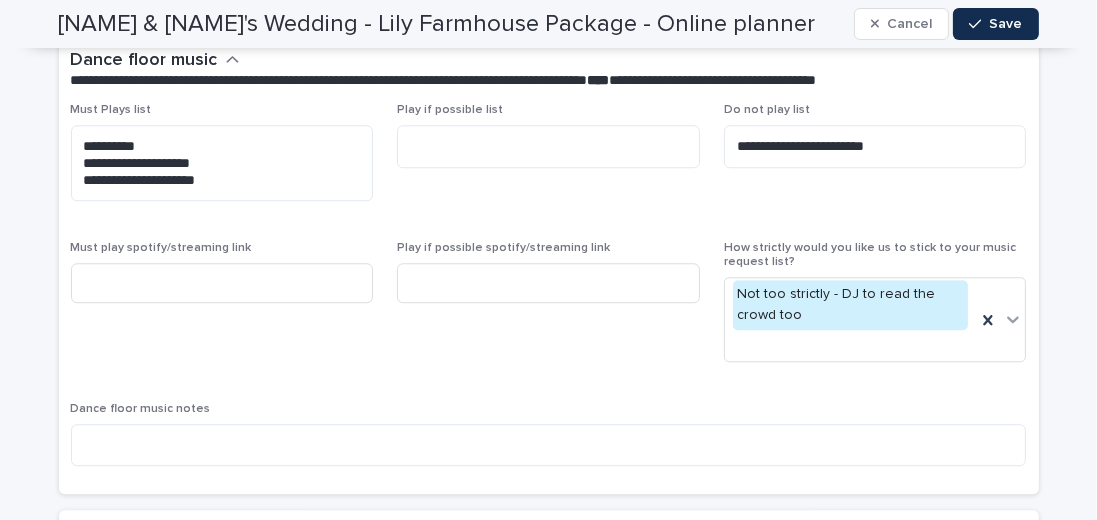 scroll, scrollTop: 5485, scrollLeft: 0, axis: vertical 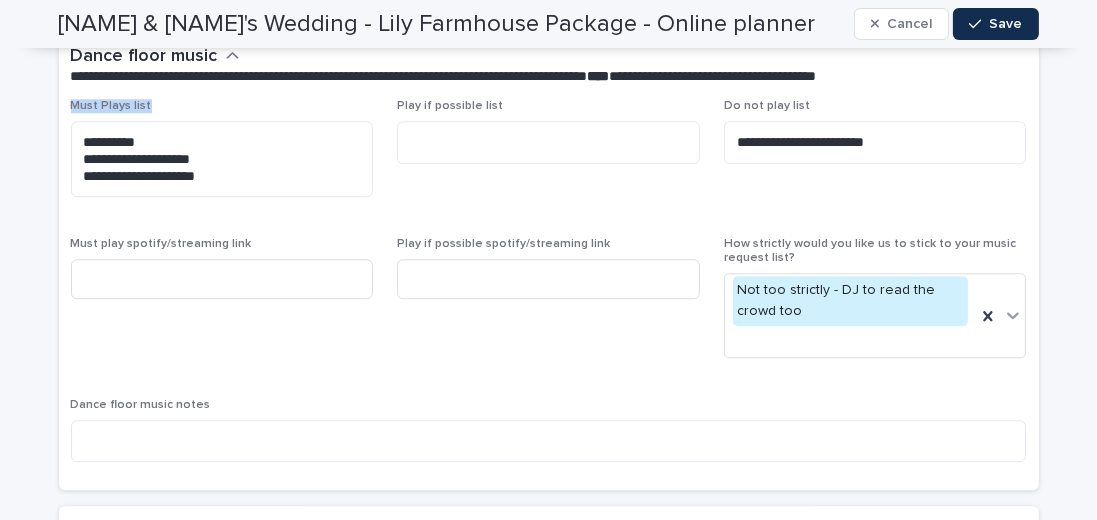 drag, startPoint x: 89, startPoint y: 120, endPoint x: 194, endPoint y: 119, distance: 105.00476 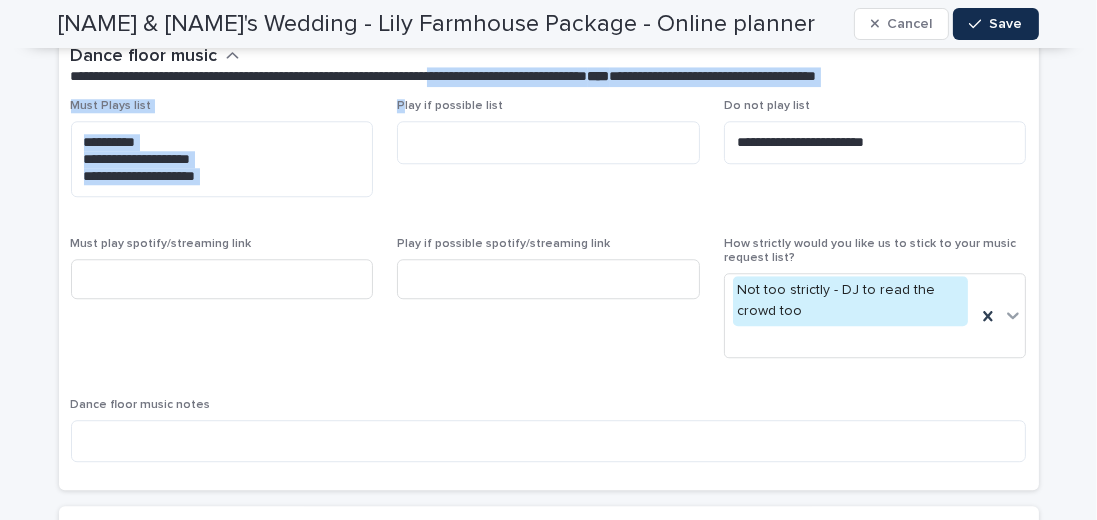 drag, startPoint x: 400, startPoint y: 115, endPoint x: 509, endPoint y: 109, distance: 109.165016 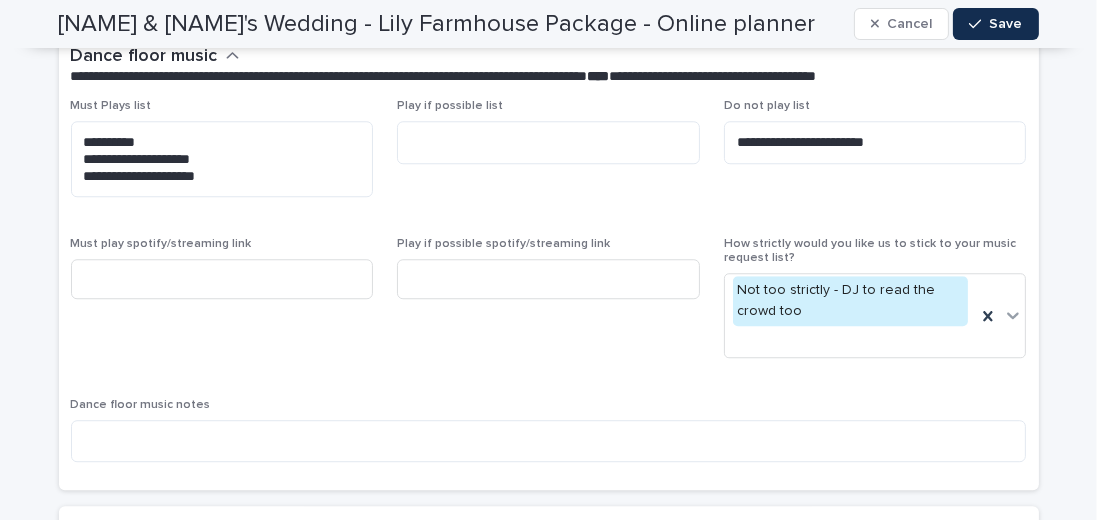 click on "Play if possible list" at bounding box center (548, 106) 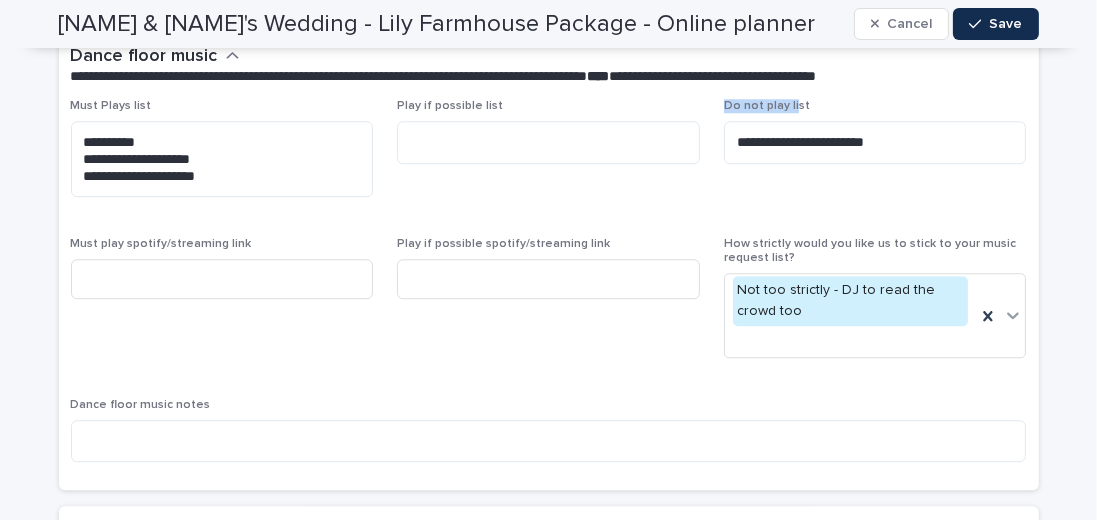drag, startPoint x: 719, startPoint y: 116, endPoint x: 793, endPoint y: 120, distance: 74.10803 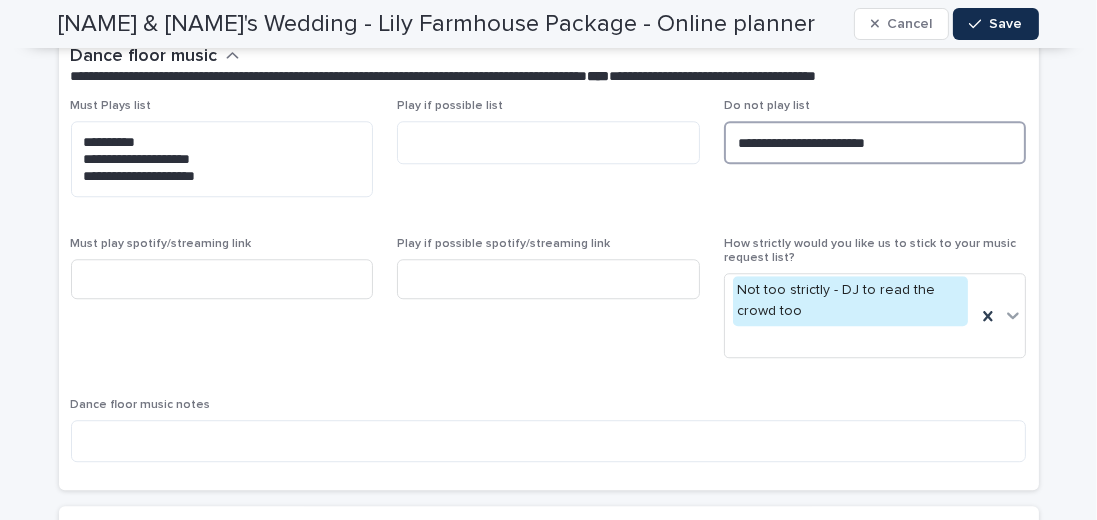 click on "**********" at bounding box center [875, 142] 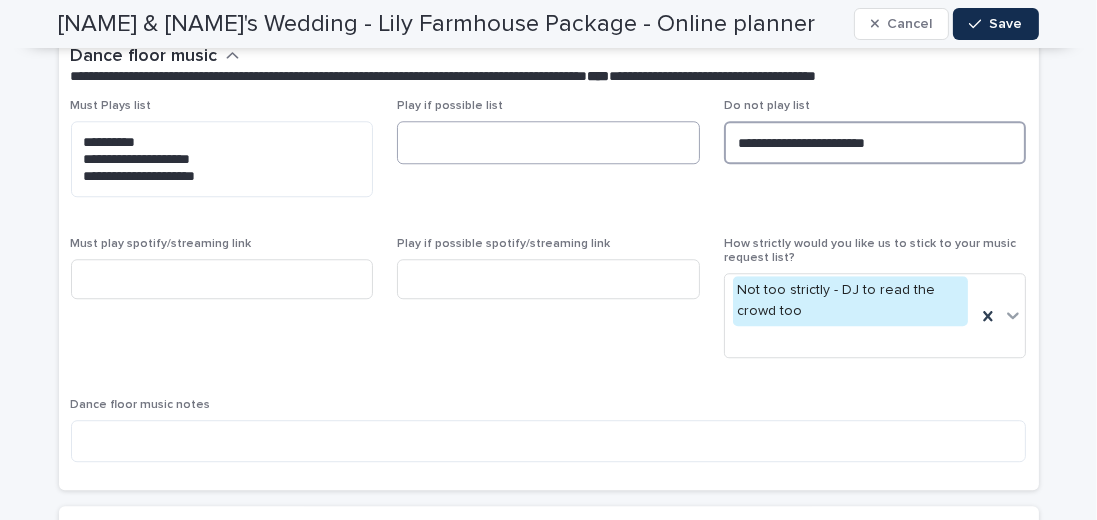 drag, startPoint x: 890, startPoint y: 160, endPoint x: 636, endPoint y: 162, distance: 254.00787 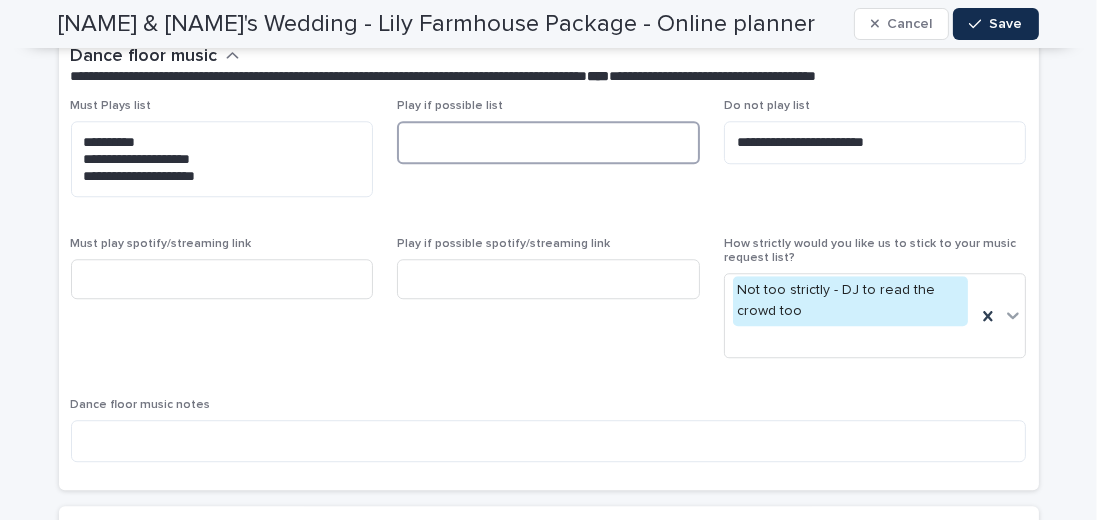 click at bounding box center (548, 142) 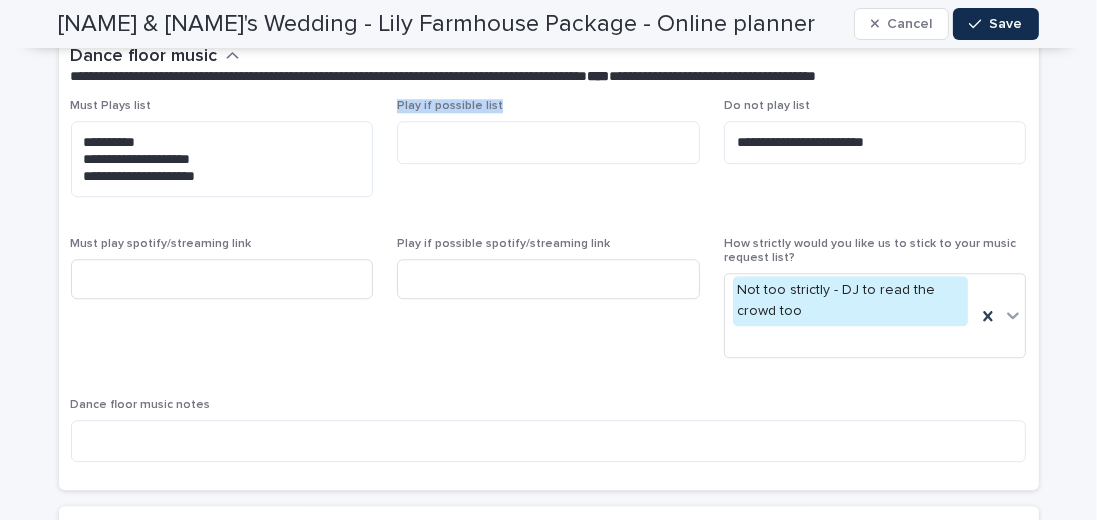 drag, startPoint x: 492, startPoint y: 122, endPoint x: 389, endPoint y: 124, distance: 103.01942 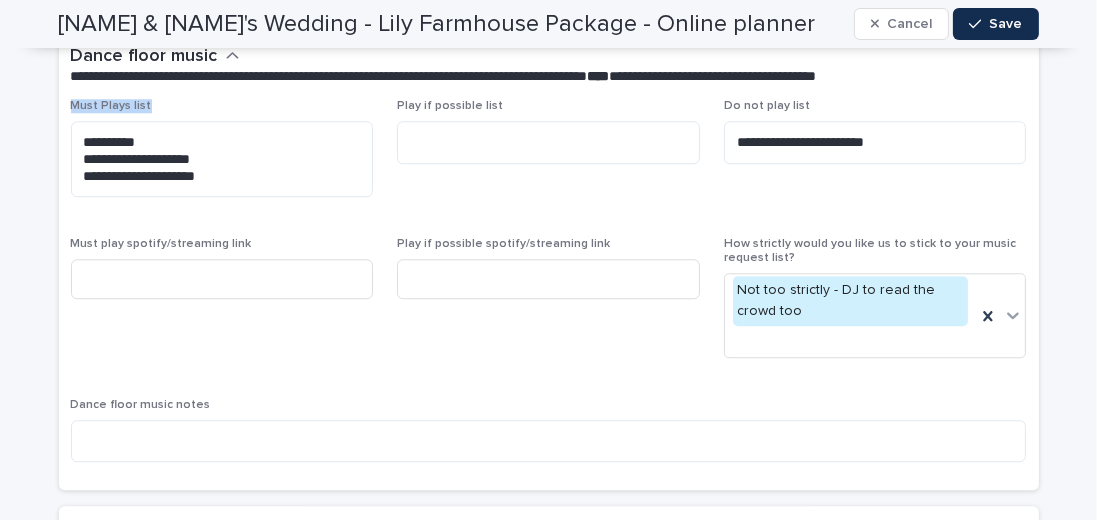 drag, startPoint x: 144, startPoint y: 117, endPoint x: 67, endPoint y: 113, distance: 77.10383 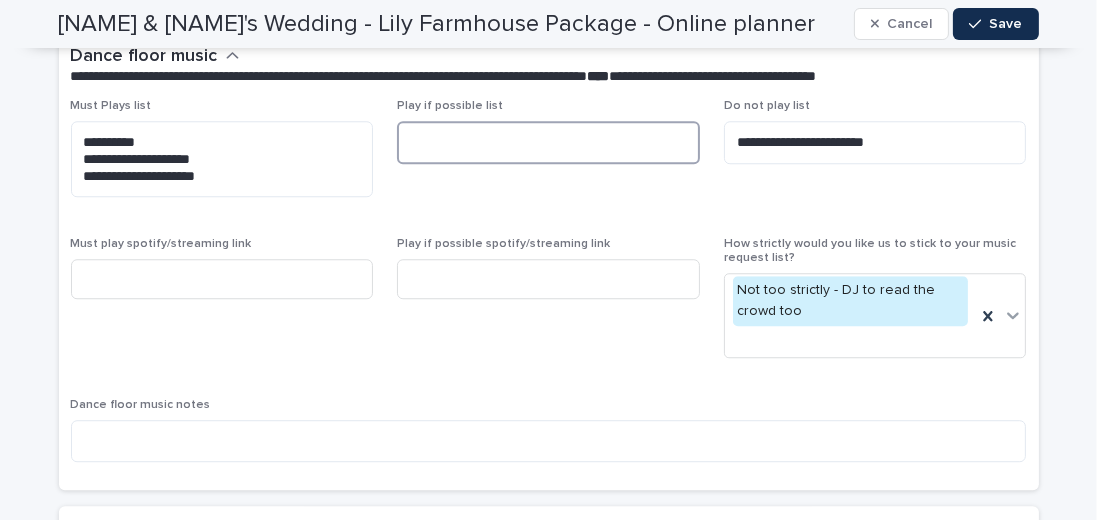 click at bounding box center (548, 142) 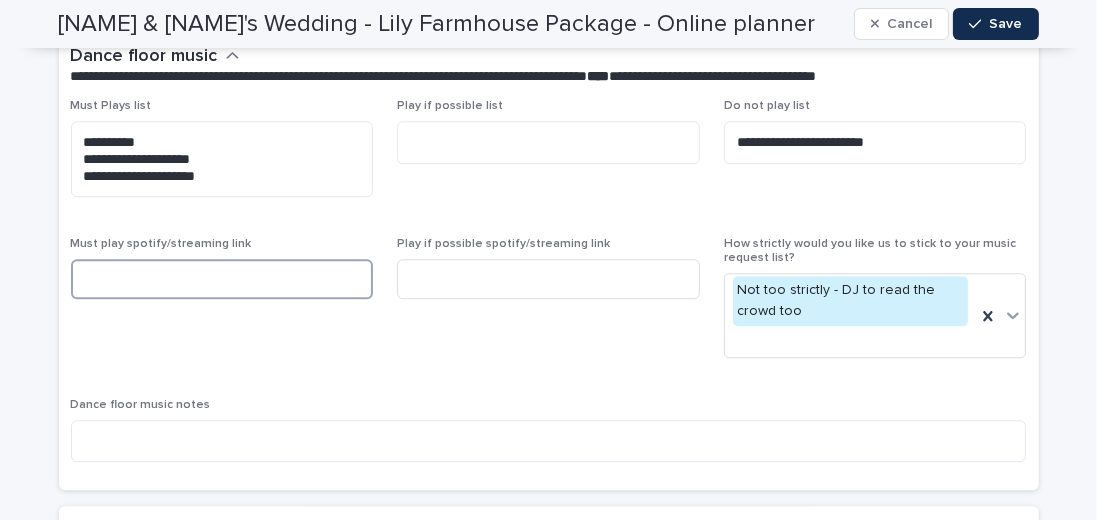 click at bounding box center [222, 279] 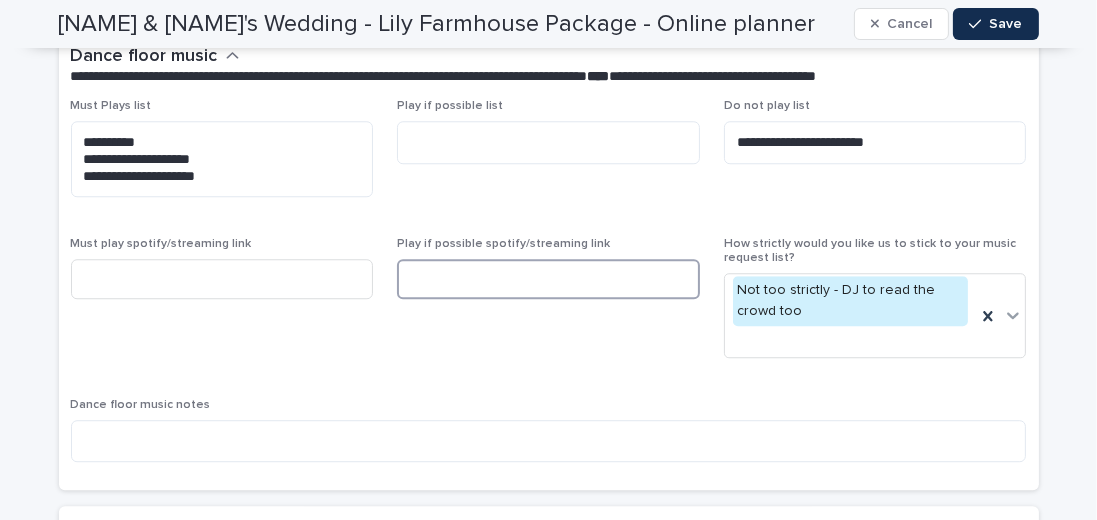 click at bounding box center [548, 279] 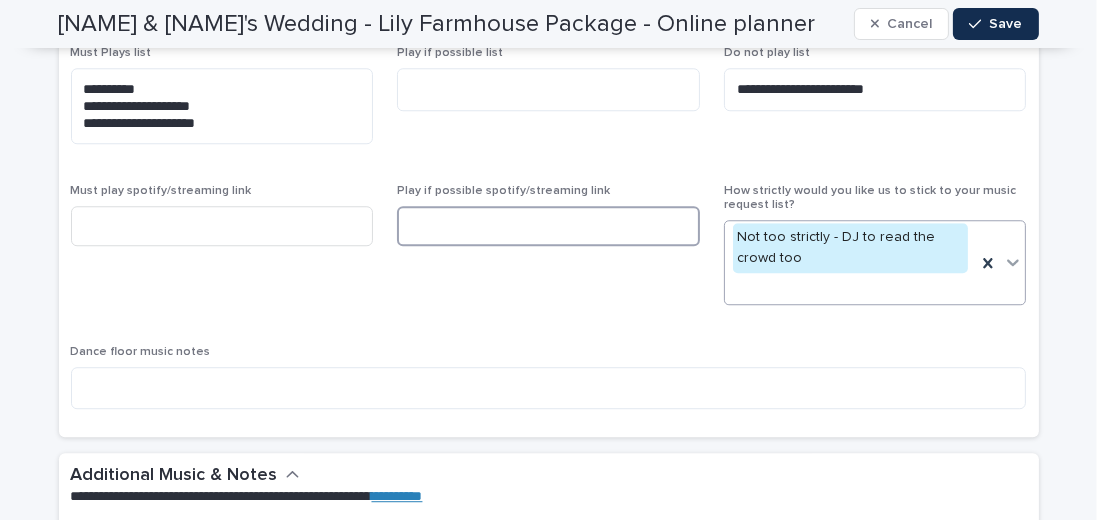 scroll, scrollTop: 5542, scrollLeft: 0, axis: vertical 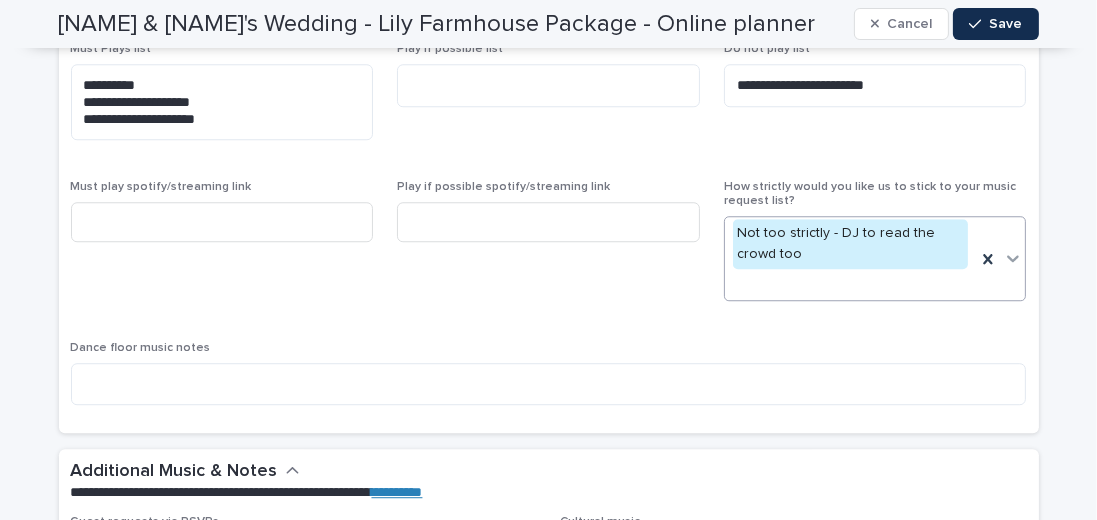 click 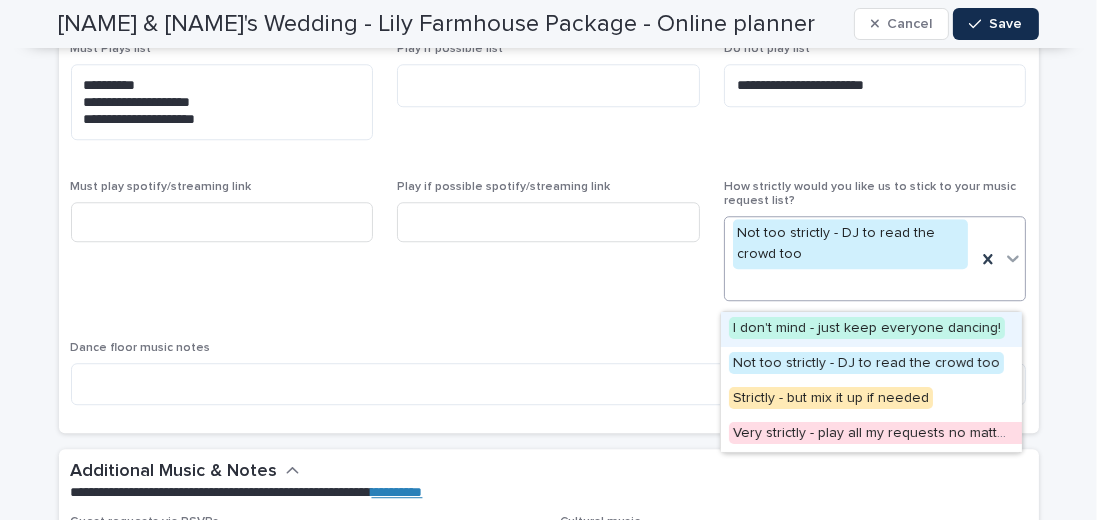 click on "Play if possible spotify/streaming link" at bounding box center (548, 248) 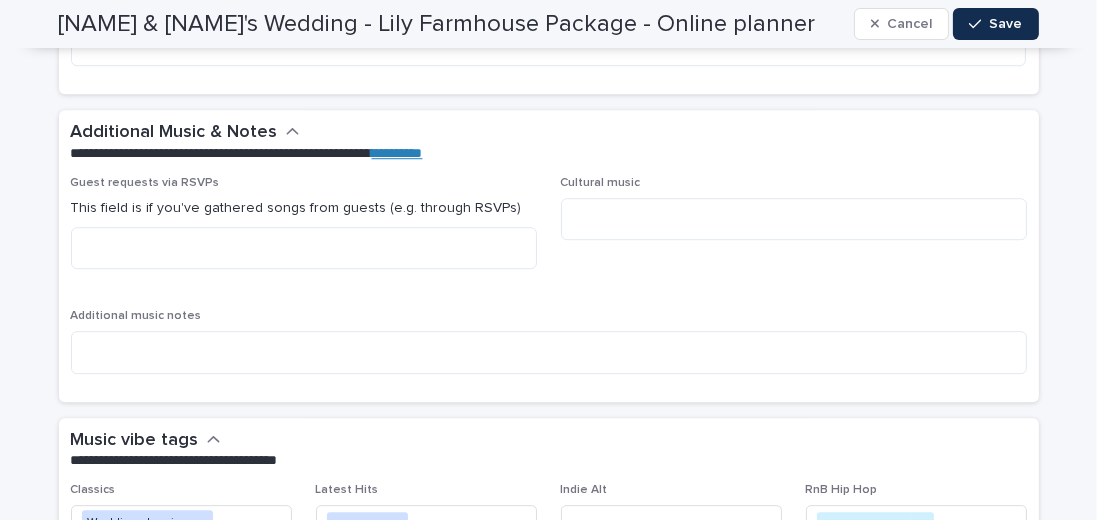 scroll, scrollTop: 5885, scrollLeft: 0, axis: vertical 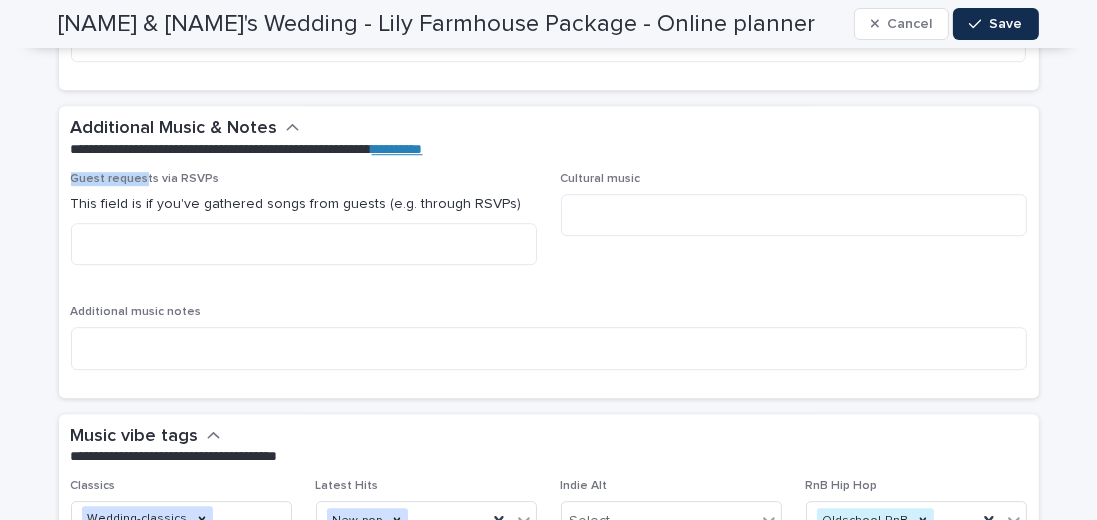 drag, startPoint x: 68, startPoint y: 188, endPoint x: 137, endPoint y: 196, distance: 69.46222 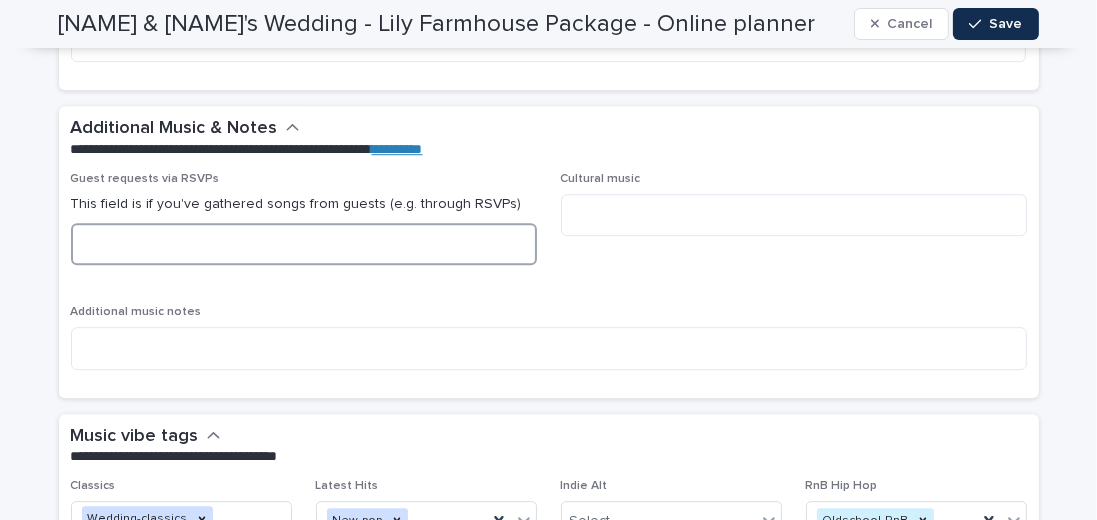 click at bounding box center (304, 244) 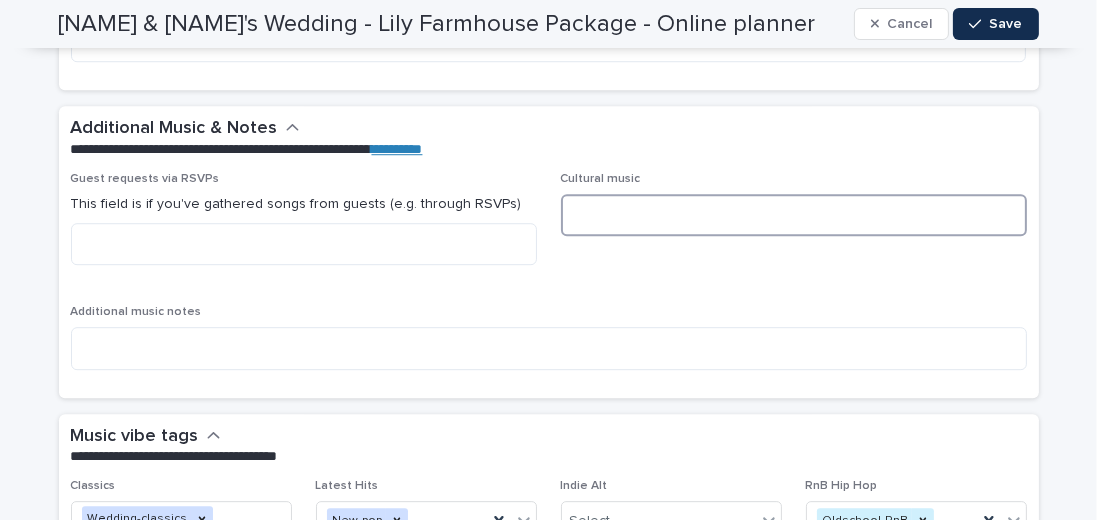 click at bounding box center (794, 215) 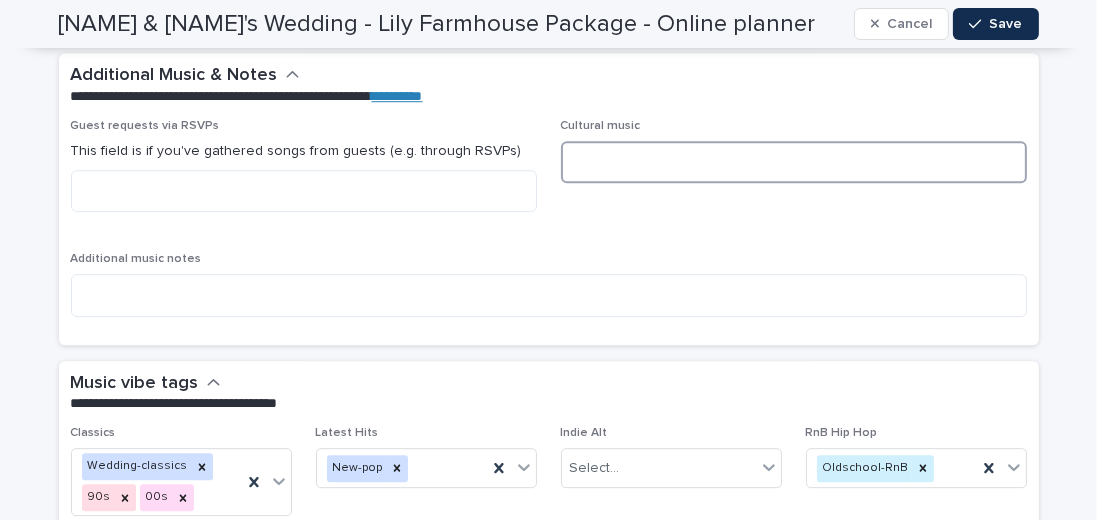 scroll, scrollTop: 5942, scrollLeft: 0, axis: vertical 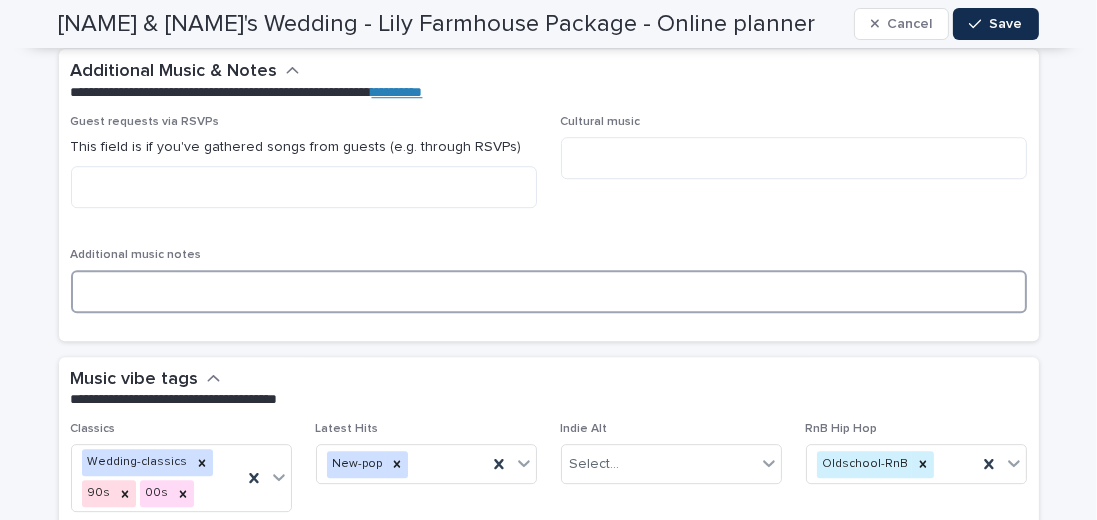 click at bounding box center (549, 291) 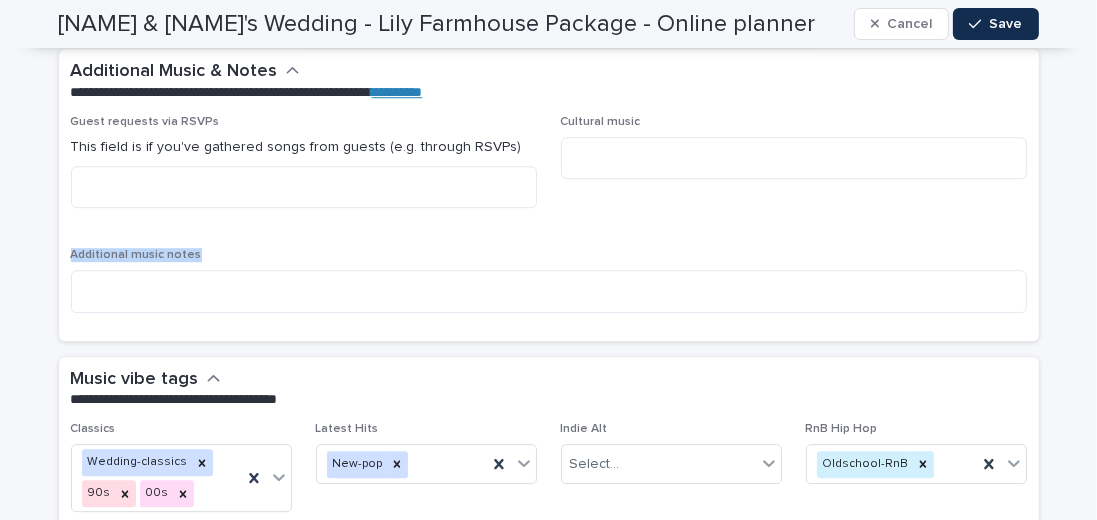 drag, startPoint x: 190, startPoint y: 266, endPoint x: 50, endPoint y: 251, distance: 140.80128 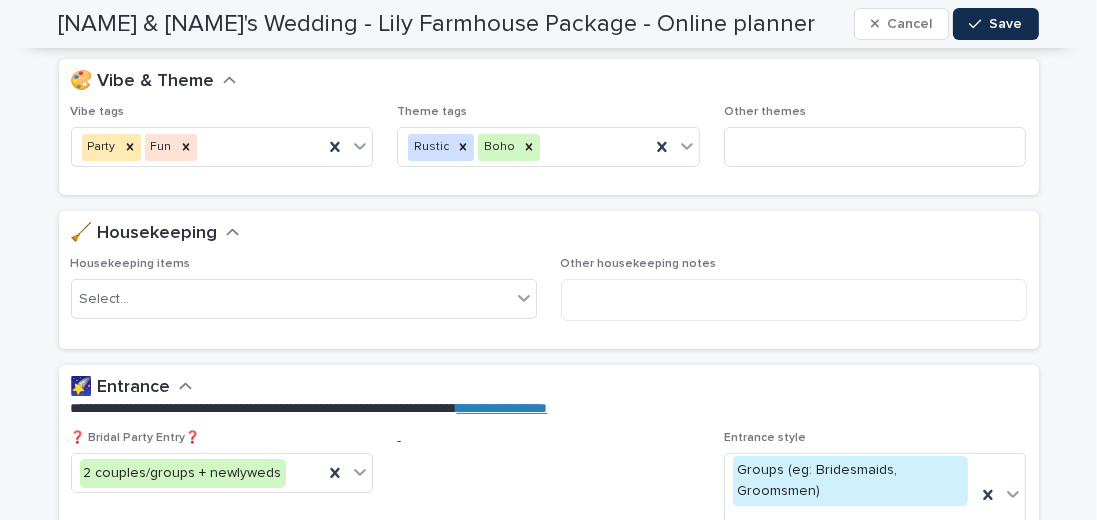scroll, scrollTop: 0, scrollLeft: 0, axis: both 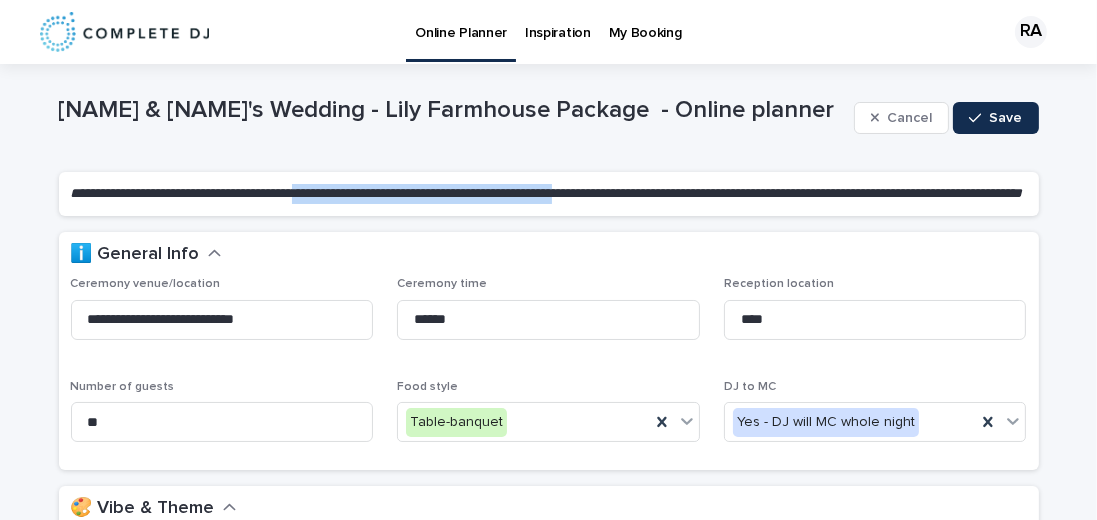 drag, startPoint x: 321, startPoint y: 193, endPoint x: 644, endPoint y: 197, distance: 323.02478 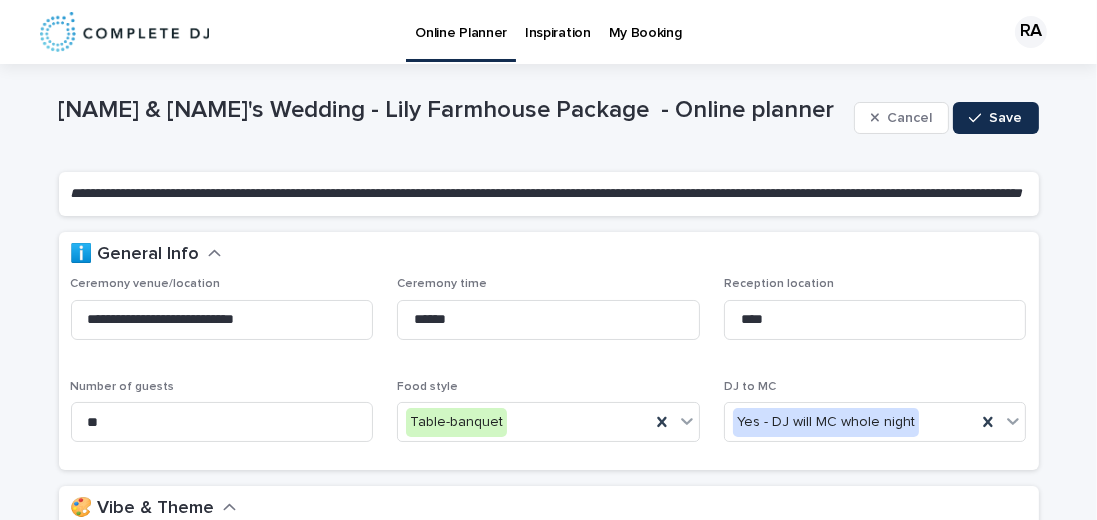 click on "**********" at bounding box center [549, 194] 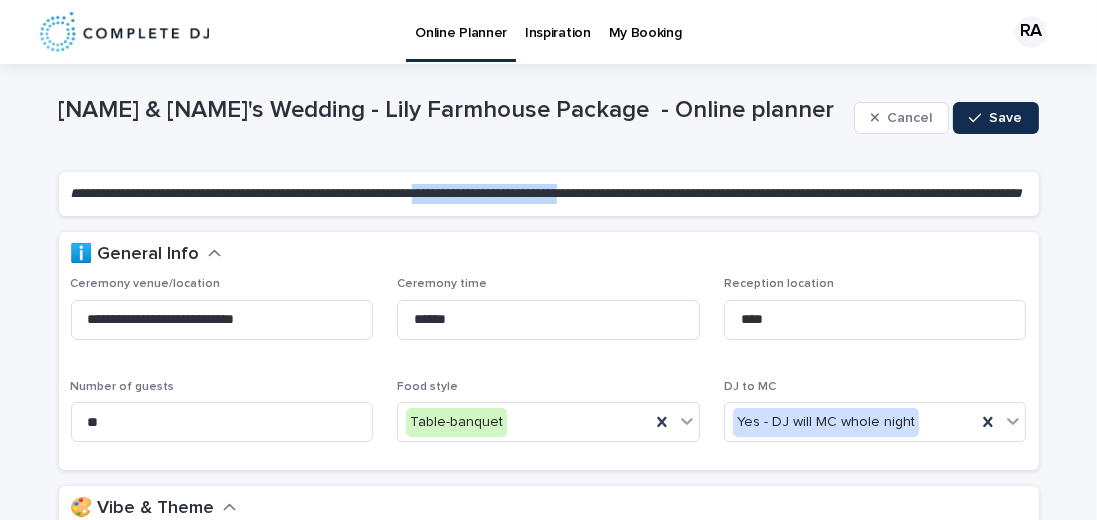 drag, startPoint x: 649, startPoint y: 192, endPoint x: 470, endPoint y: 181, distance: 179.33768 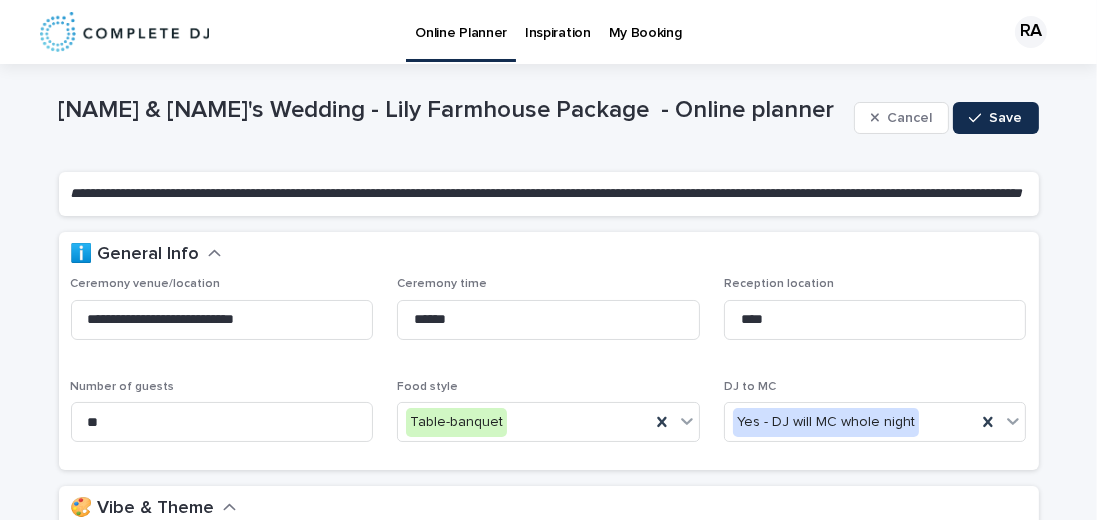 click on "**********" at bounding box center [549, 194] 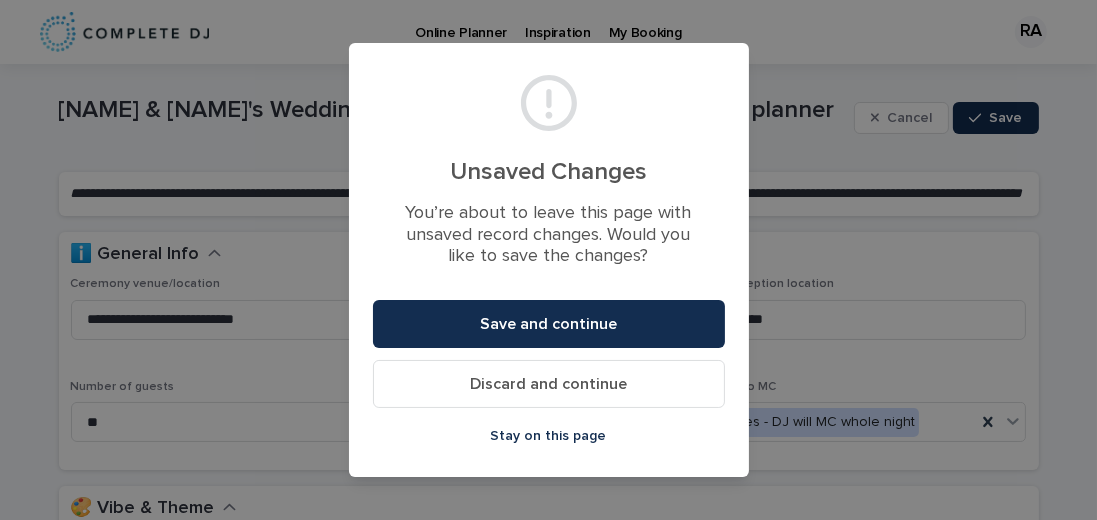 click on "Discard and continue" at bounding box center [548, 384] 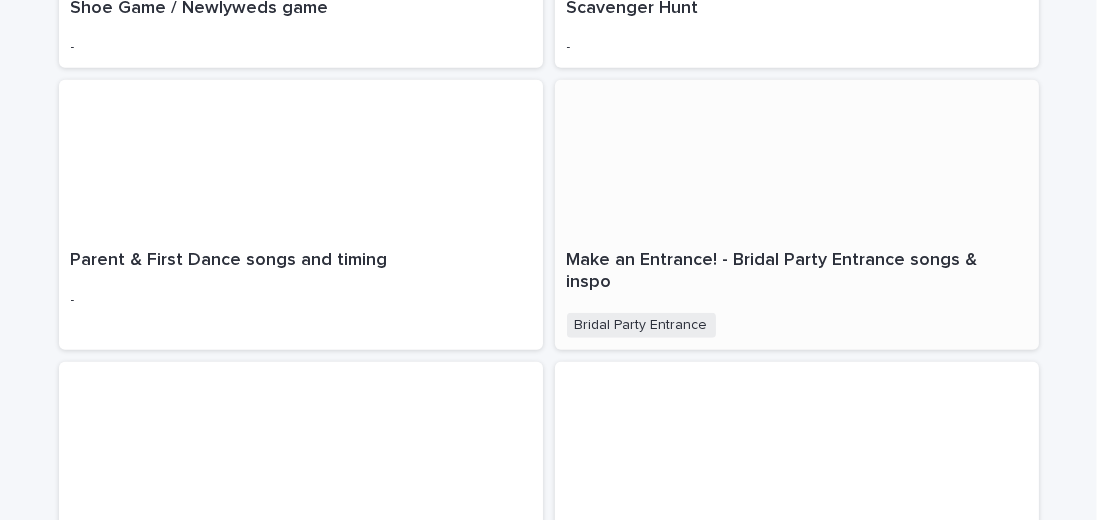 scroll, scrollTop: 1600, scrollLeft: 0, axis: vertical 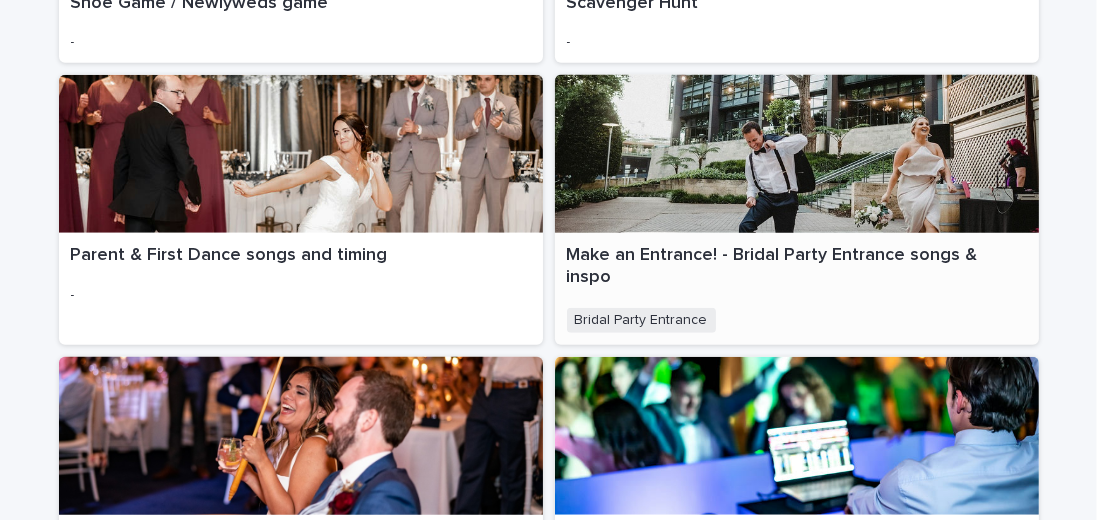 click on "Bridal Party Entrance + 0" at bounding box center (797, 320) 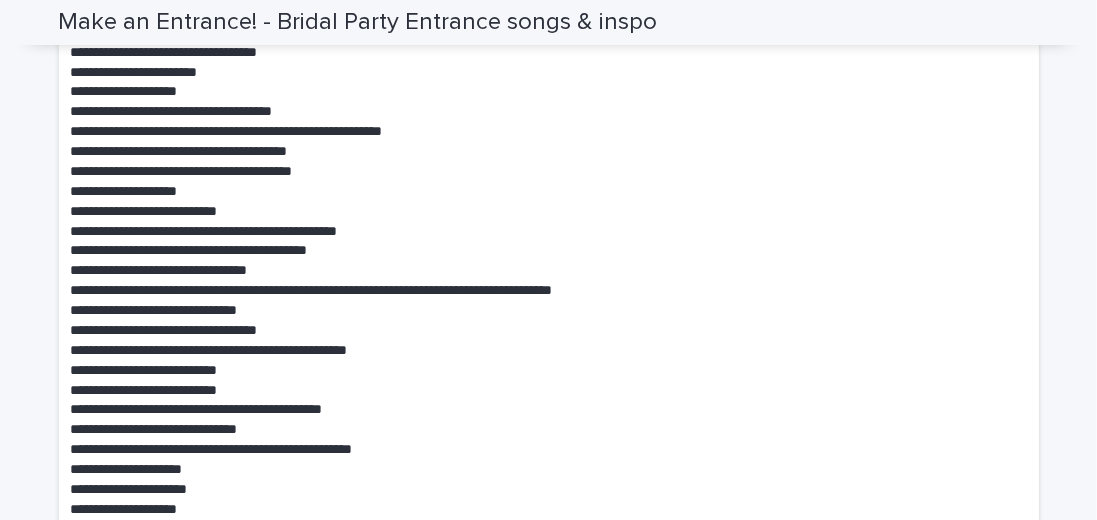 scroll, scrollTop: 1200, scrollLeft: 0, axis: vertical 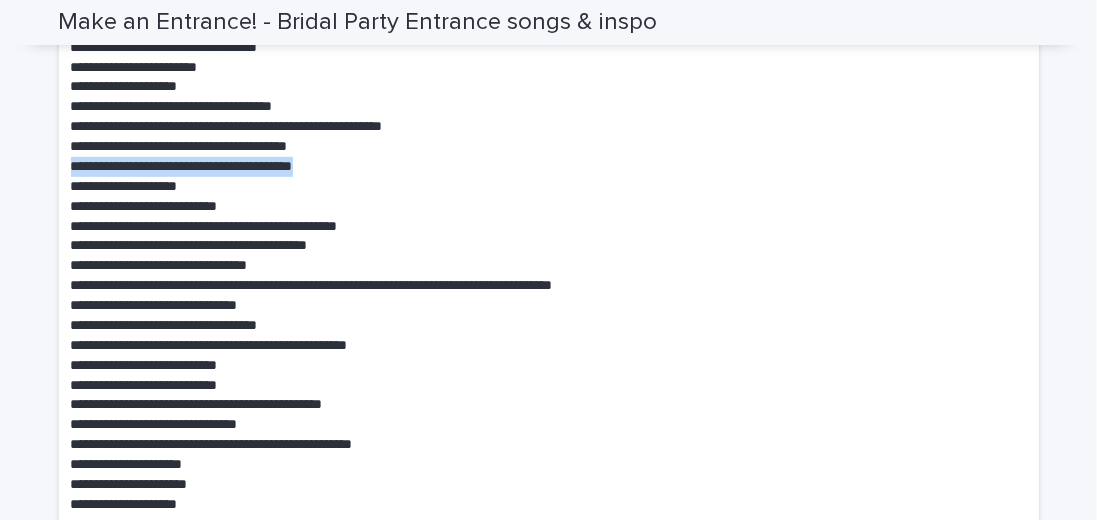 drag, startPoint x: 69, startPoint y: 168, endPoint x: 377, endPoint y: 165, distance: 308.01462 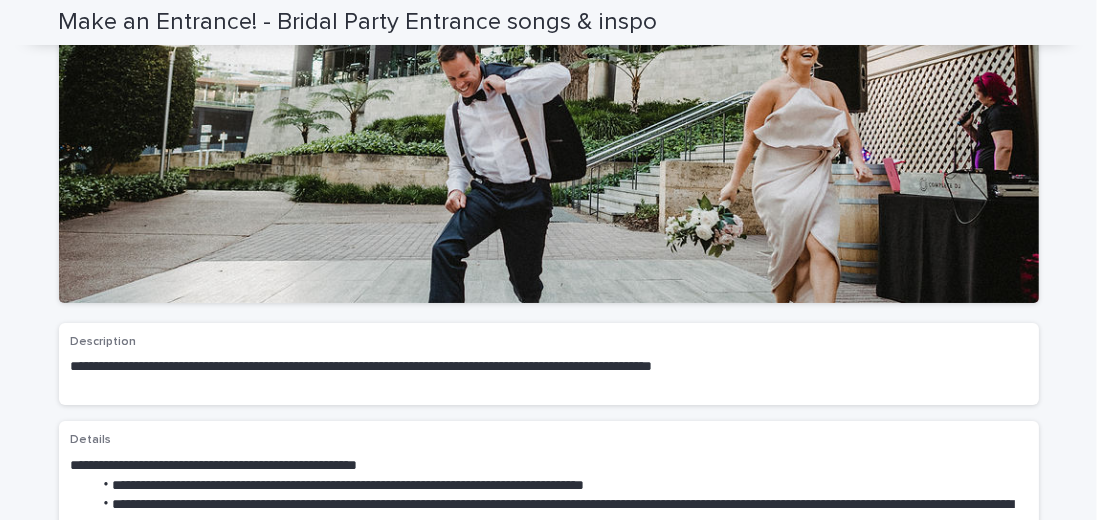 scroll, scrollTop: 0, scrollLeft: 0, axis: both 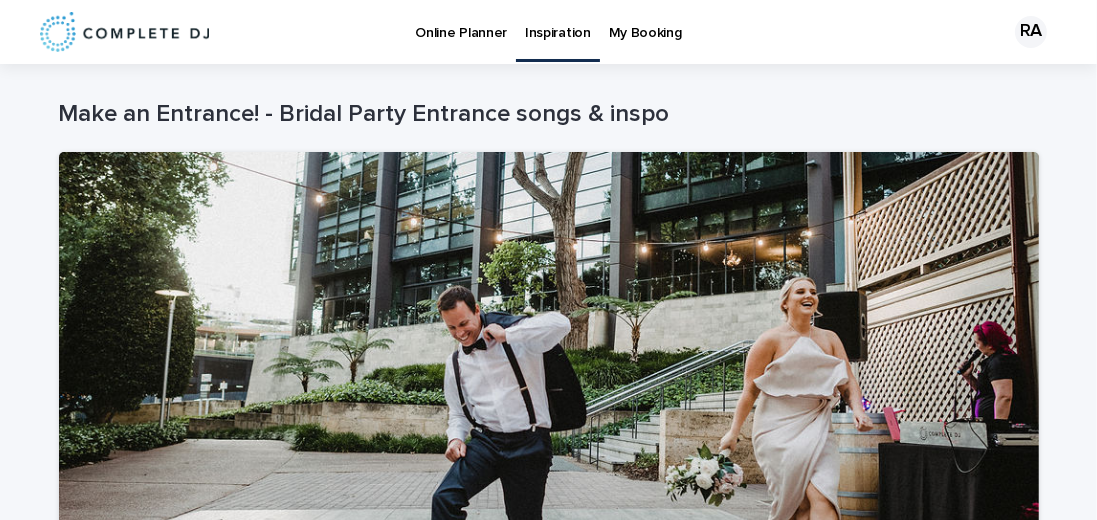 click on "My Booking" at bounding box center (645, 21) 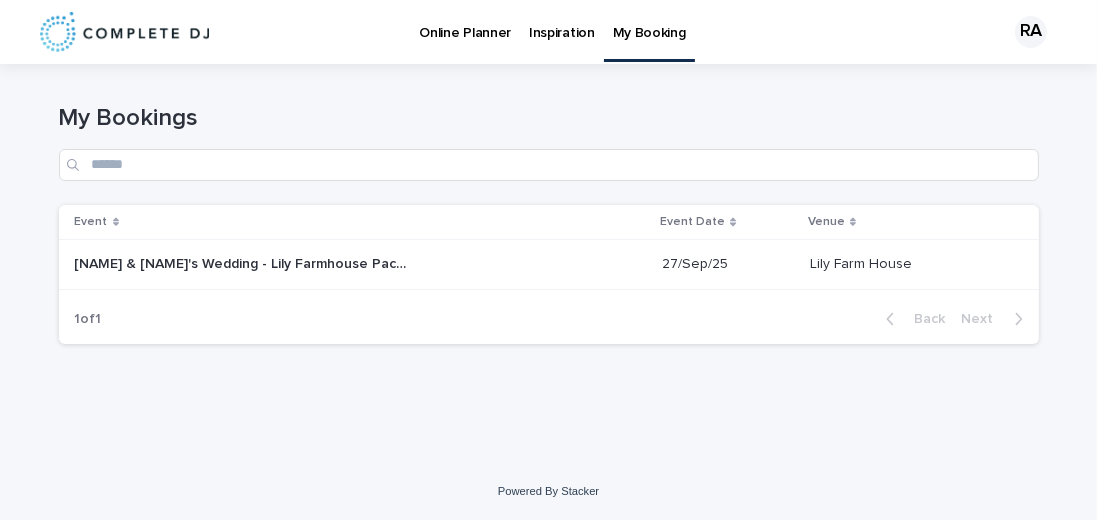 click on "[NAME] & [NAME]'s Wedding - Lily Farmhouse Package" at bounding box center (243, 262) 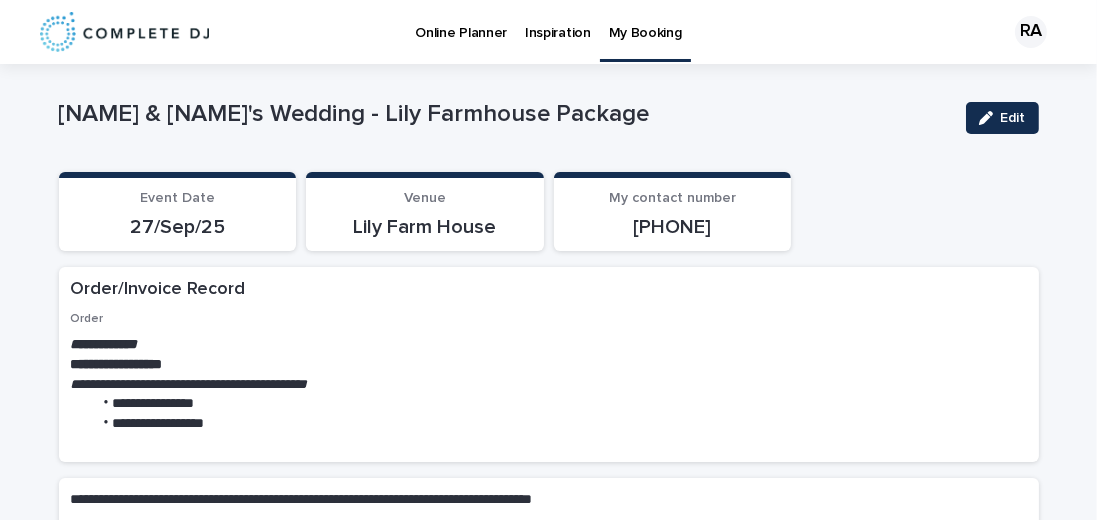 click on "Online Planner" at bounding box center (461, 21) 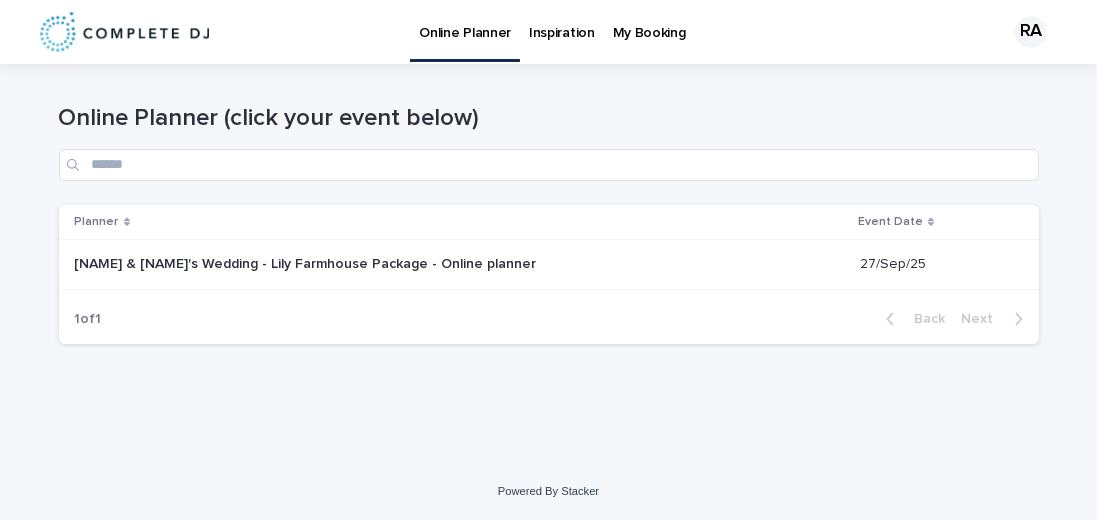 click on "[NAME] & [NAME]'s Wedding - Lily Farmhouse Package  - Online planner" at bounding box center [308, 262] 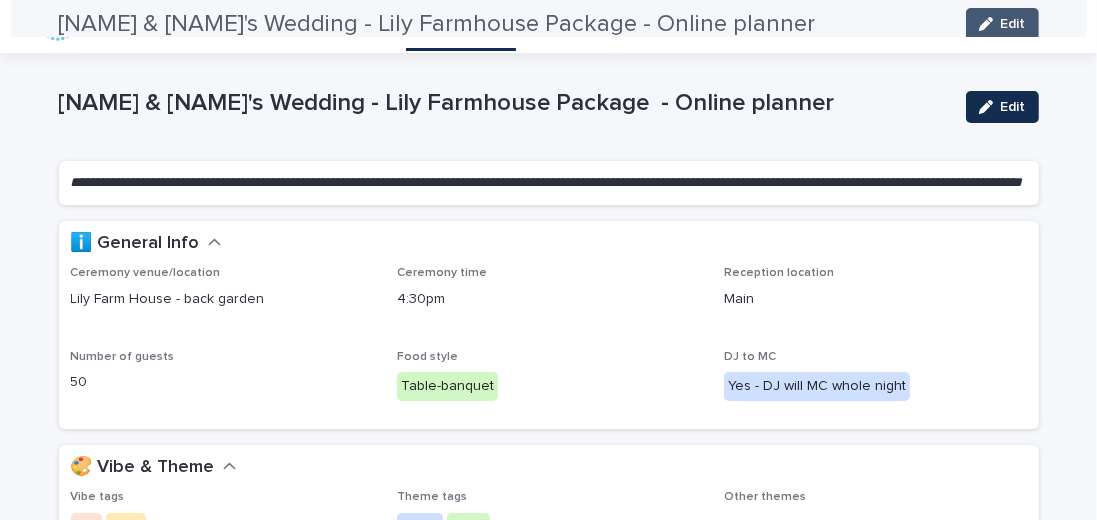 scroll, scrollTop: 0, scrollLeft: 0, axis: both 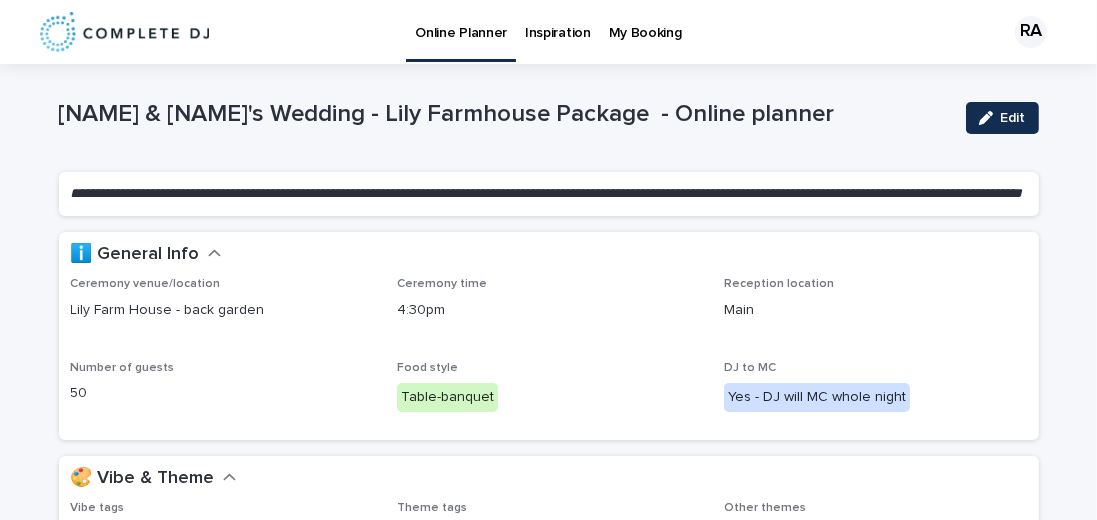 click on "My Booking" at bounding box center (645, 21) 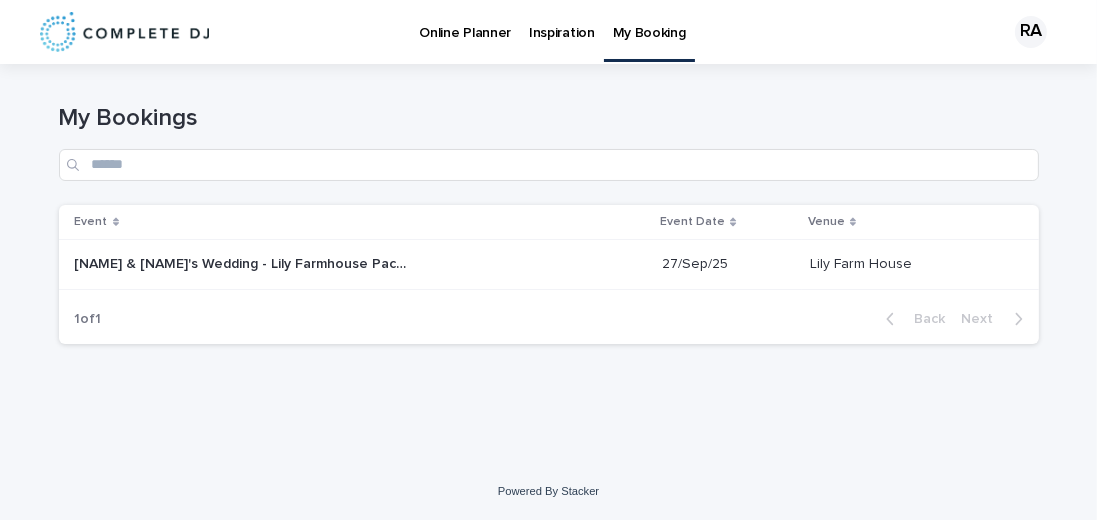 click on "My Bookings" at bounding box center (549, 118) 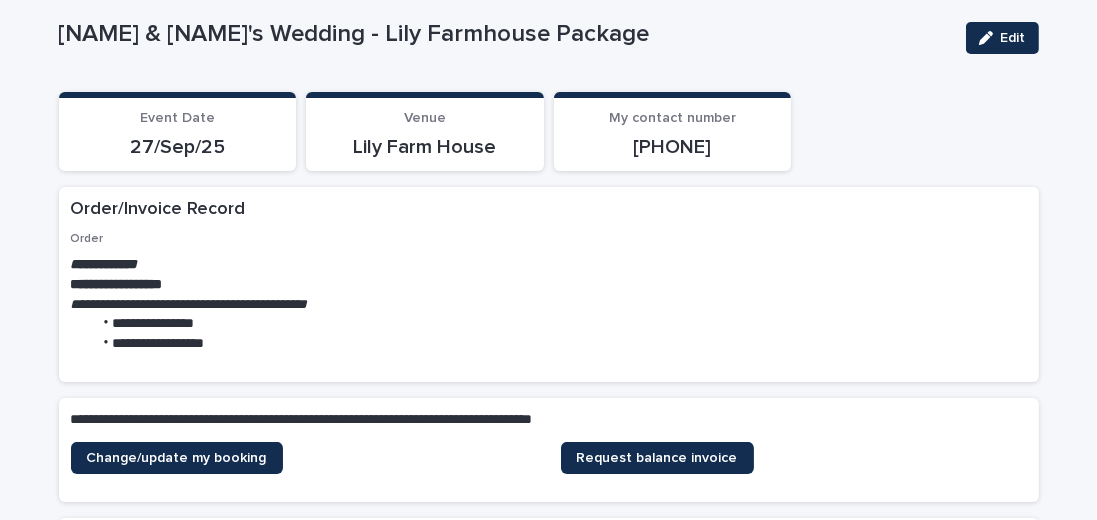scroll, scrollTop: 114, scrollLeft: 0, axis: vertical 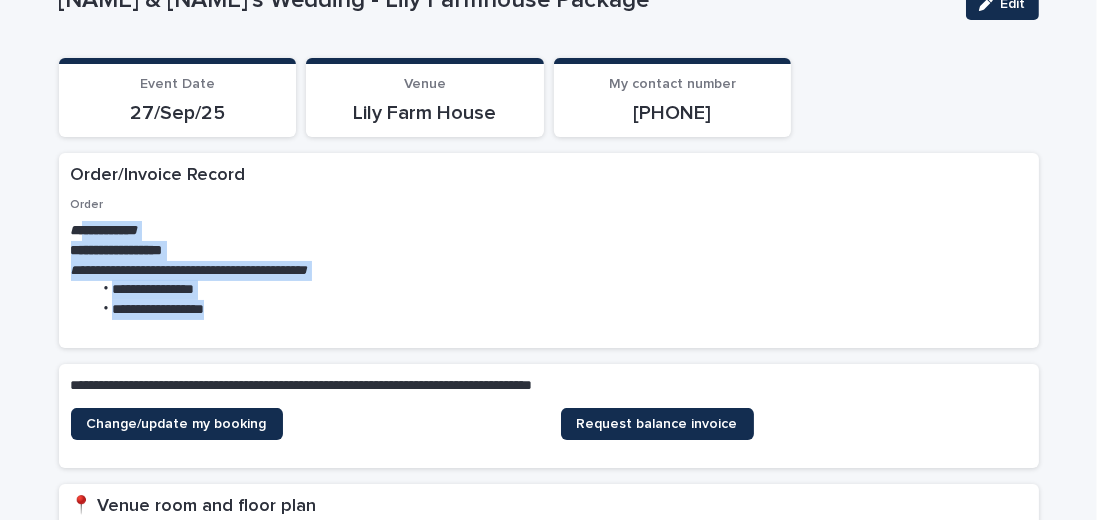 drag, startPoint x: 189, startPoint y: 296, endPoint x: 76, endPoint y: 214, distance: 139.61734 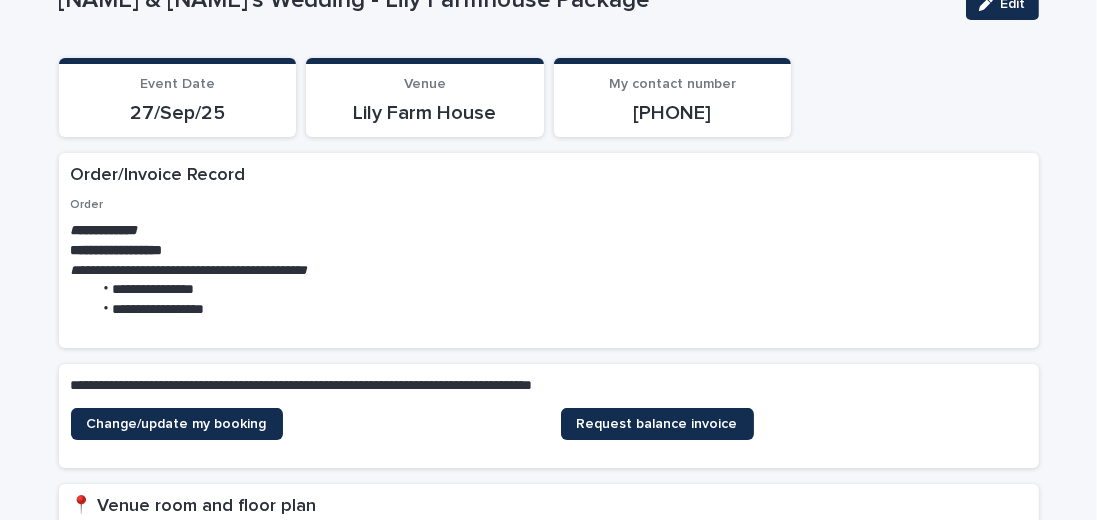 click on "Order/Invoice Record" at bounding box center (545, 176) 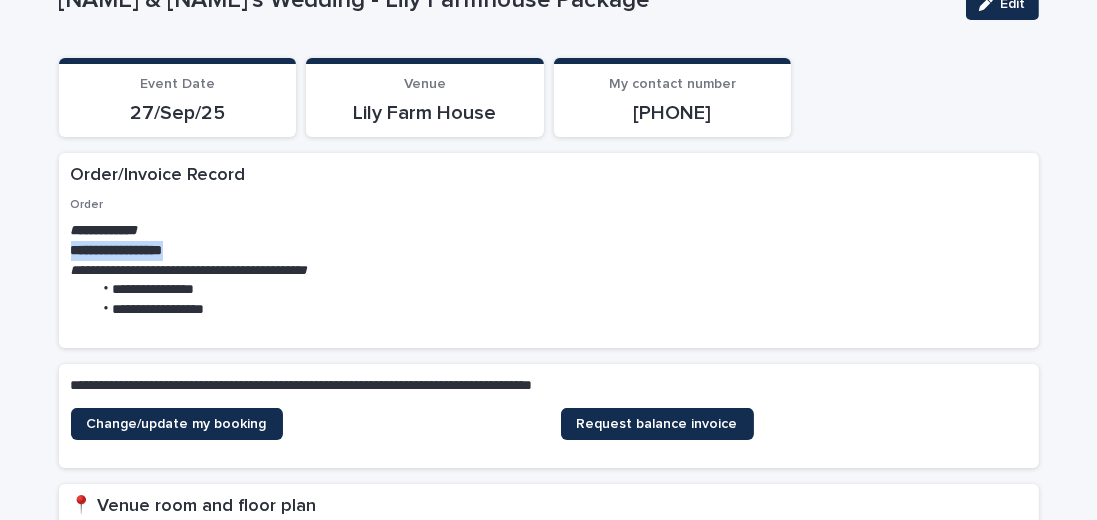 drag, startPoint x: 164, startPoint y: 252, endPoint x: 42, endPoint y: 253, distance: 122.0041 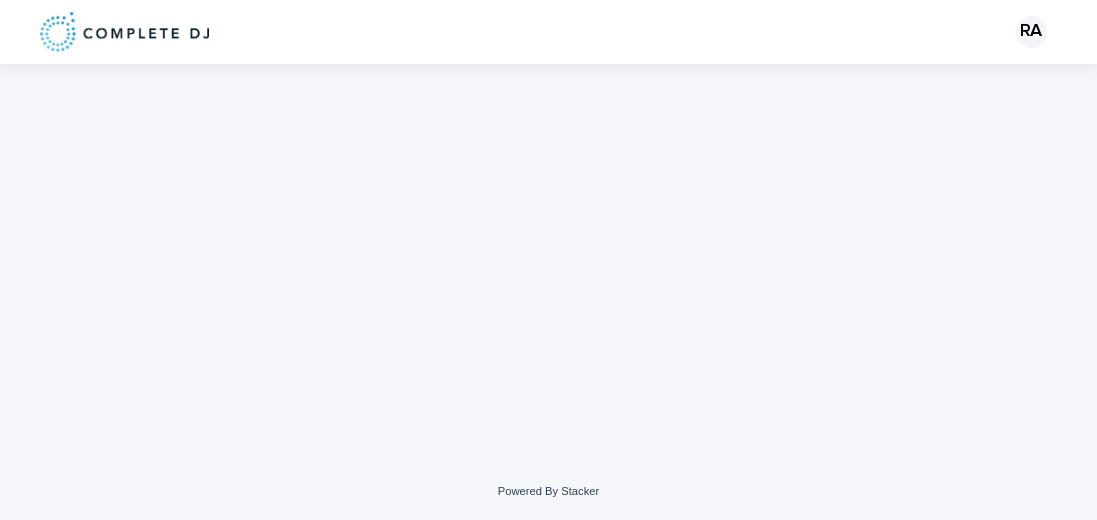 scroll, scrollTop: 0, scrollLeft: 0, axis: both 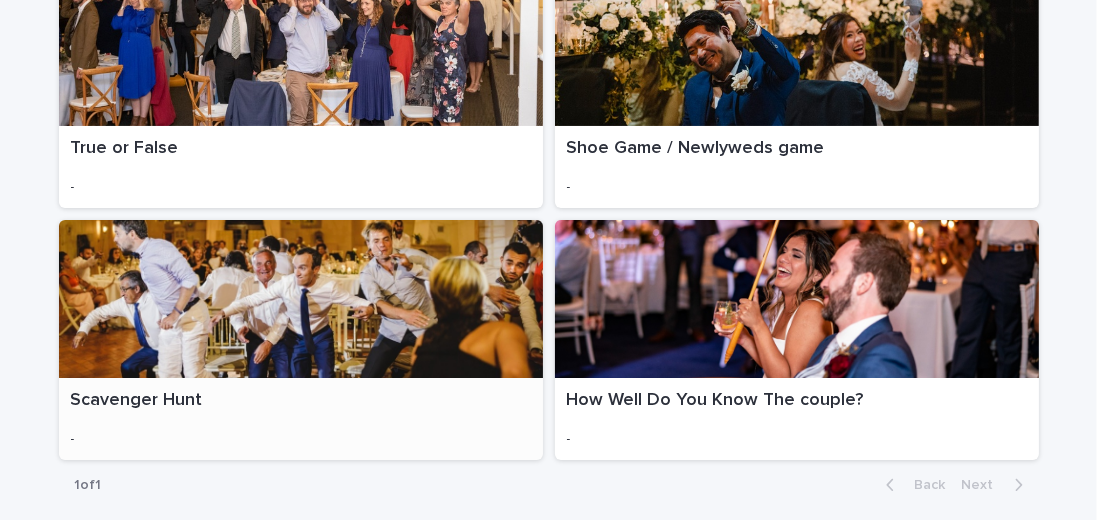 click on "Scavenger Hunt" at bounding box center (301, 399) 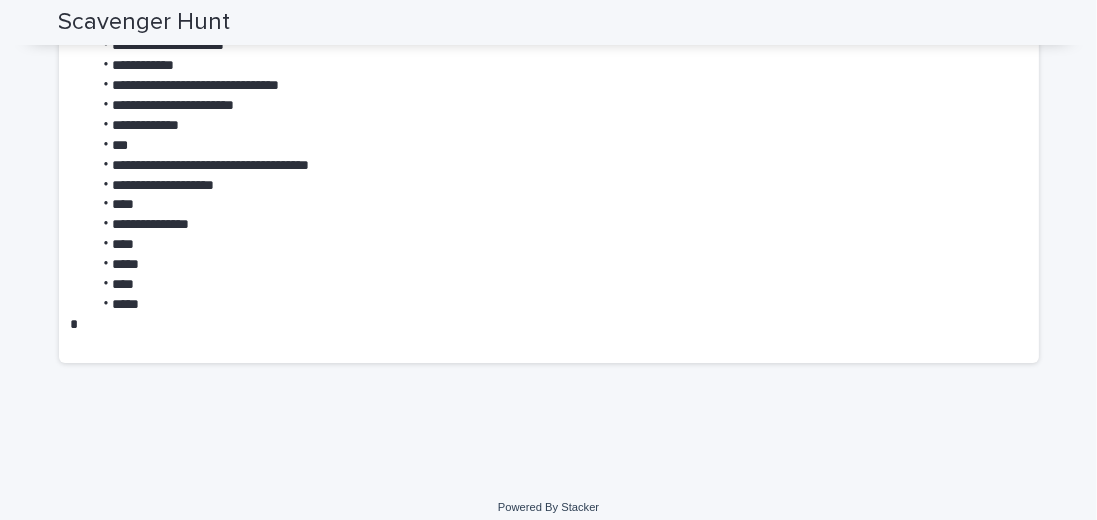scroll, scrollTop: 1085, scrollLeft: 0, axis: vertical 